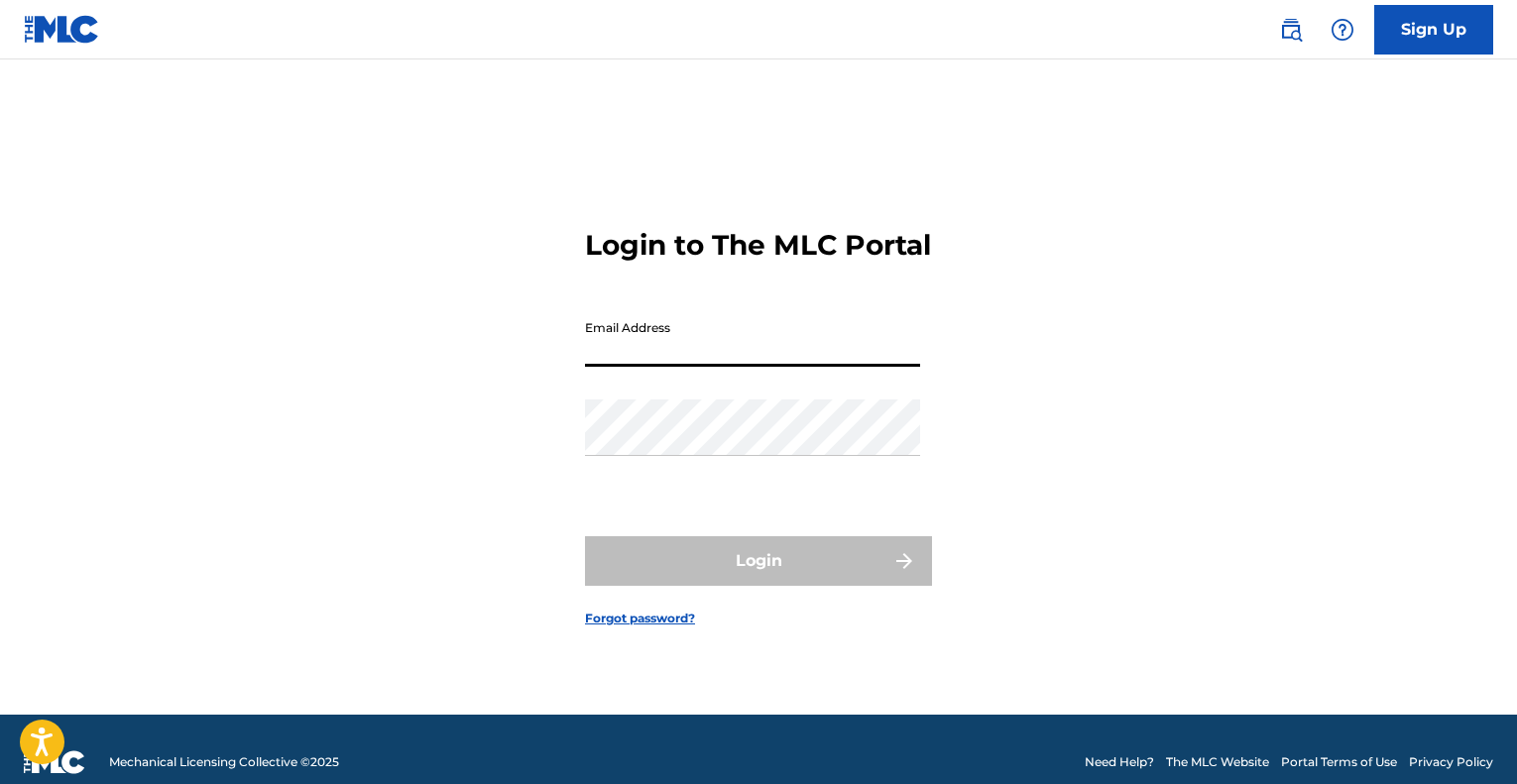 scroll, scrollTop: 0, scrollLeft: 0, axis: both 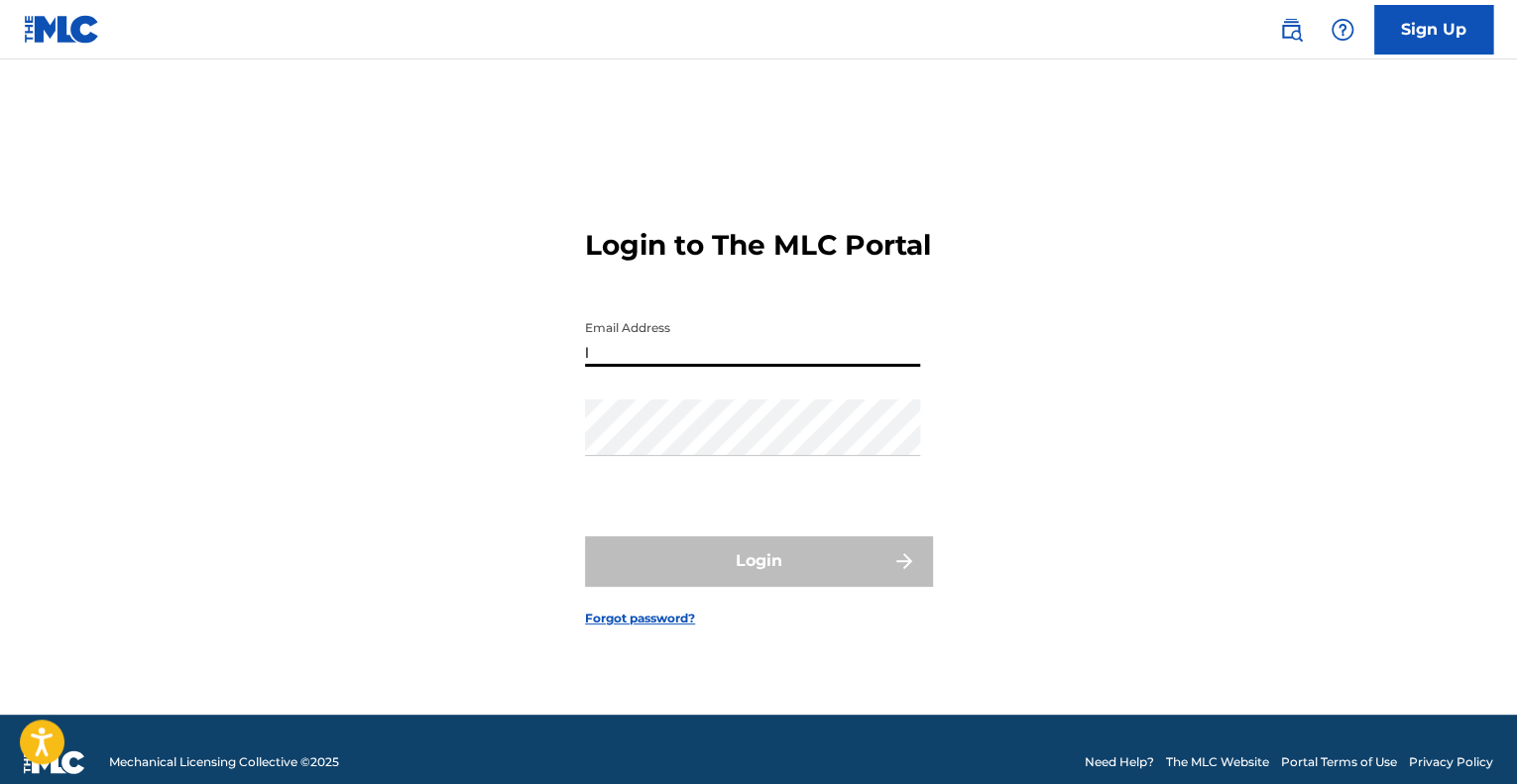 type on "[EMAIL_ADDRESS][DOMAIN_NAME]" 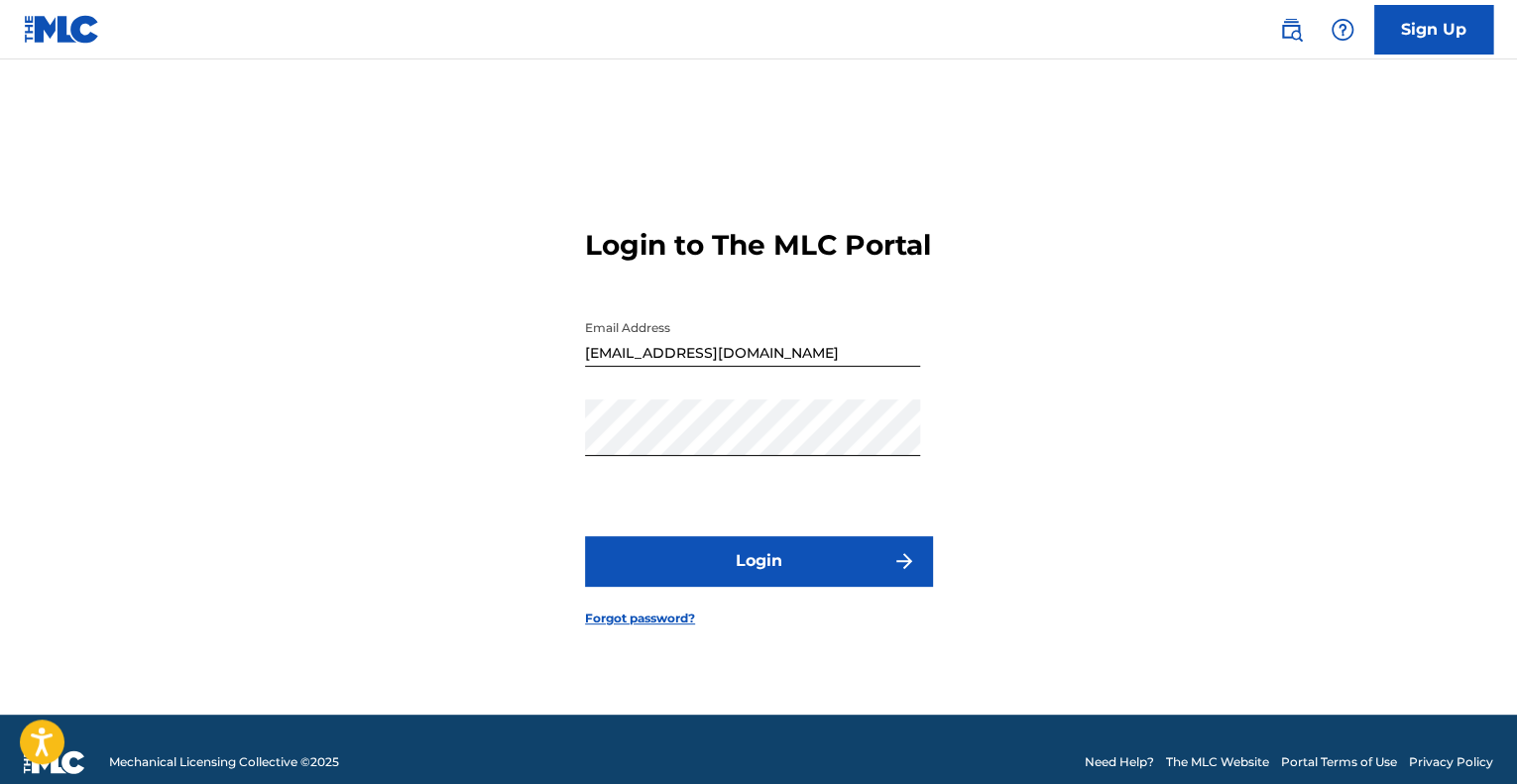 click on "Login to The MLC Portal Email Address [EMAIL_ADDRESS][DOMAIN_NAME] Password Login Forgot password?" at bounding box center [758, 411] 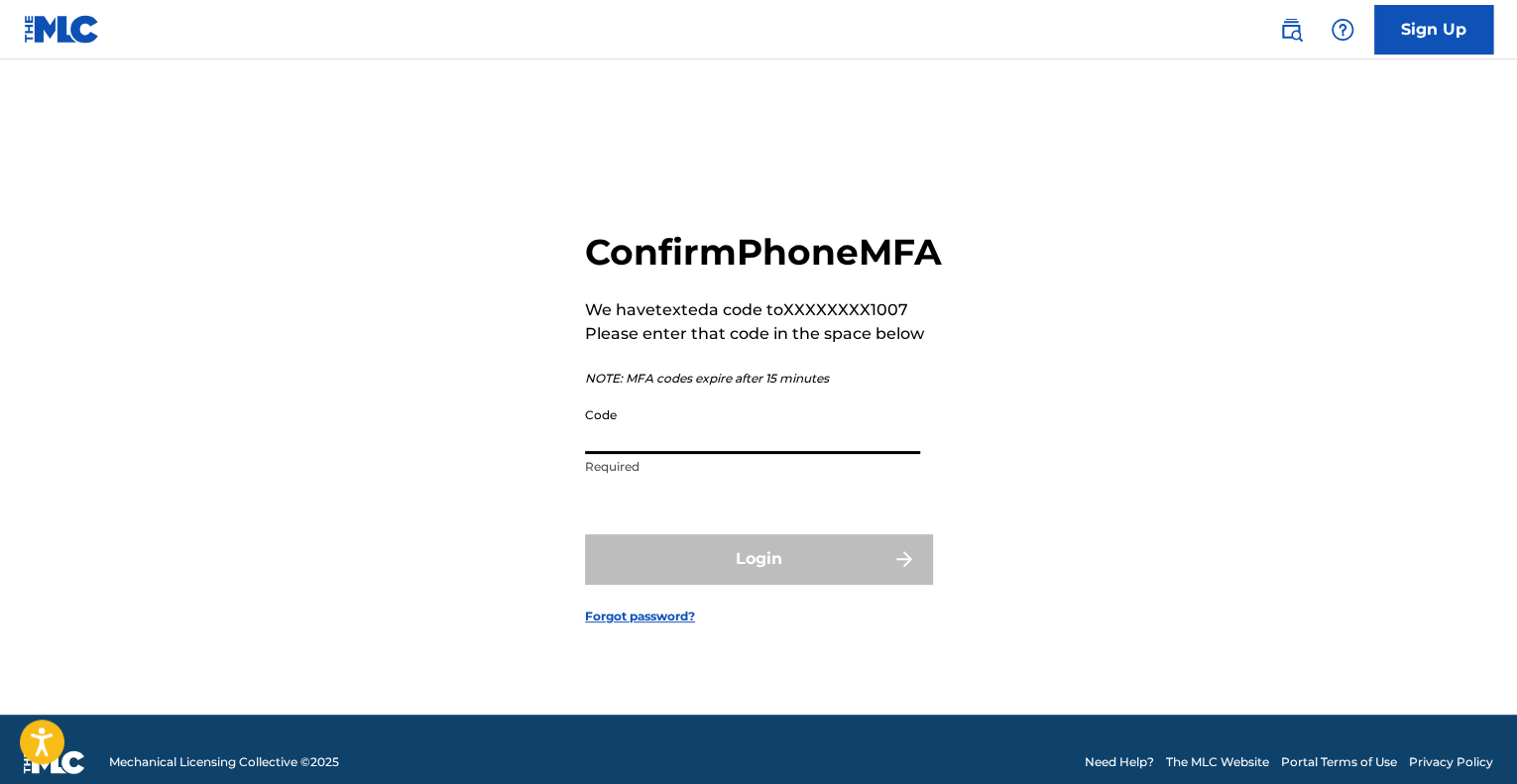 click on "Code" at bounding box center [753, 425] 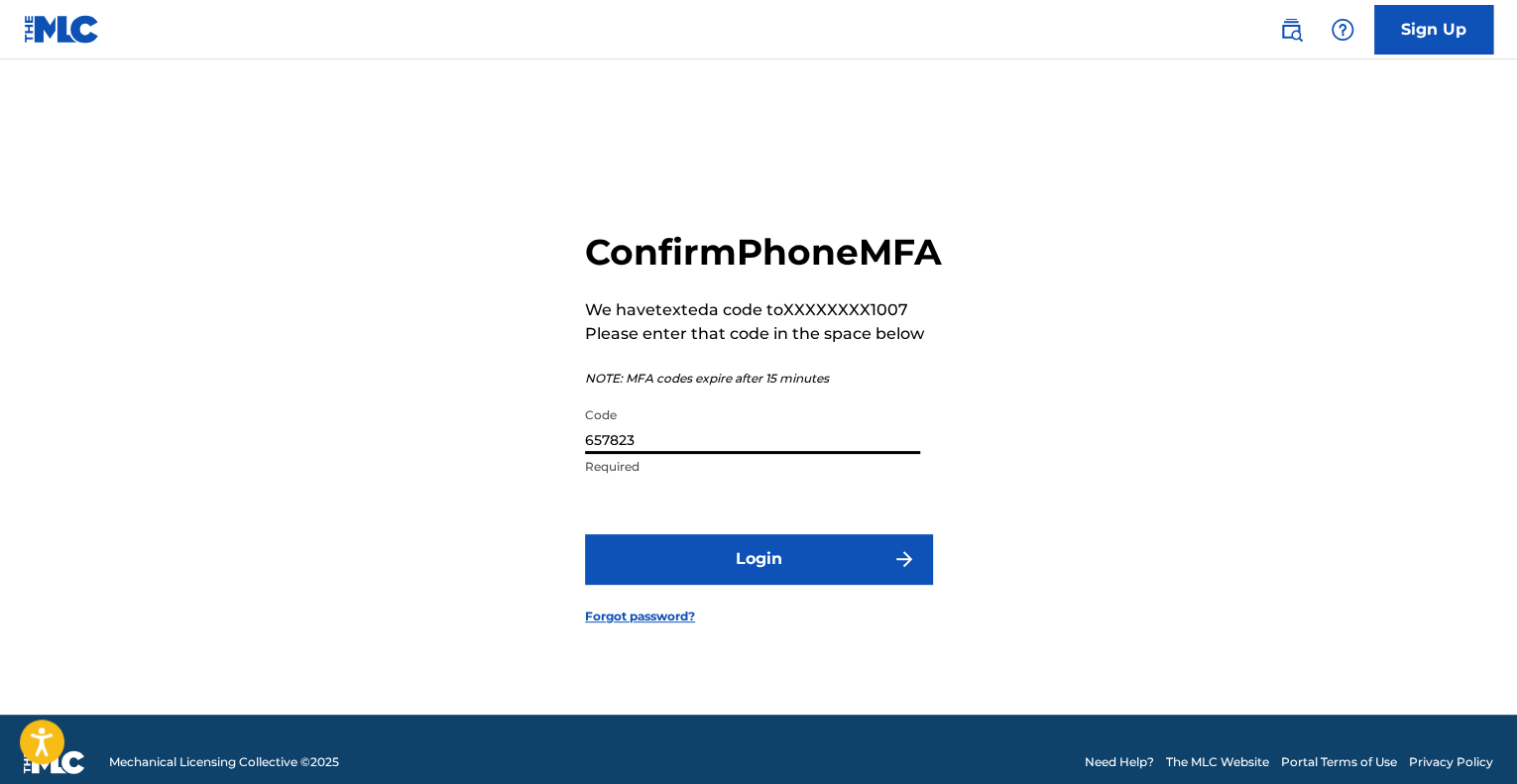 type on "657823" 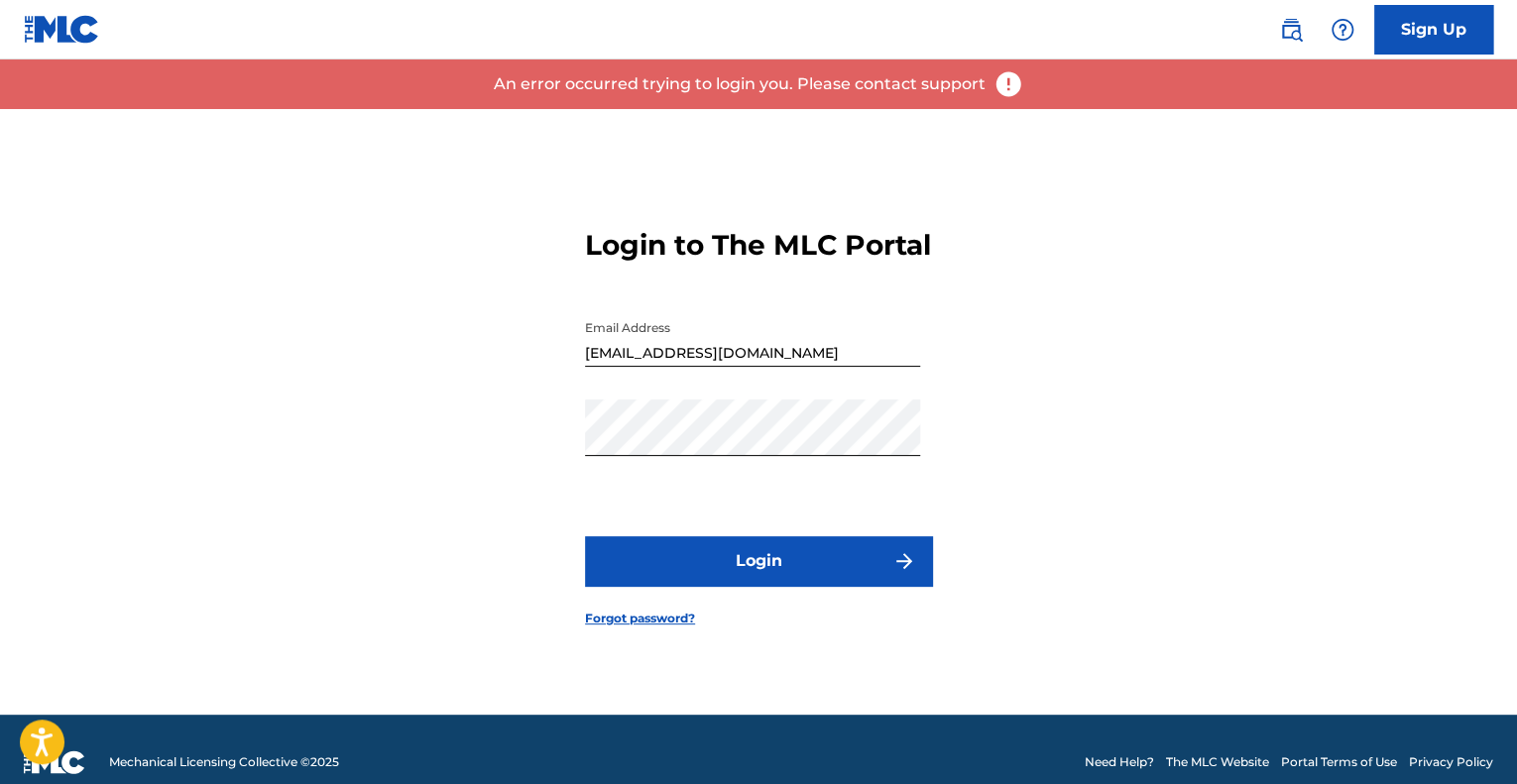 click at bounding box center [1008, 84] 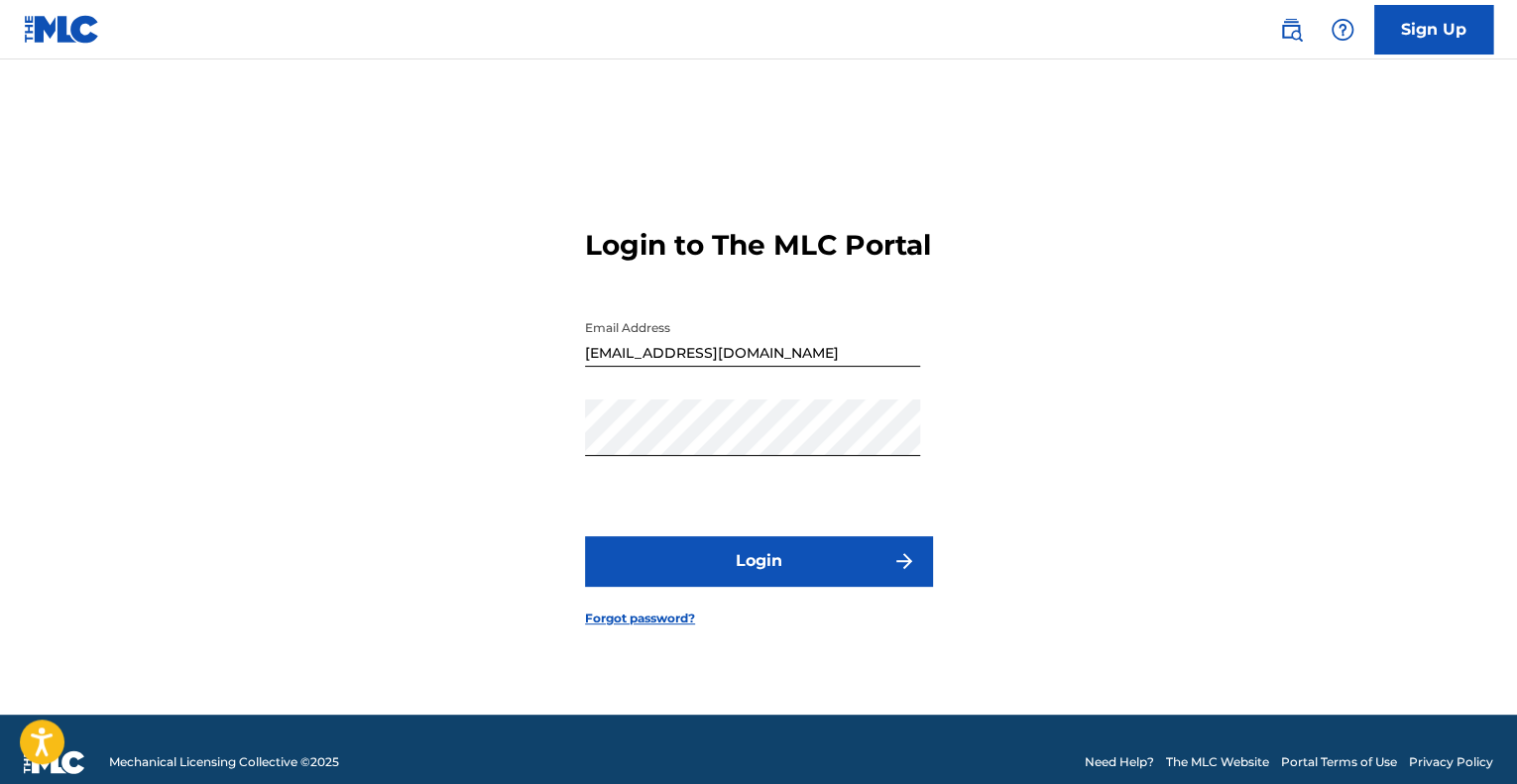 click on "Login" at bounding box center [758, 561] 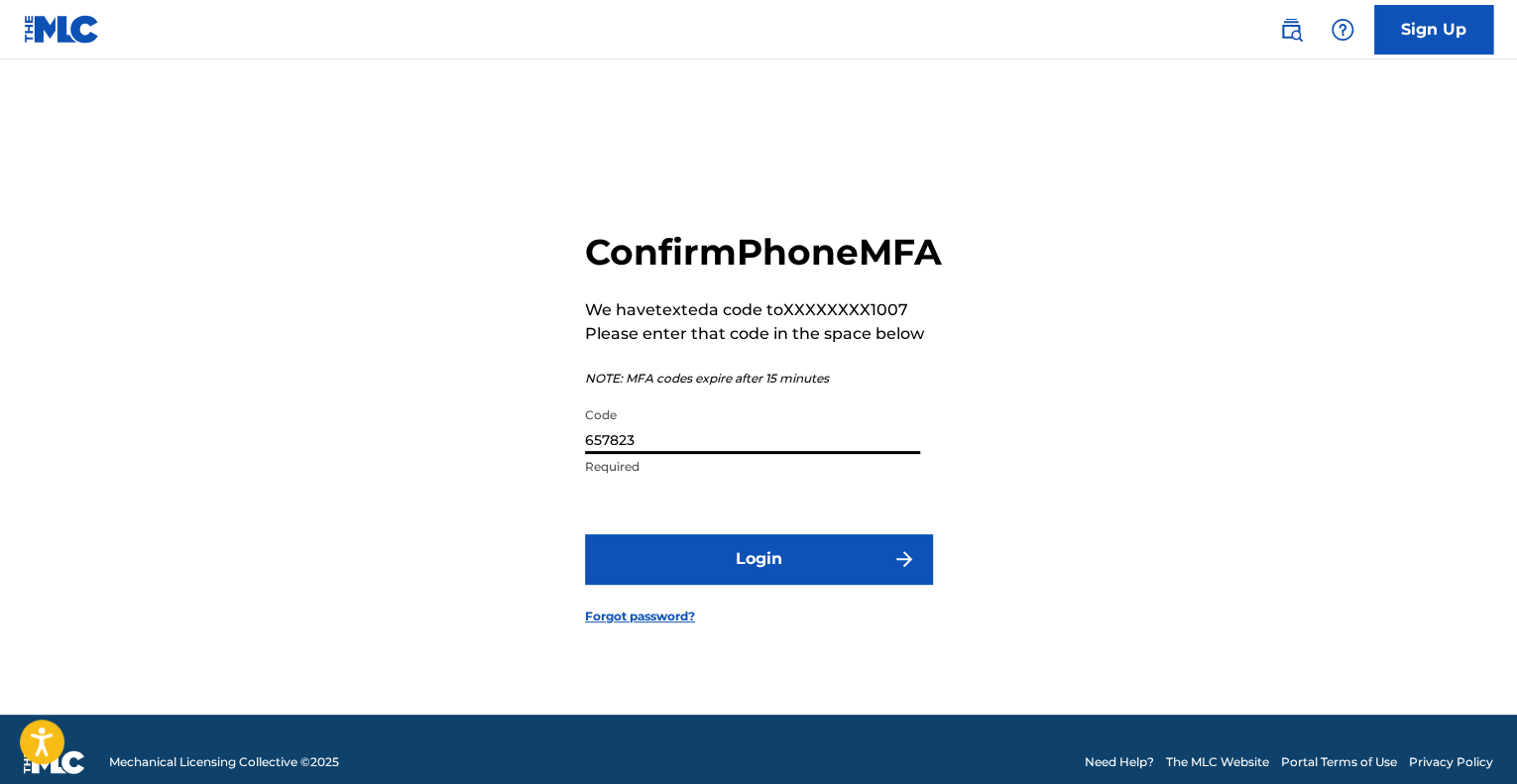 drag, startPoint x: 795, startPoint y: 448, endPoint x: 349, endPoint y: 418, distance: 447.0078 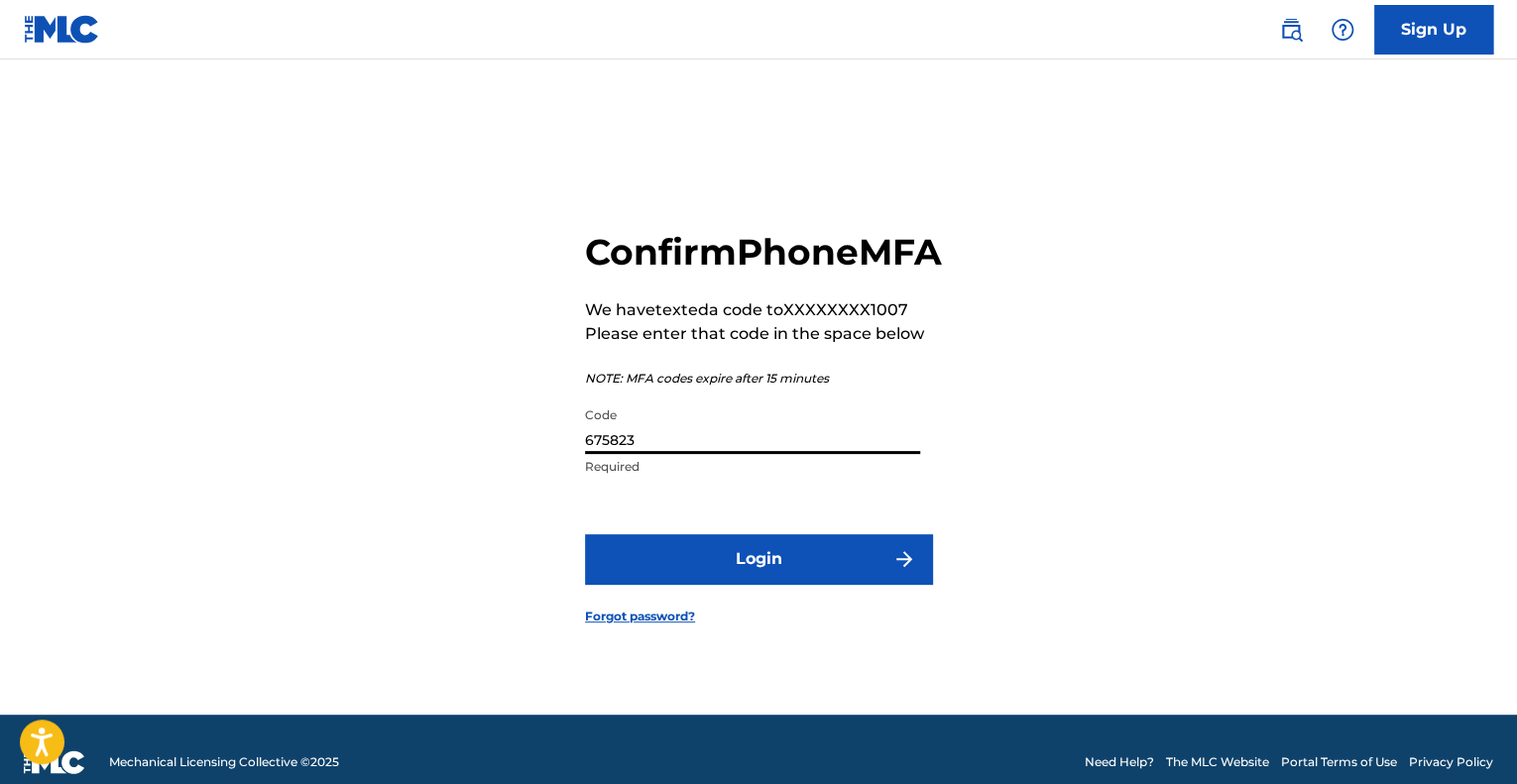 type on "675823" 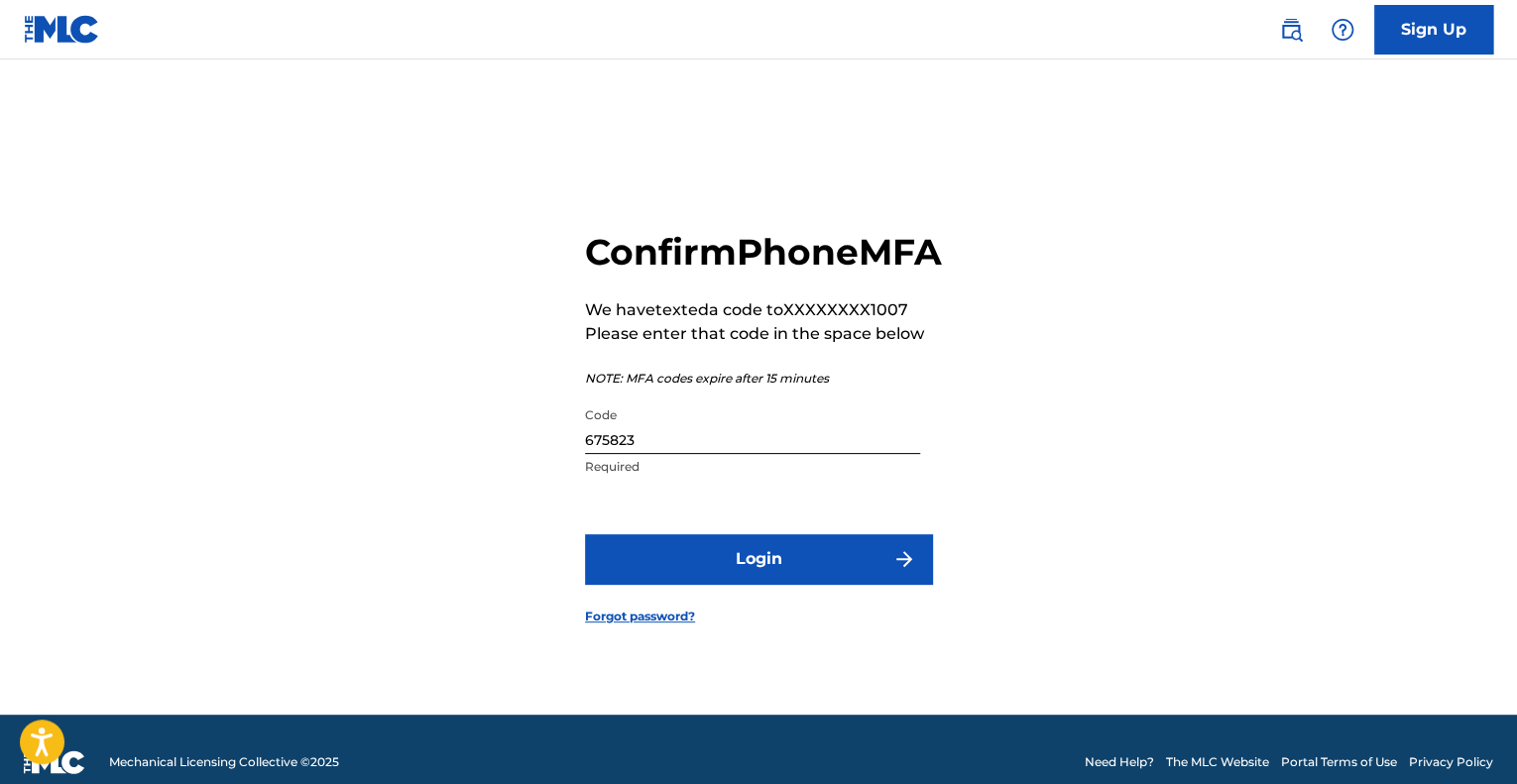 click on "Login" at bounding box center [758, 559] 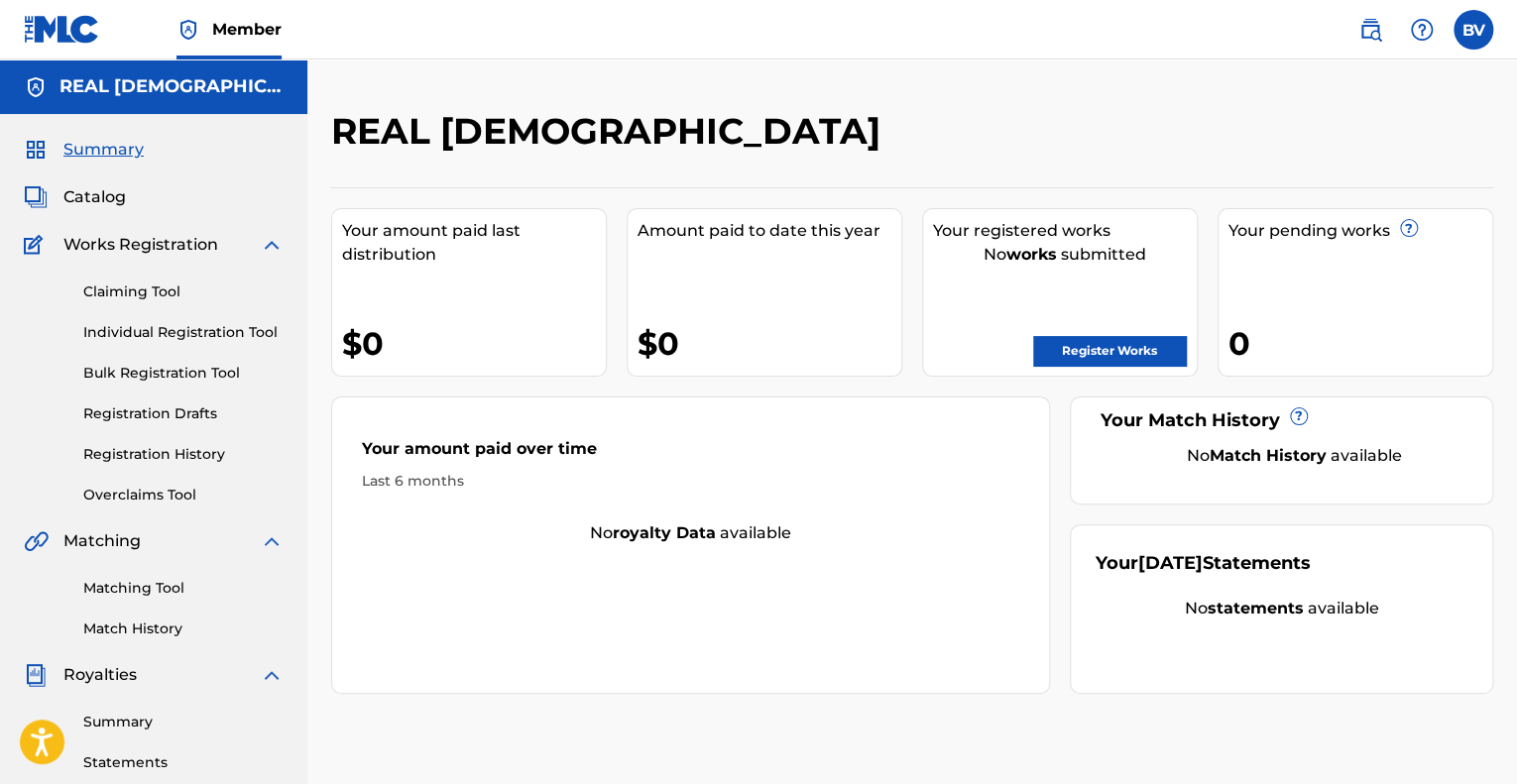 scroll, scrollTop: 0, scrollLeft: 0, axis: both 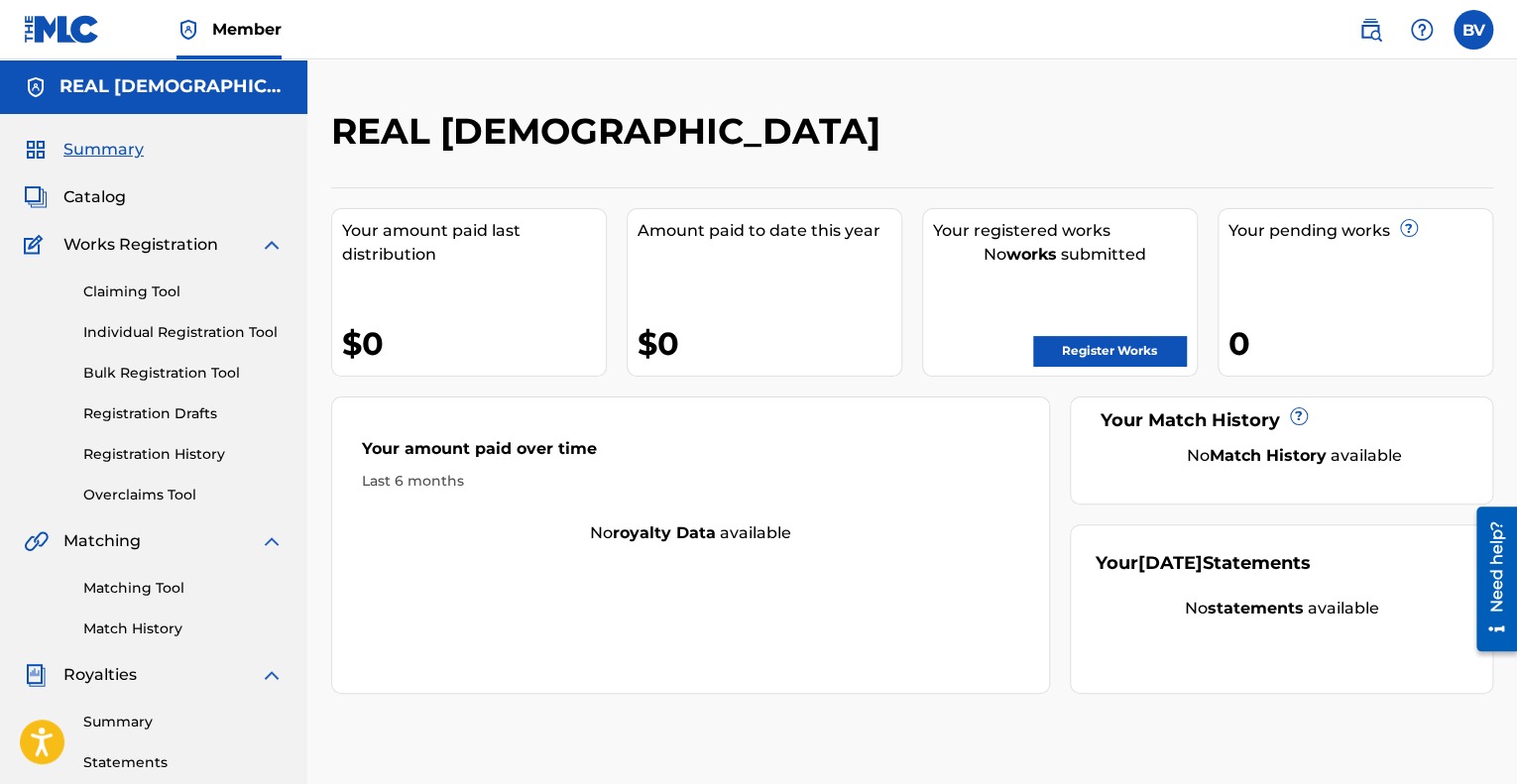 click on "Registration History" at bounding box center [183, 454] 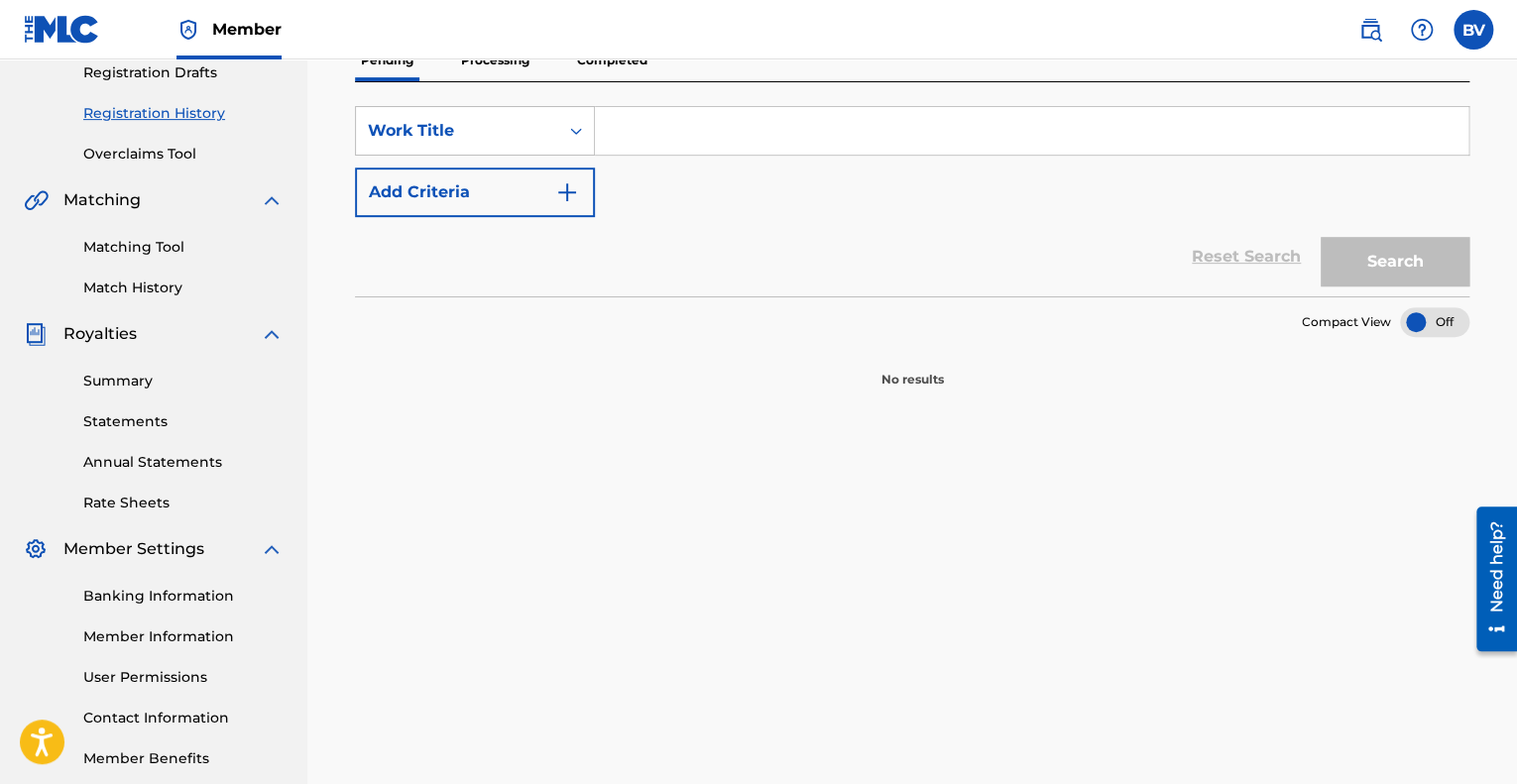scroll, scrollTop: 297, scrollLeft: 0, axis: vertical 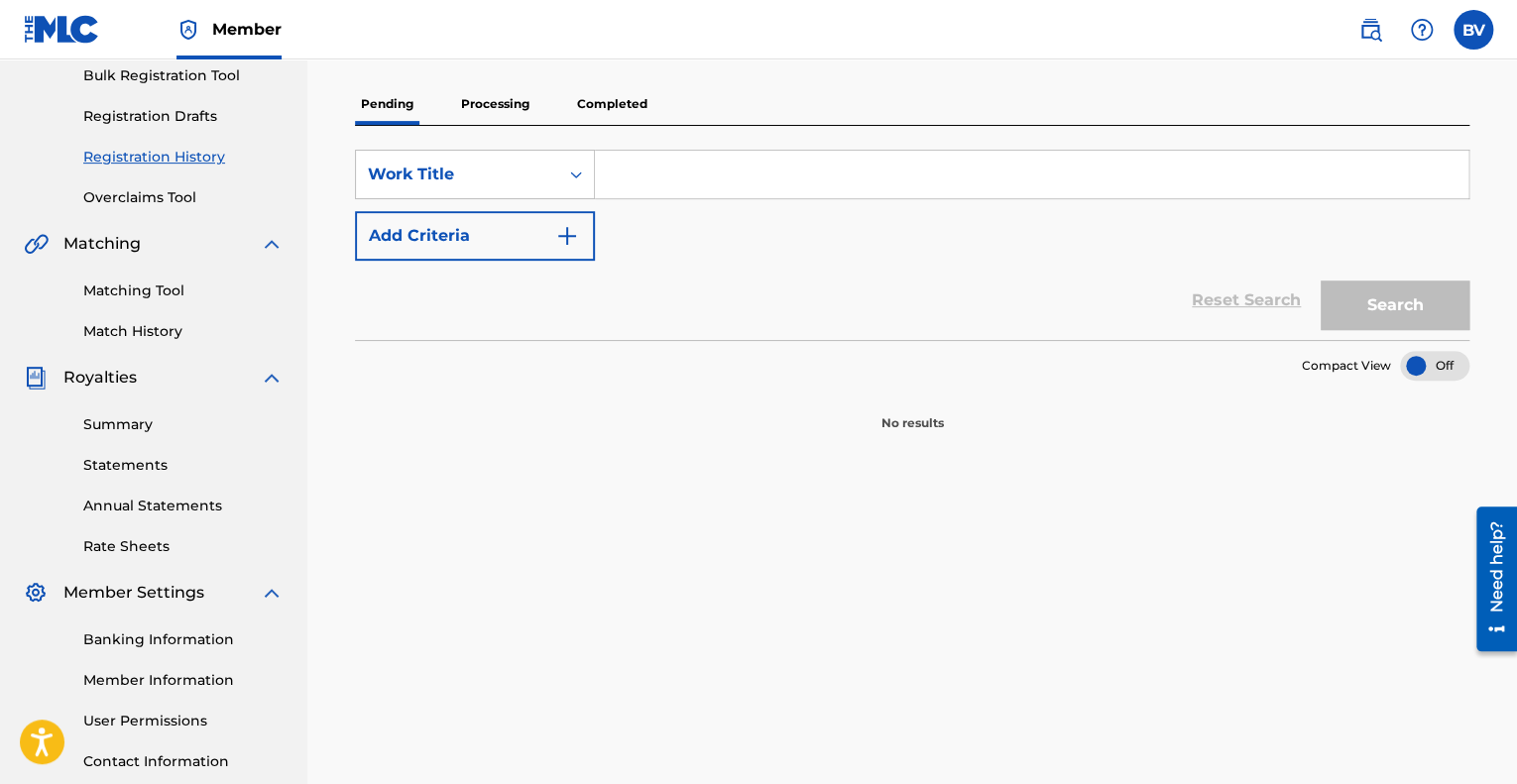 click on "Processing" at bounding box center [495, 104] 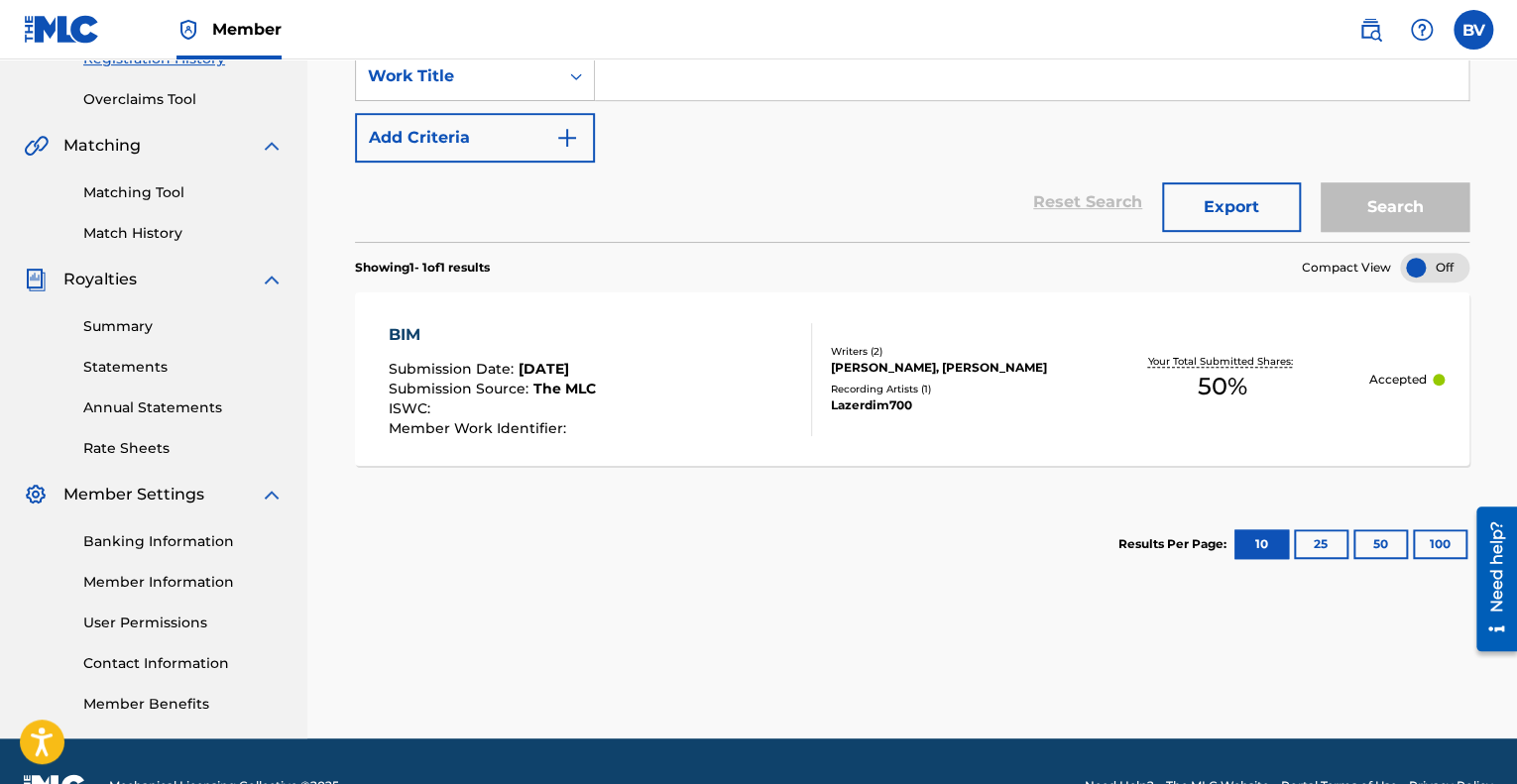scroll, scrollTop: 396, scrollLeft: 0, axis: vertical 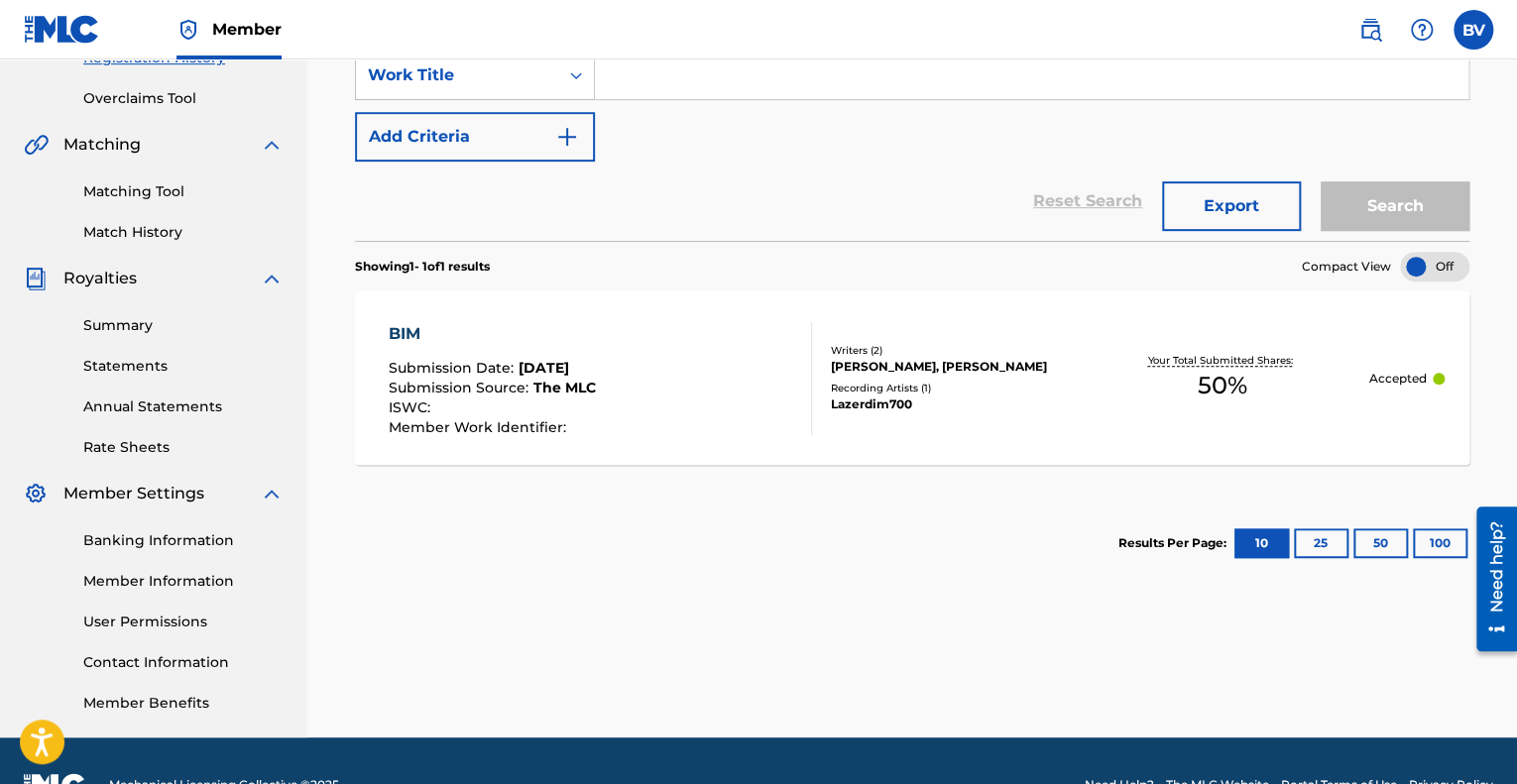 click on "BIM Submission Date : [DATE] Submission Source : The MLC ISWC : Member Work Identifier :" at bounding box center [600, 379] 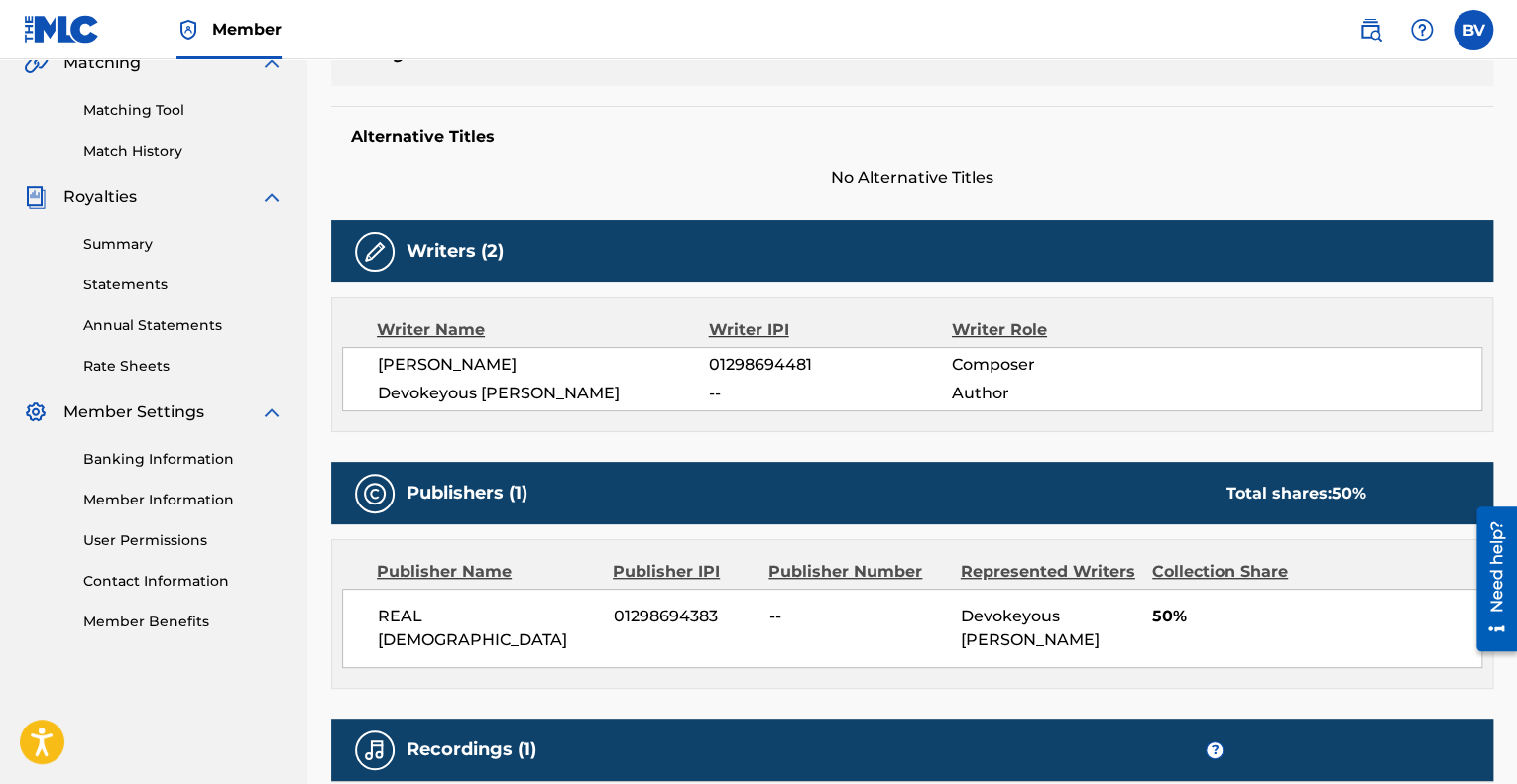 scroll, scrollTop: 0, scrollLeft: 0, axis: both 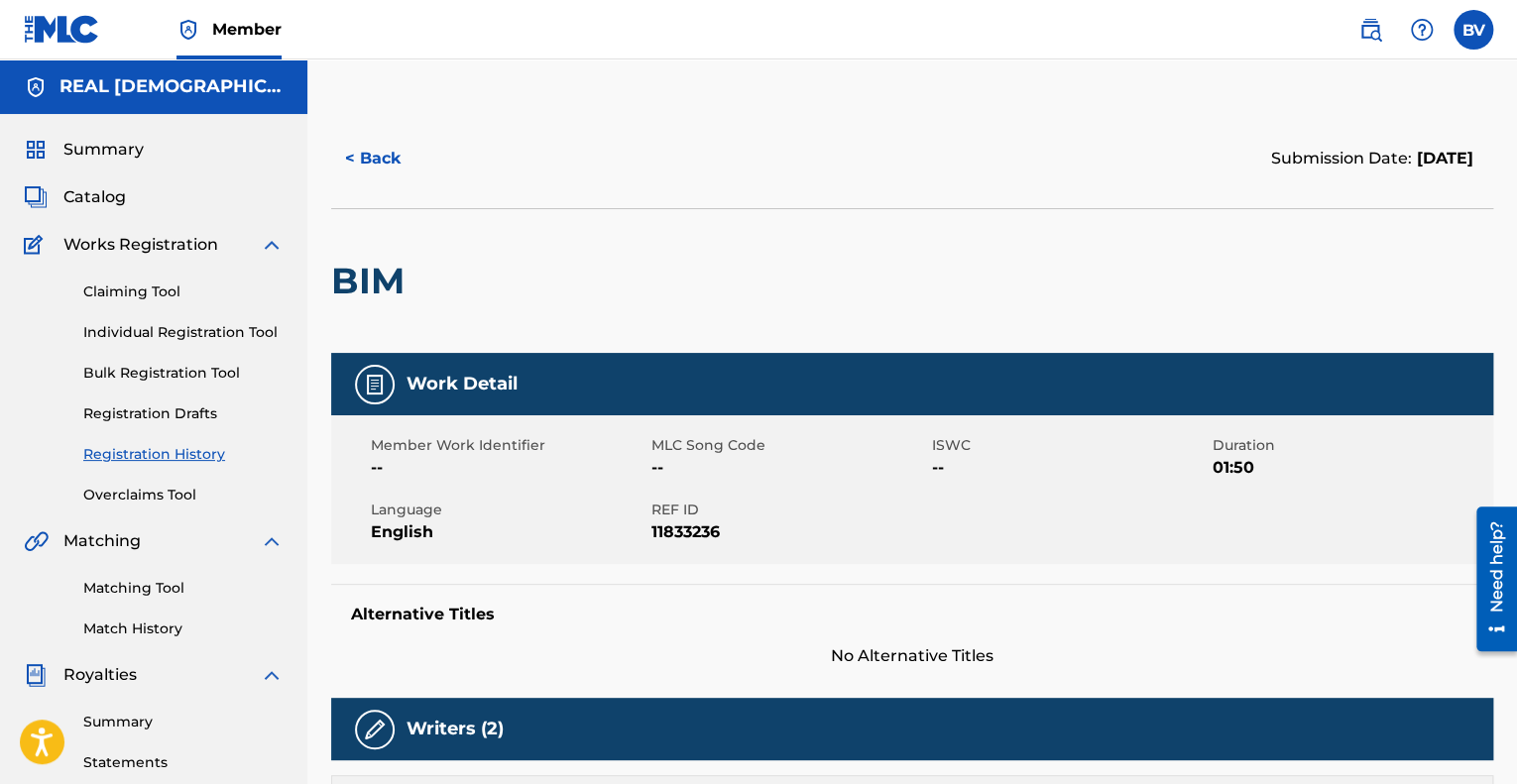 click at bounding box center [1473, 30] 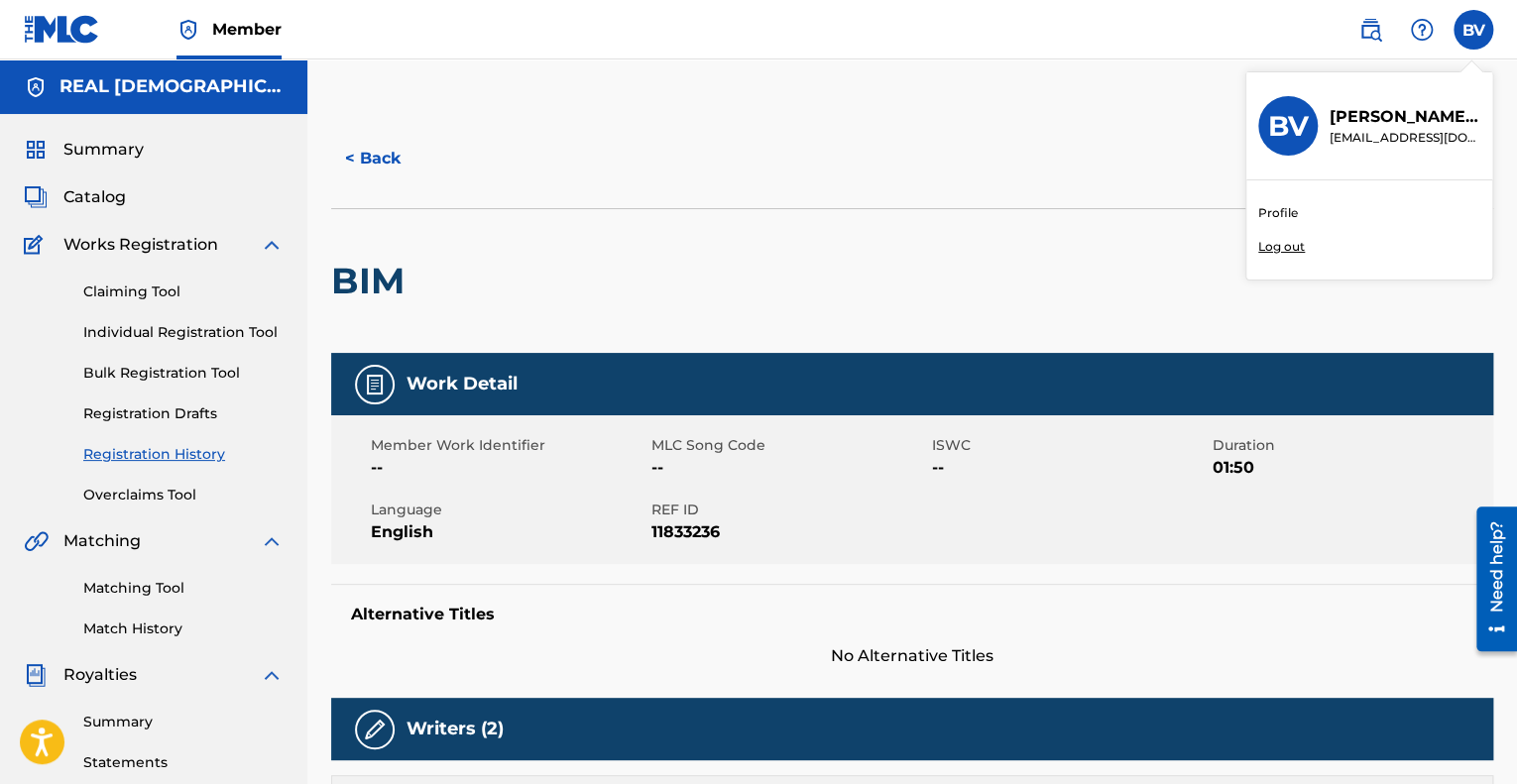 click on "Profile" at bounding box center [1278, 213] 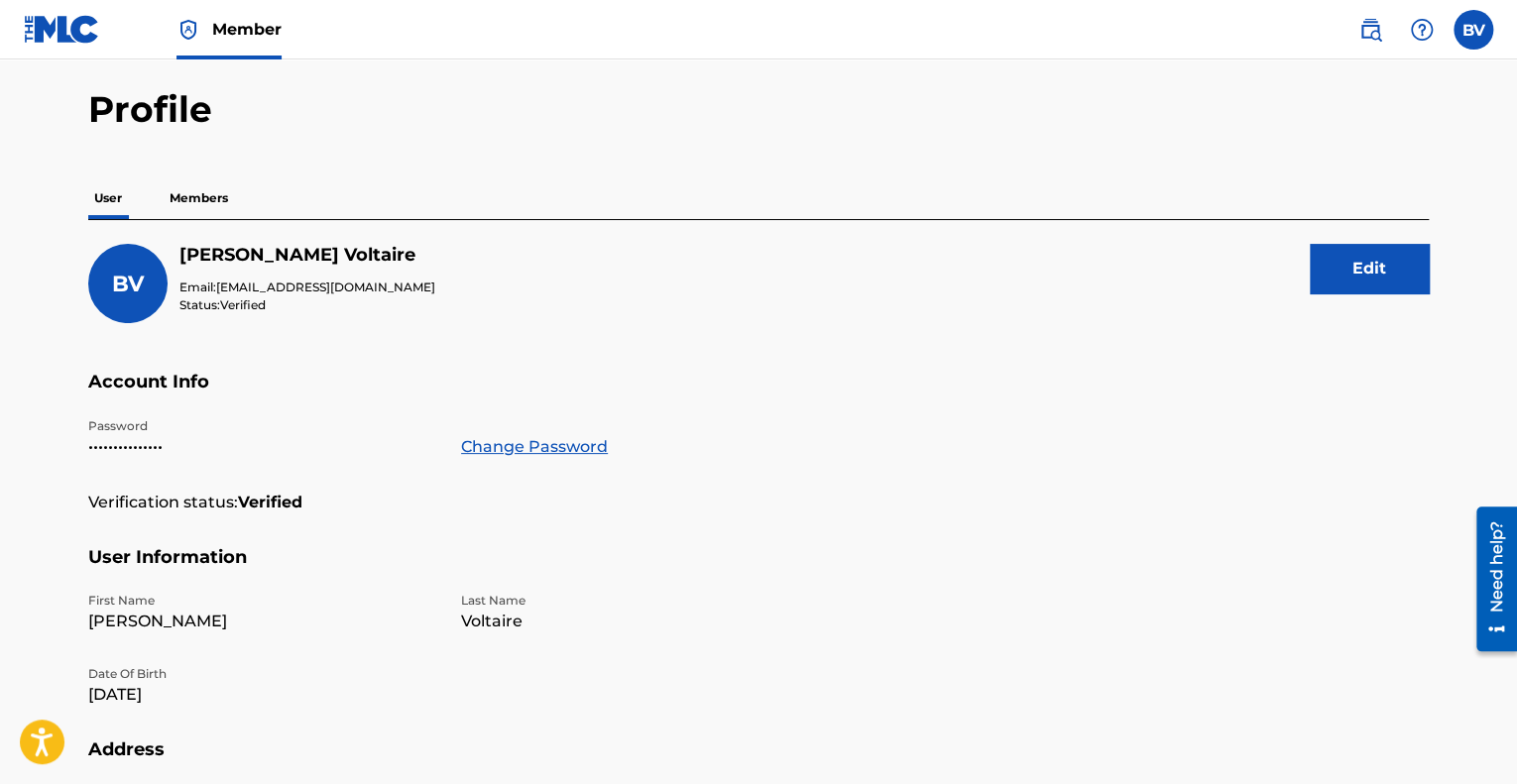 scroll, scrollTop: 99, scrollLeft: 0, axis: vertical 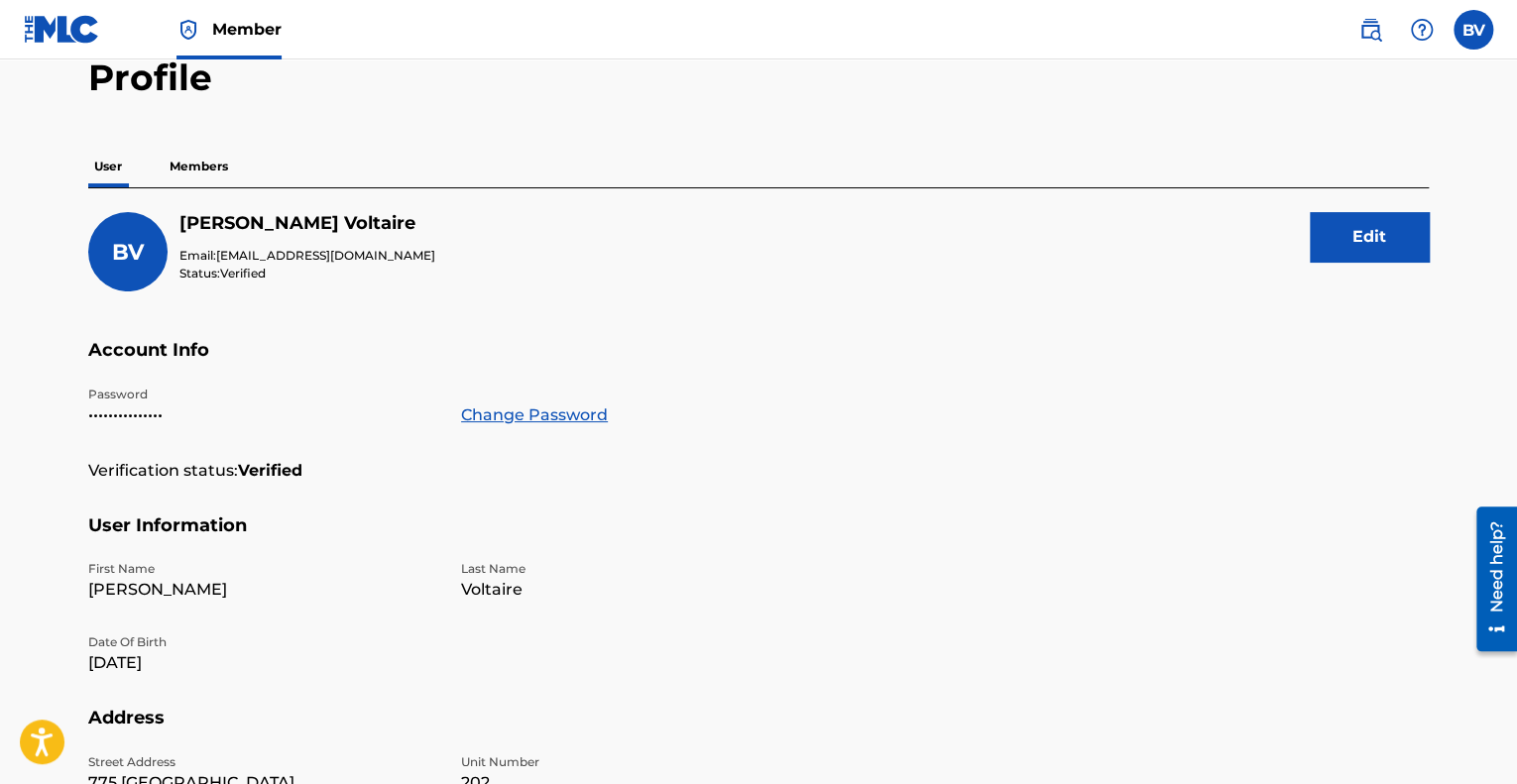 click on "Members" at bounding box center (198, 167) 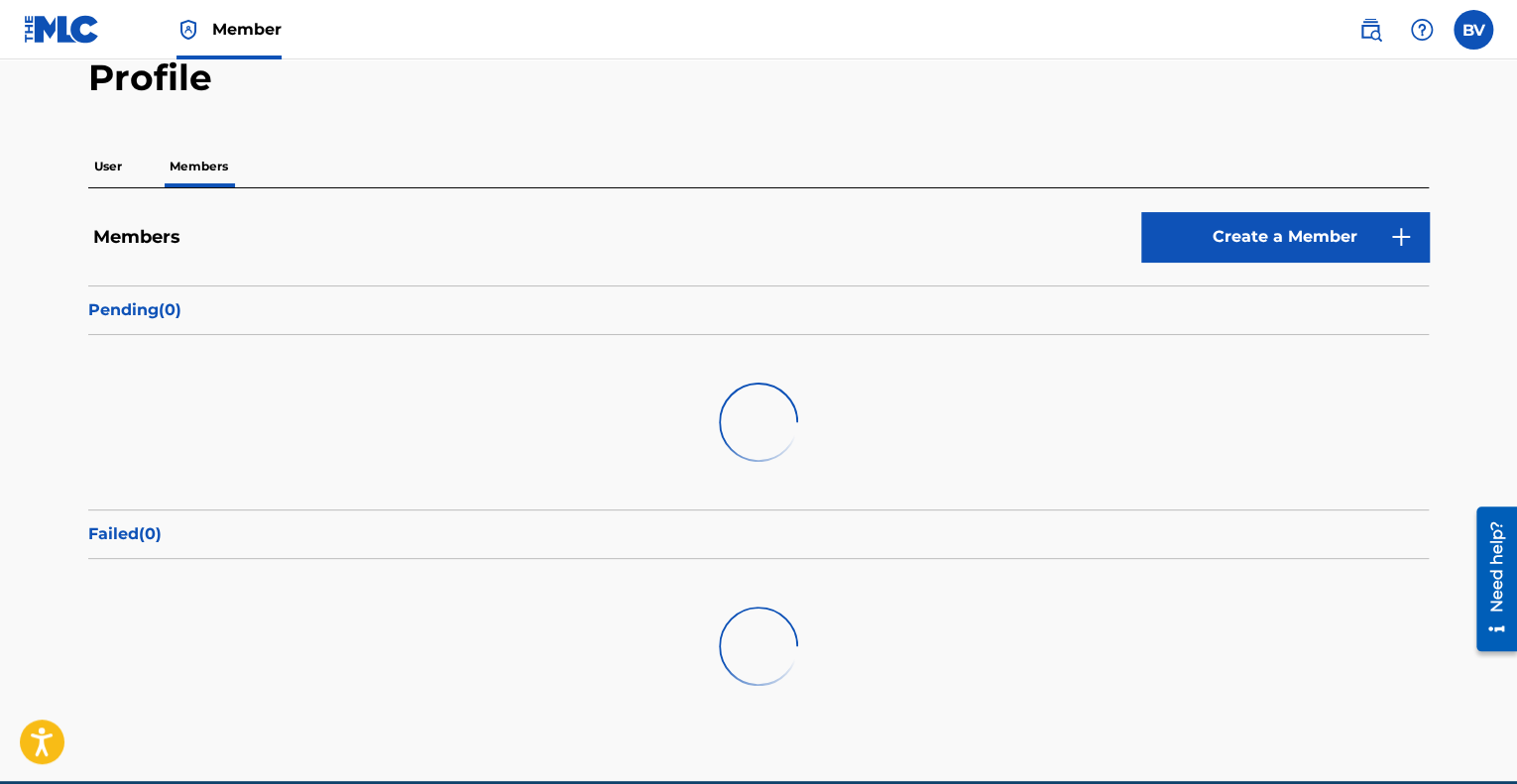 scroll, scrollTop: 0, scrollLeft: 0, axis: both 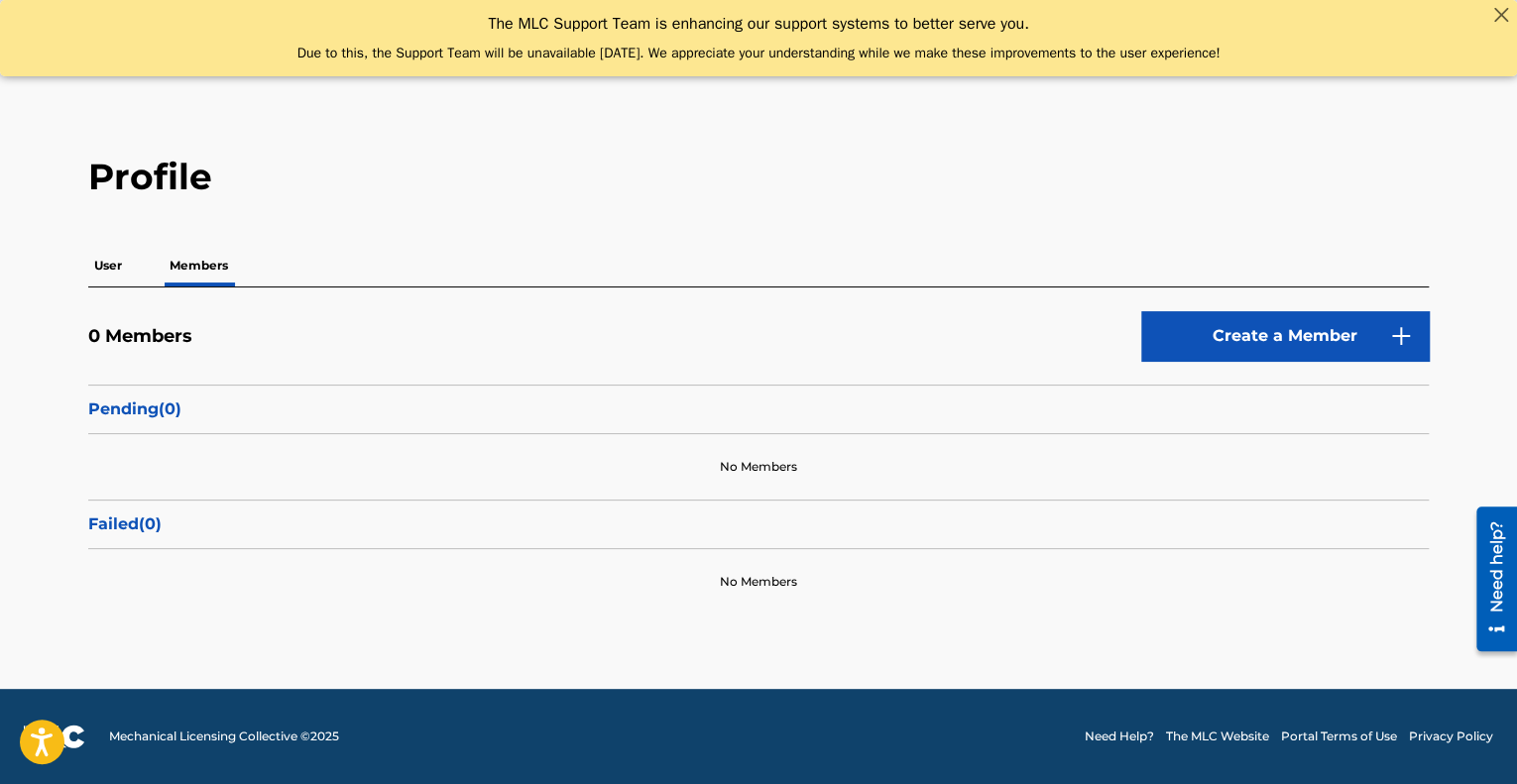 click on "User" at bounding box center [108, 266] 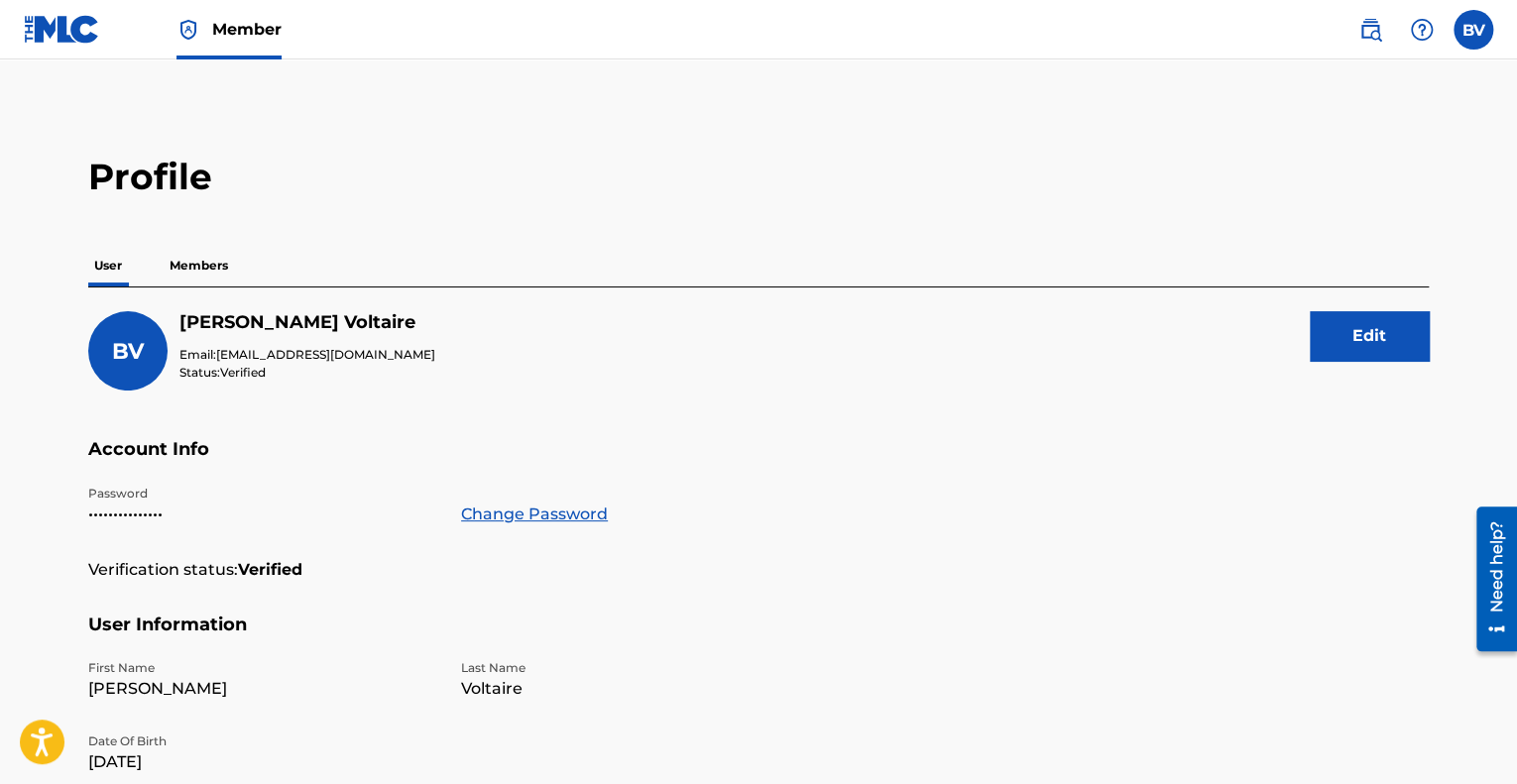 click on "User Members" at bounding box center (758, 266) 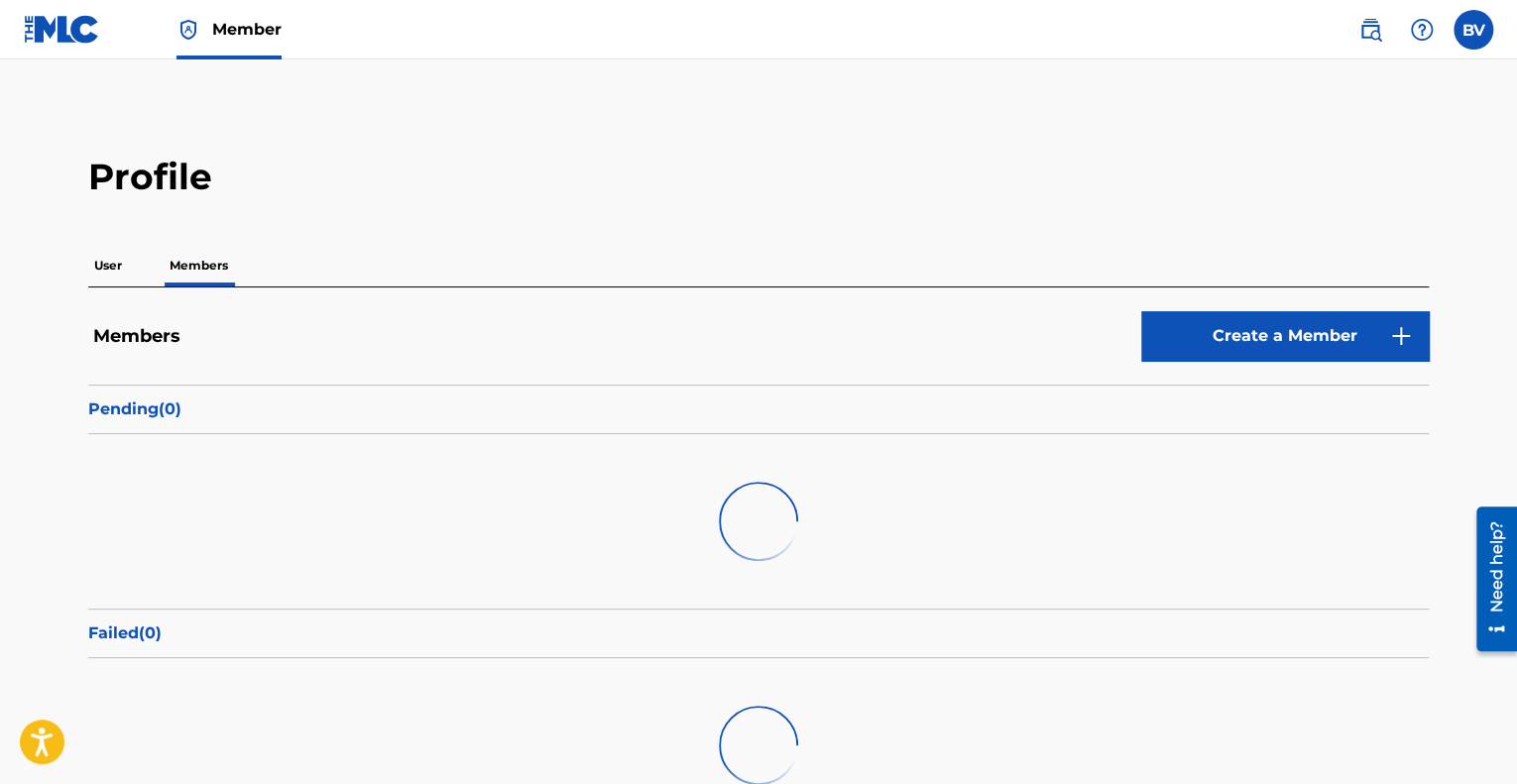 scroll, scrollTop: 0, scrollLeft: 0, axis: both 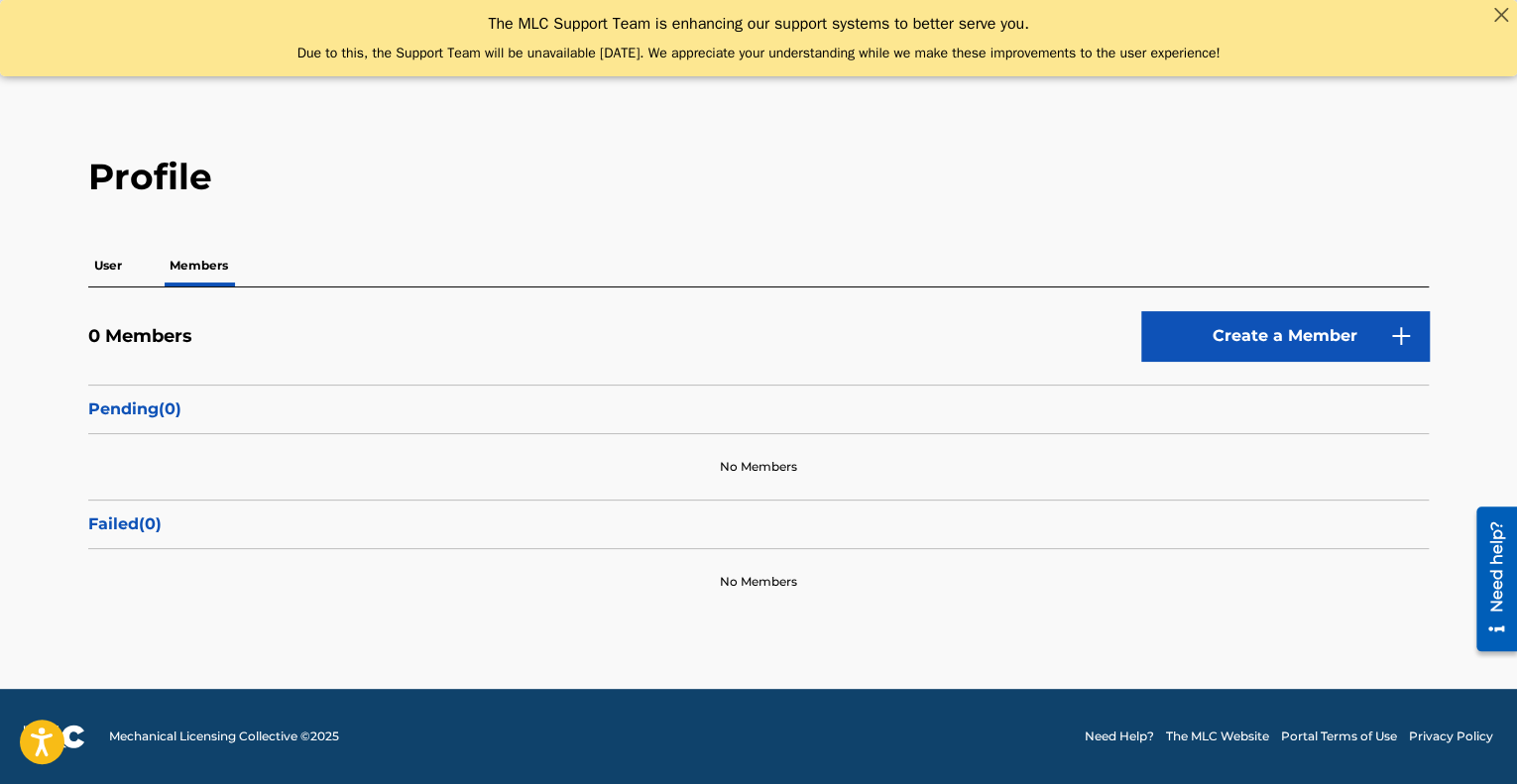 click on "User" at bounding box center [108, 266] 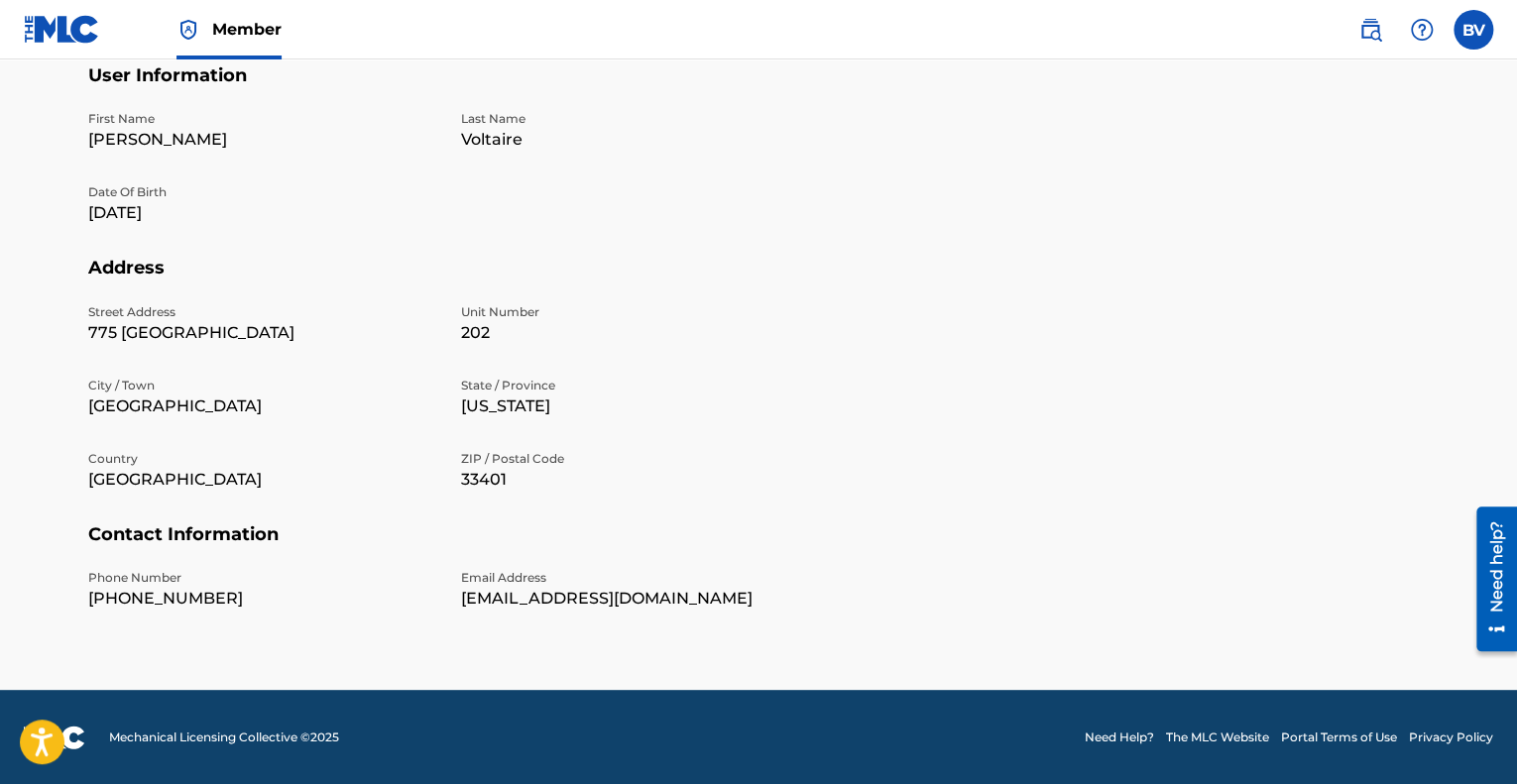 scroll, scrollTop: 0, scrollLeft: 0, axis: both 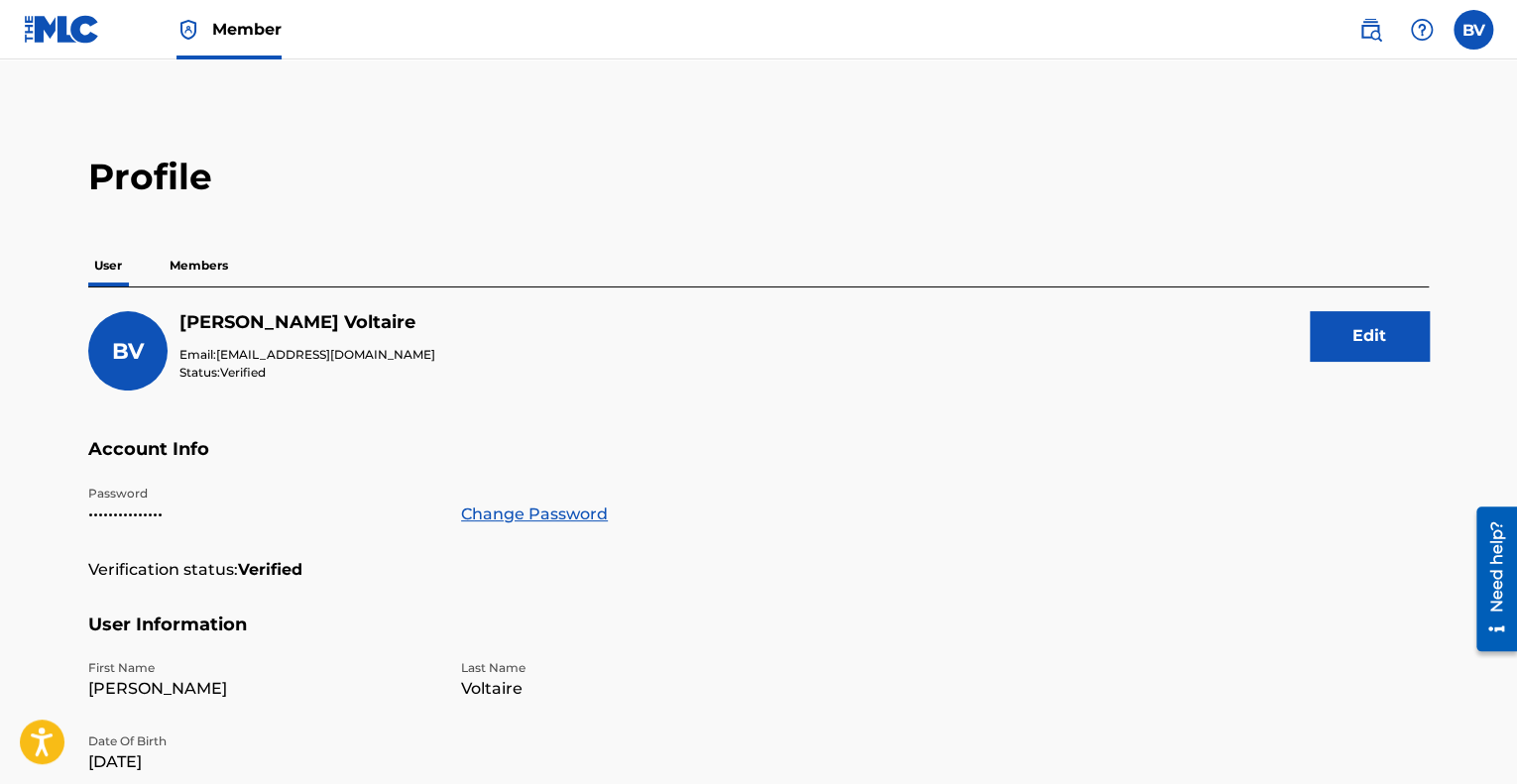 click at bounding box center [61, 29] 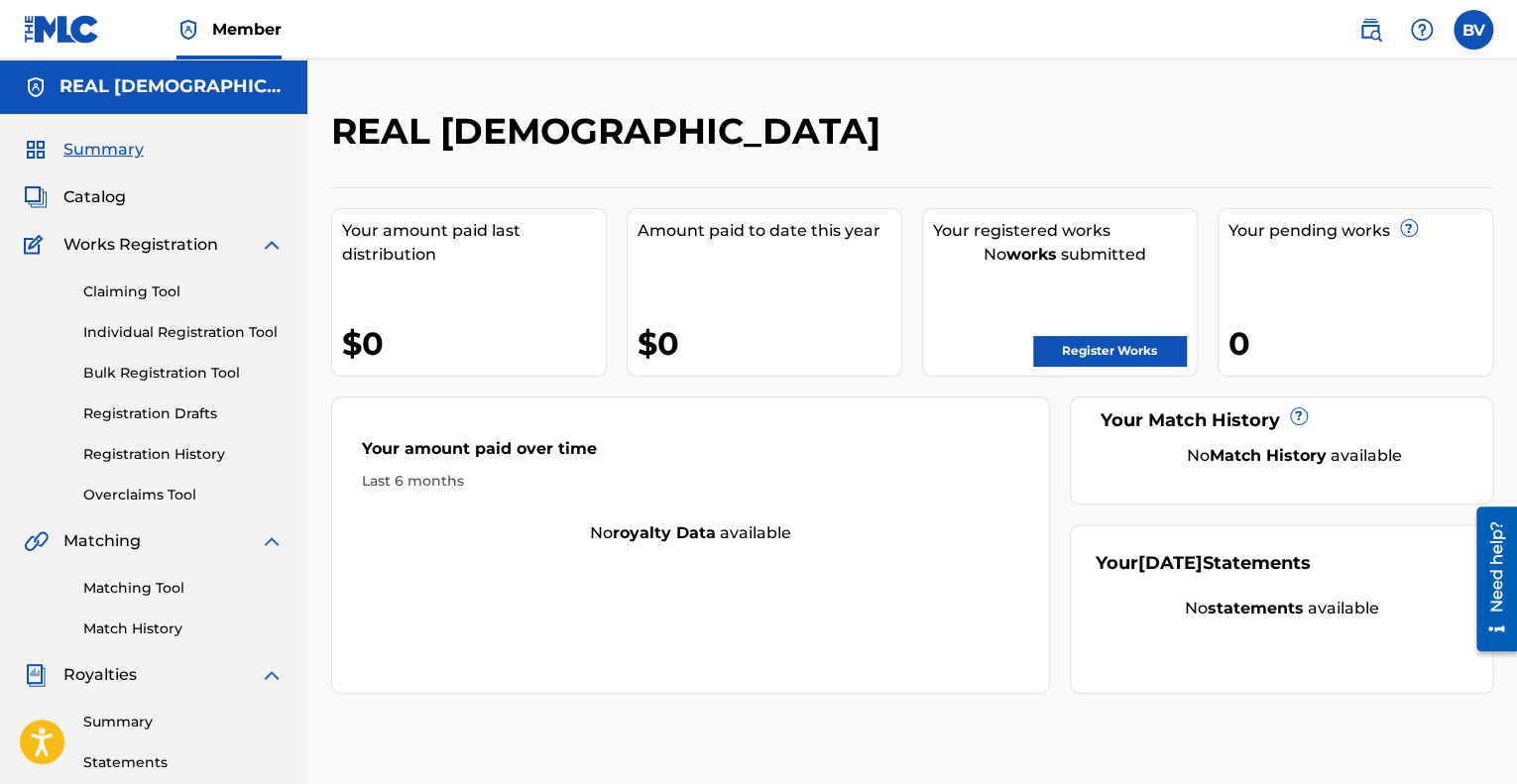 click on "REAL [DEMOGRAPHIC_DATA]" at bounding box center [154, 86] 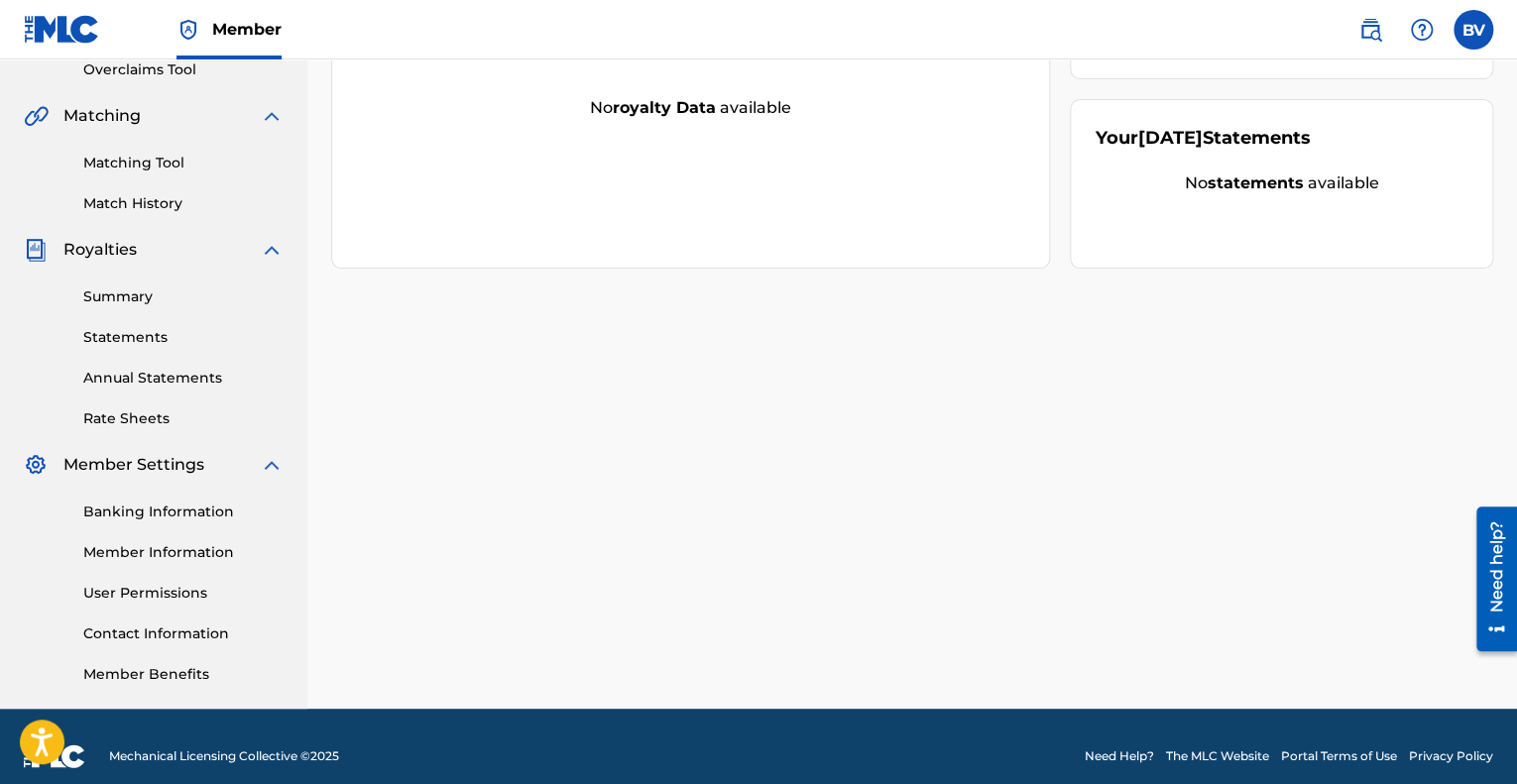 scroll, scrollTop: 0, scrollLeft: 0, axis: both 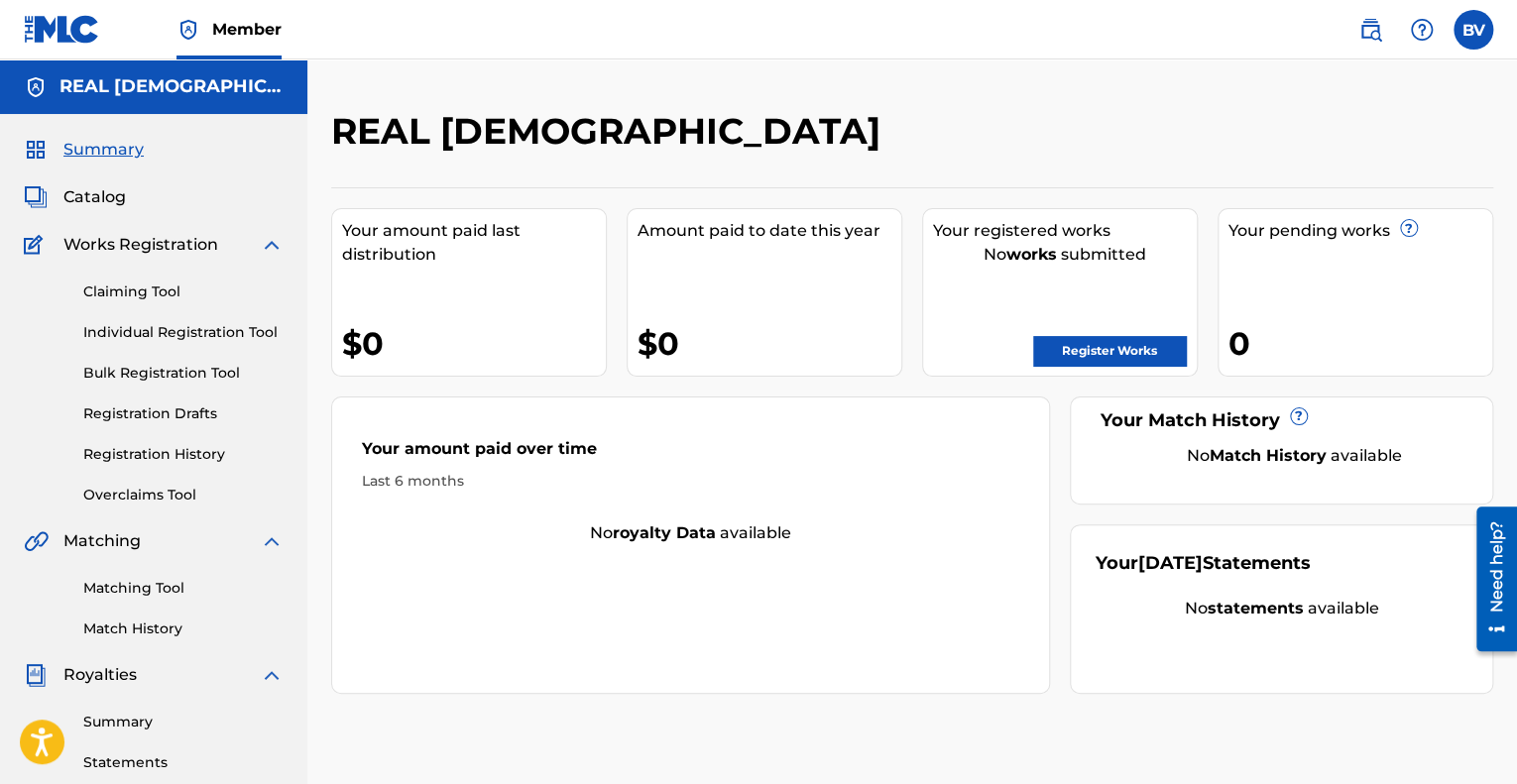 click on "Registration History" at bounding box center [183, 454] 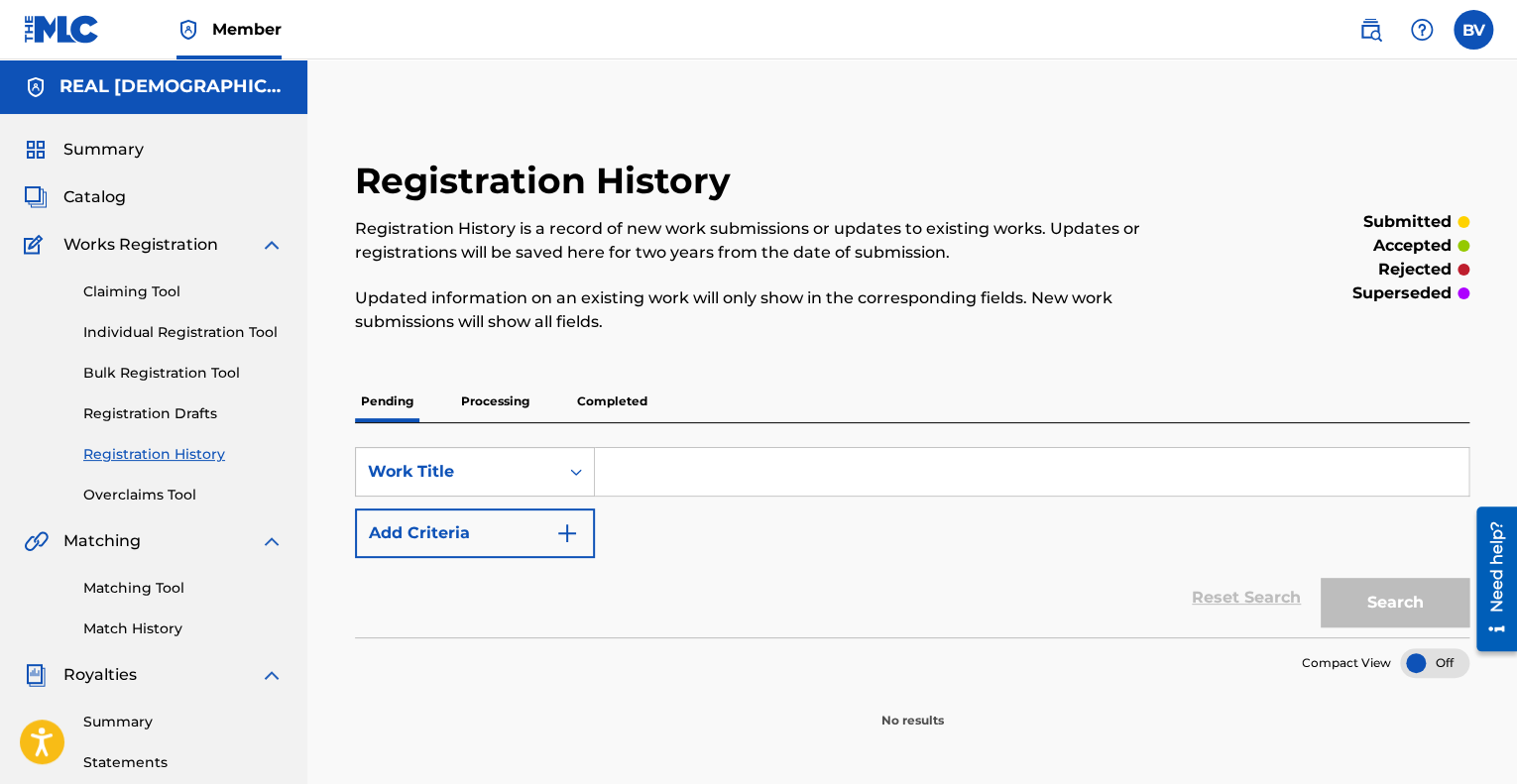 click on "Processing" at bounding box center [495, 401] 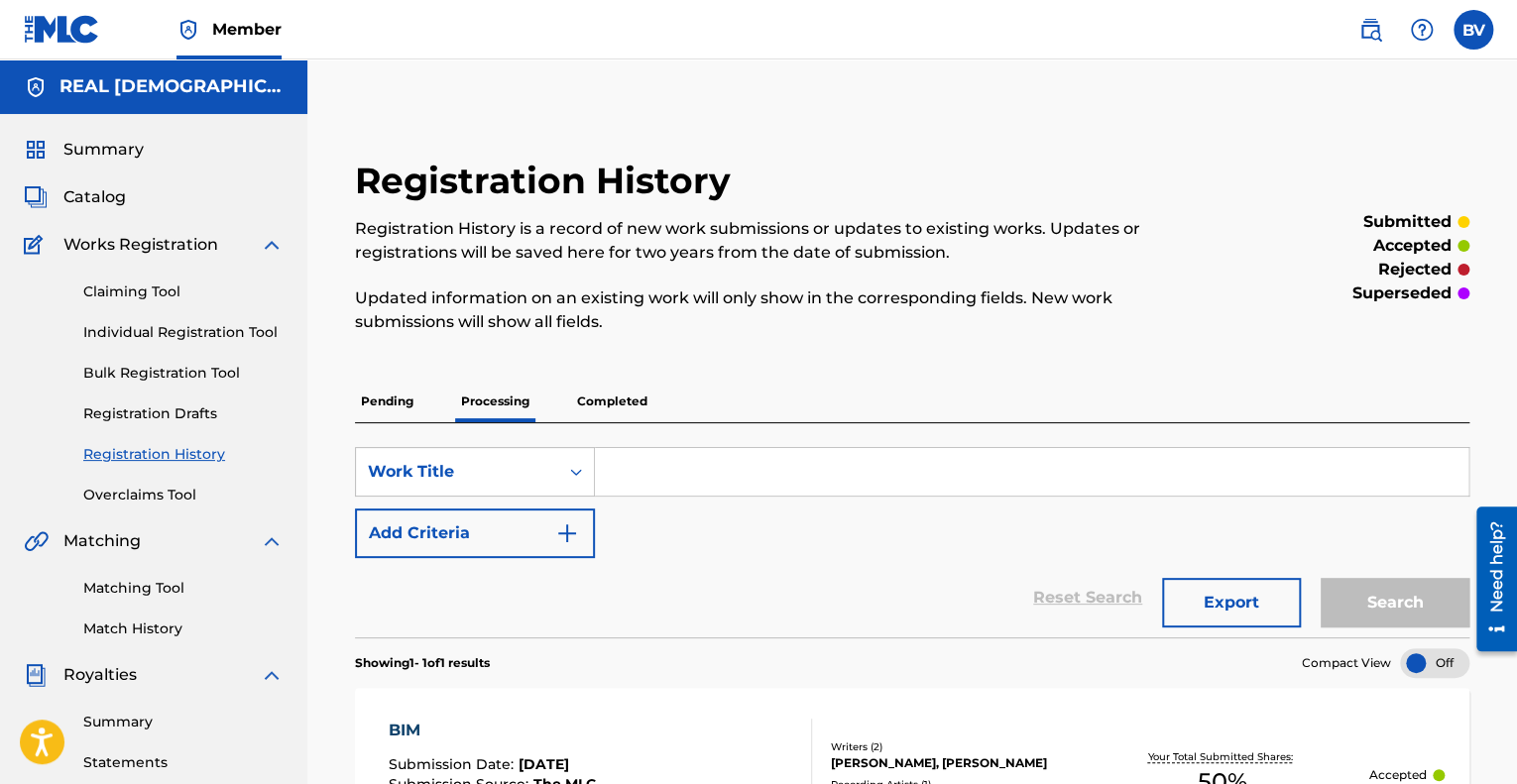 click on "Completed" at bounding box center (612, 401) 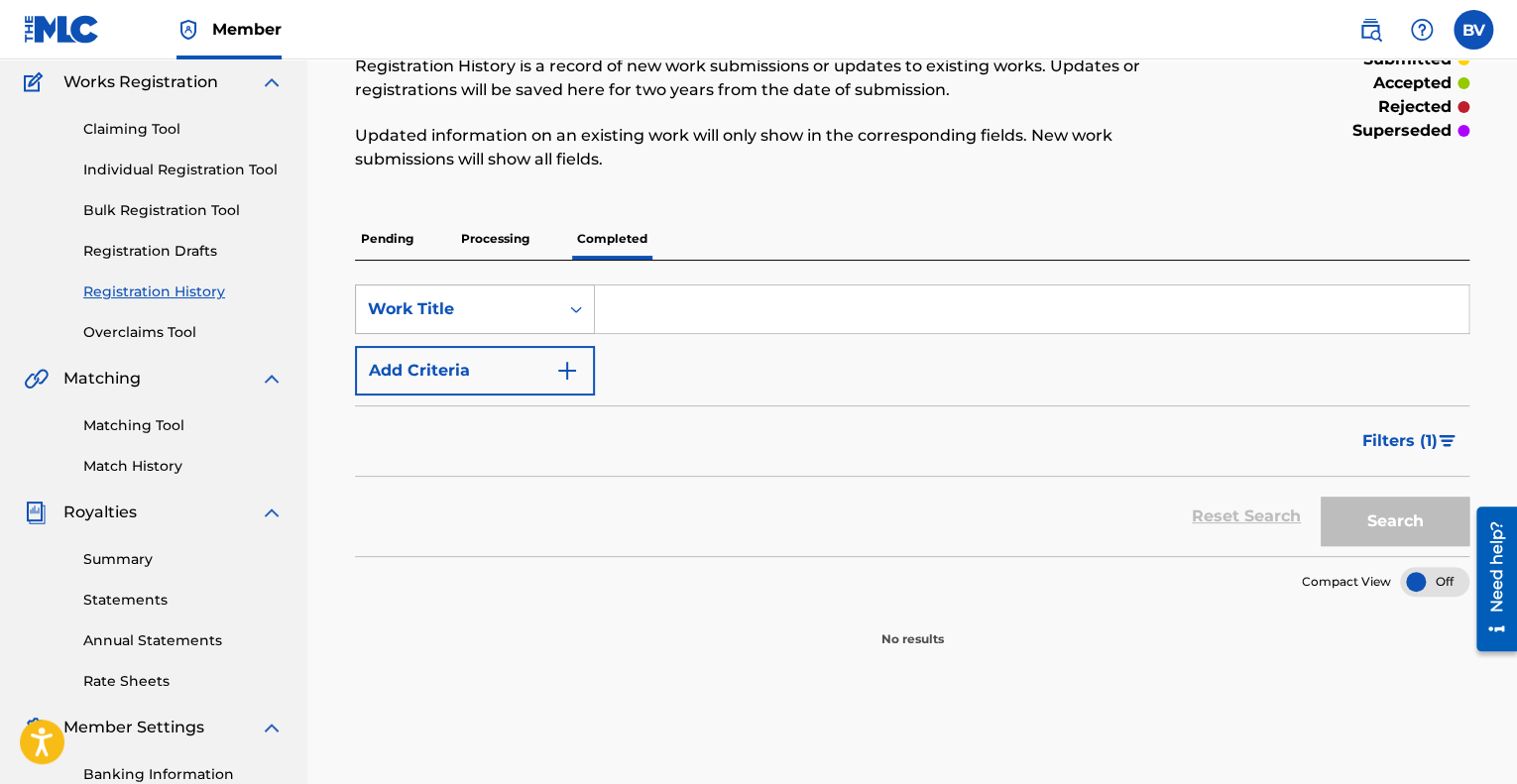 scroll, scrollTop: 198, scrollLeft: 0, axis: vertical 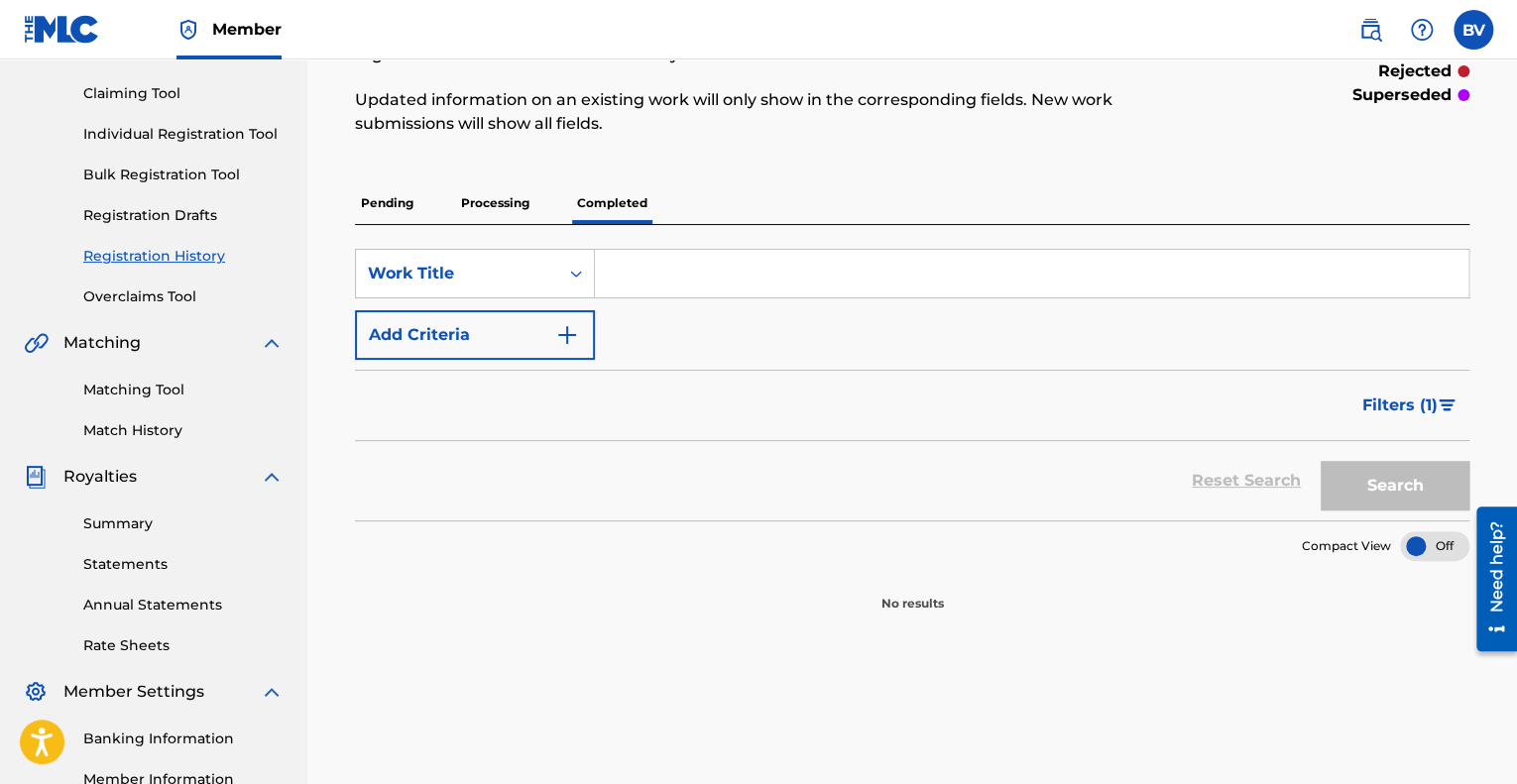 click on "Processing" at bounding box center [495, 203] 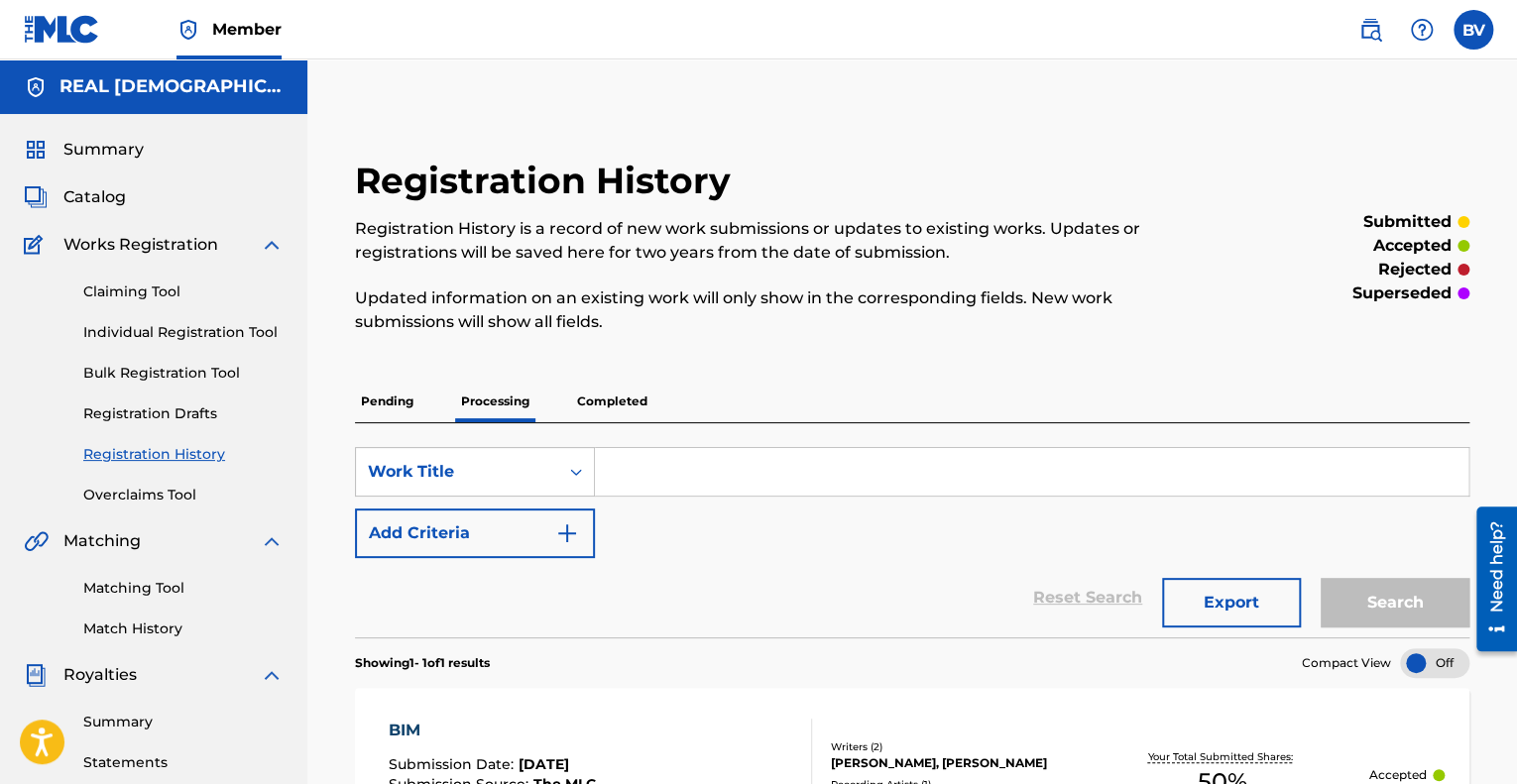 scroll, scrollTop: 198, scrollLeft: 0, axis: vertical 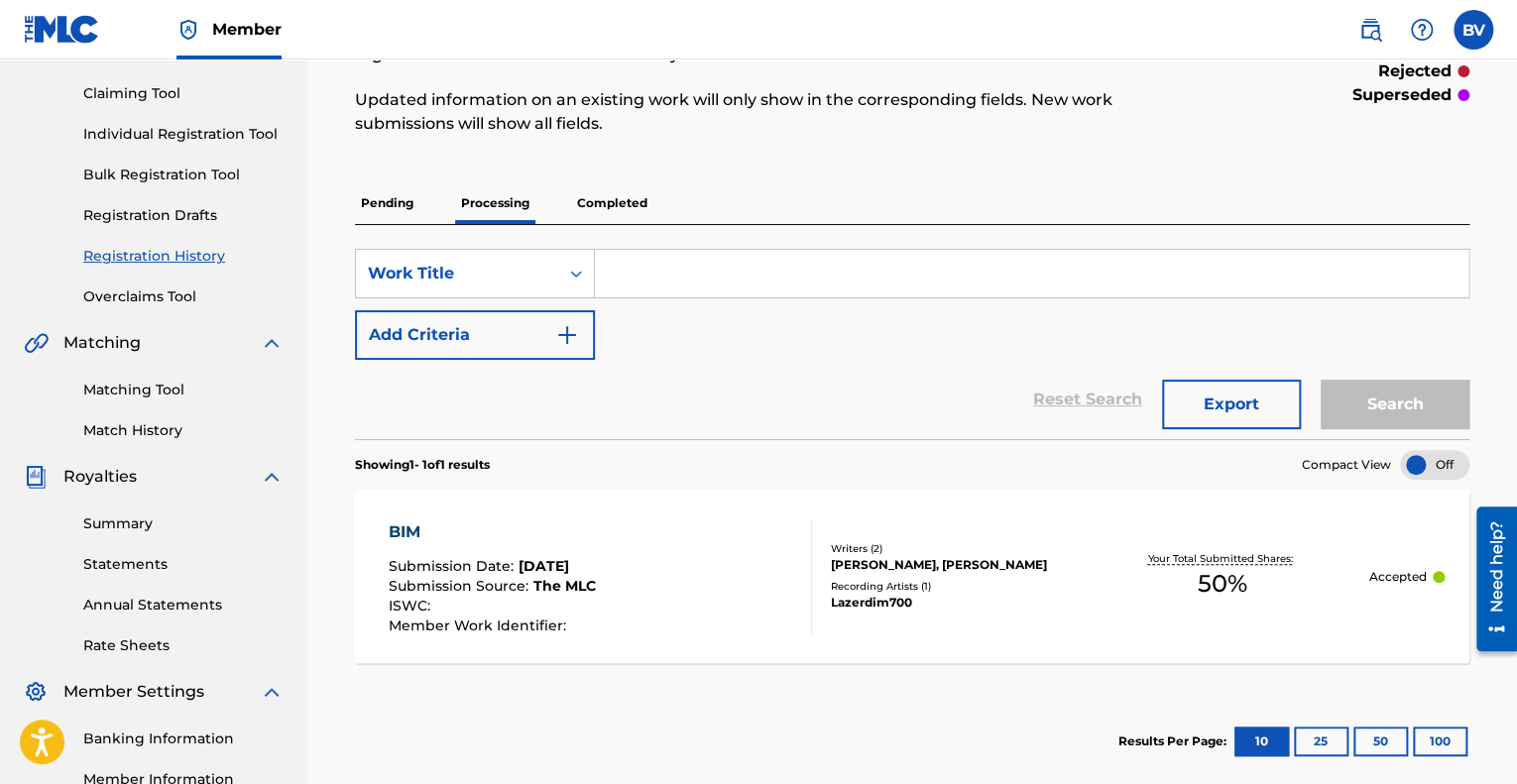 click on "Lazerdim700" at bounding box center (954, 603) 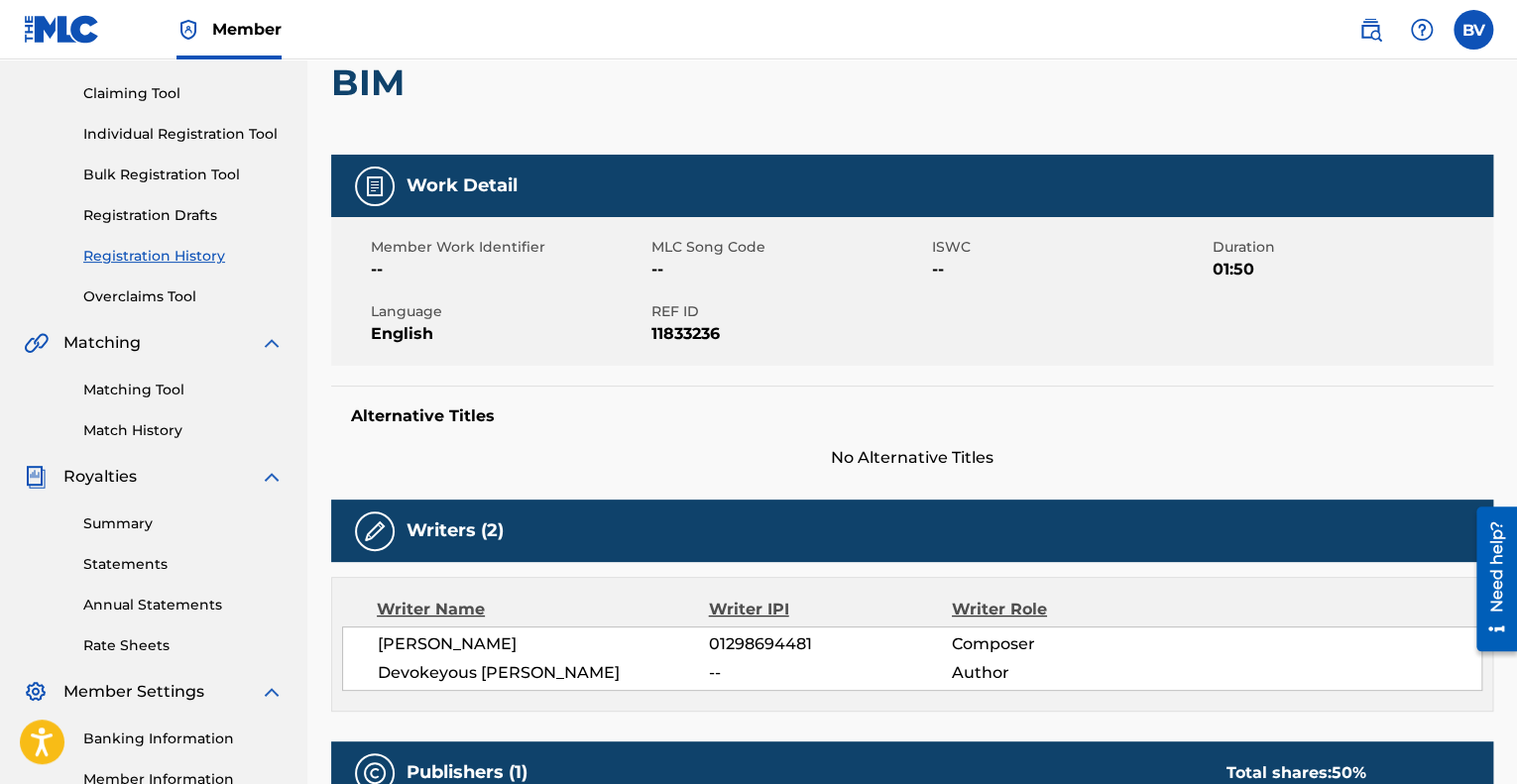 scroll, scrollTop: 99, scrollLeft: 0, axis: vertical 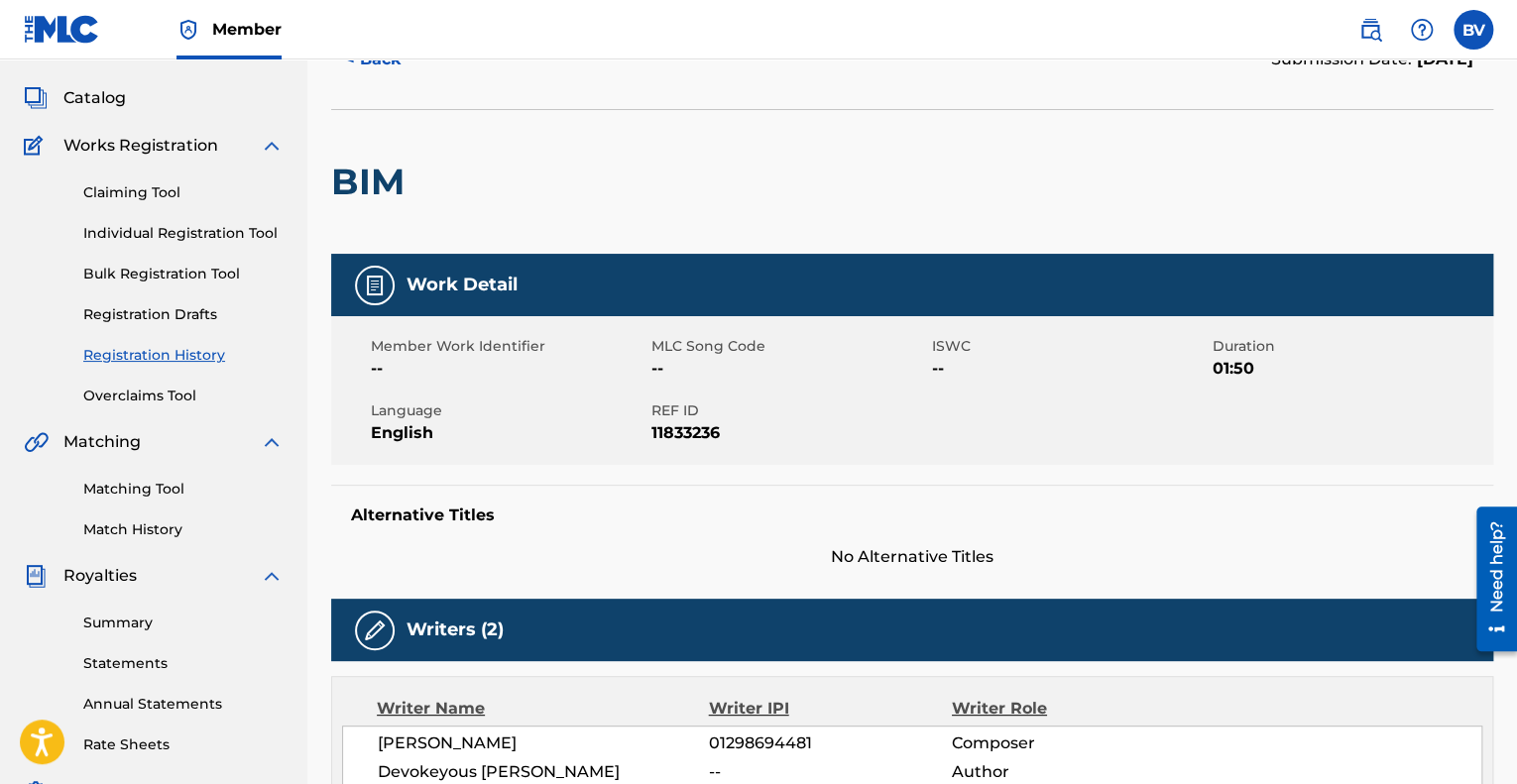 click on "Catalog" at bounding box center (94, 98) 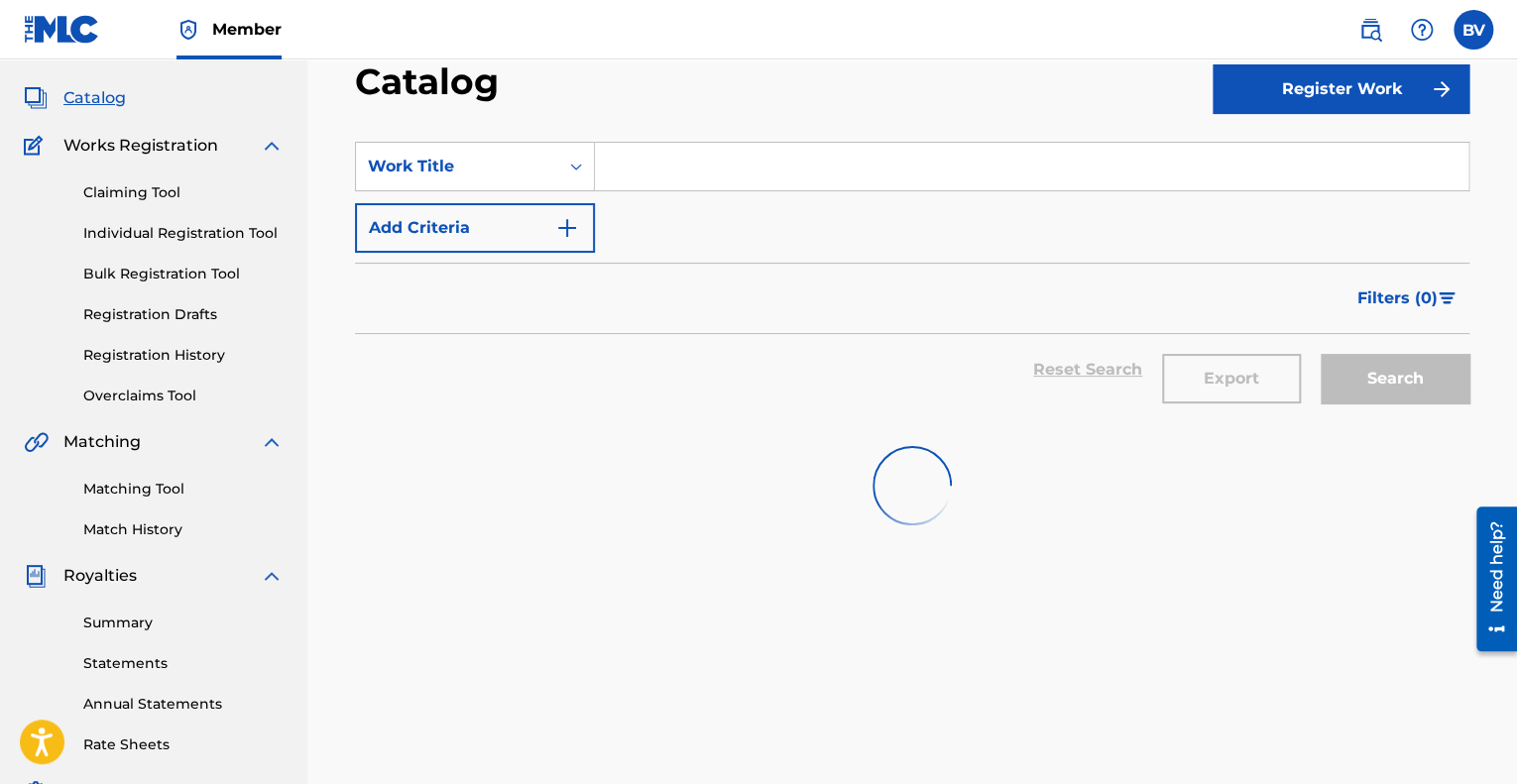 scroll, scrollTop: 0, scrollLeft: 0, axis: both 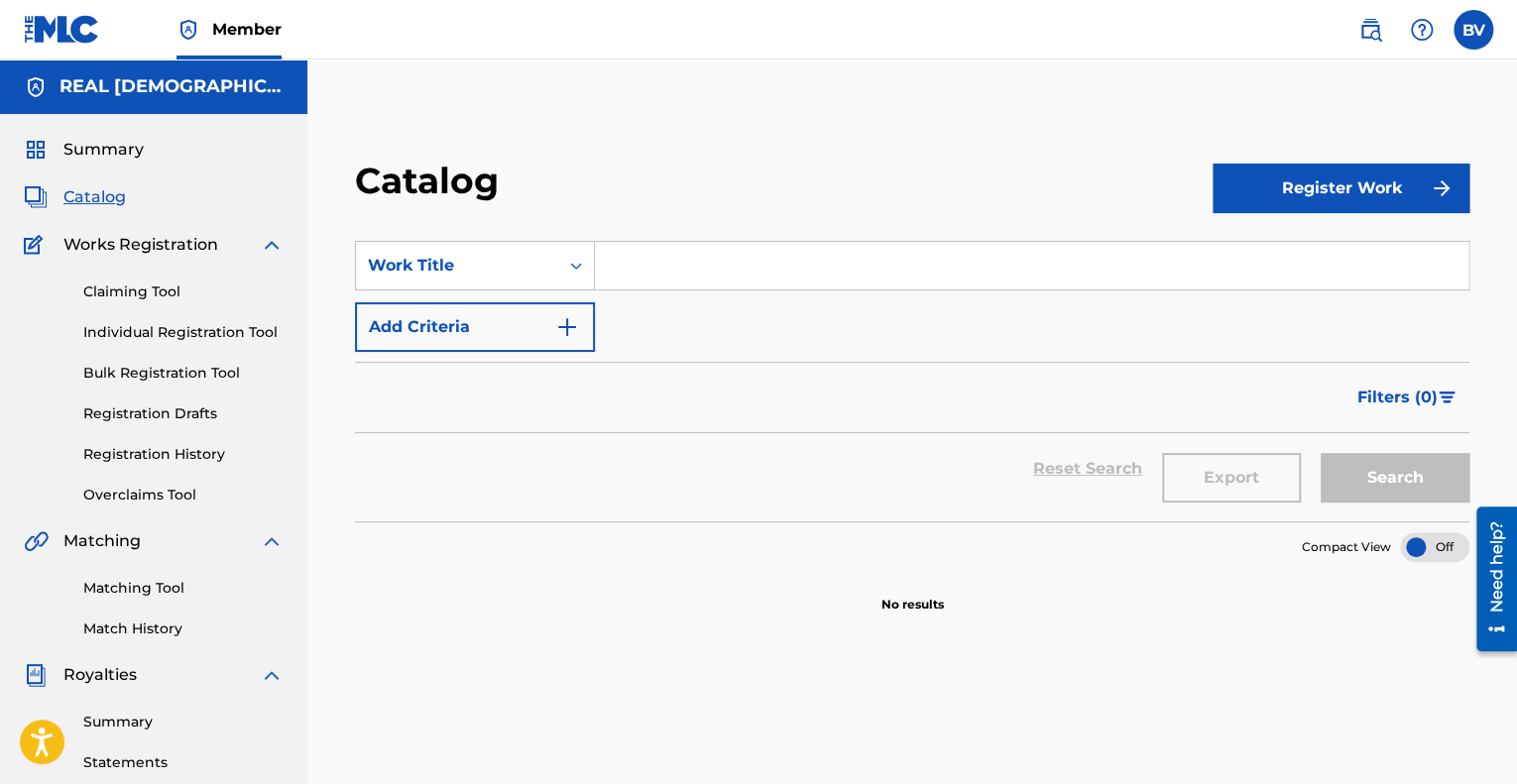 click on "Summary" at bounding box center [83, 150] 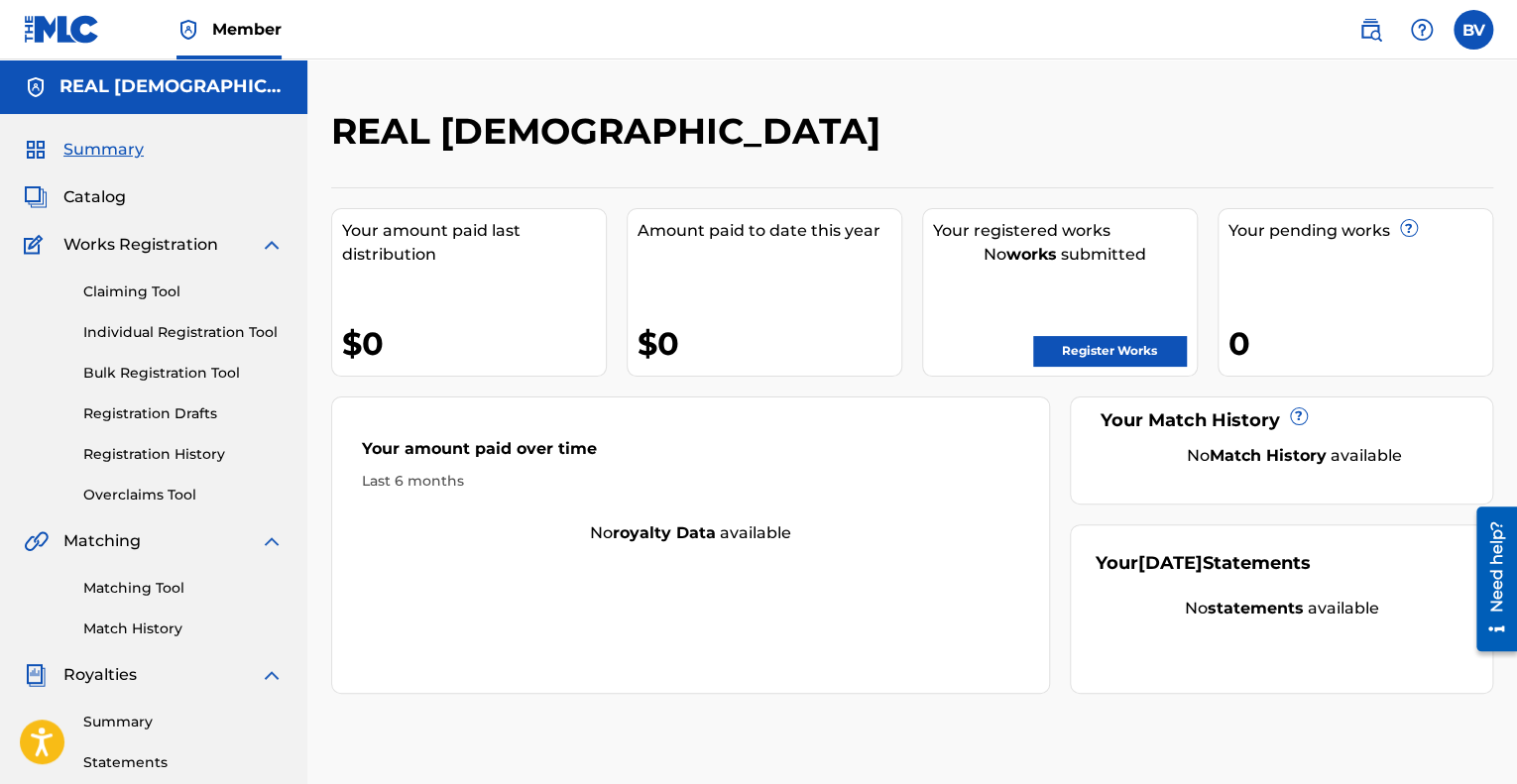 scroll, scrollTop: 99, scrollLeft: 0, axis: vertical 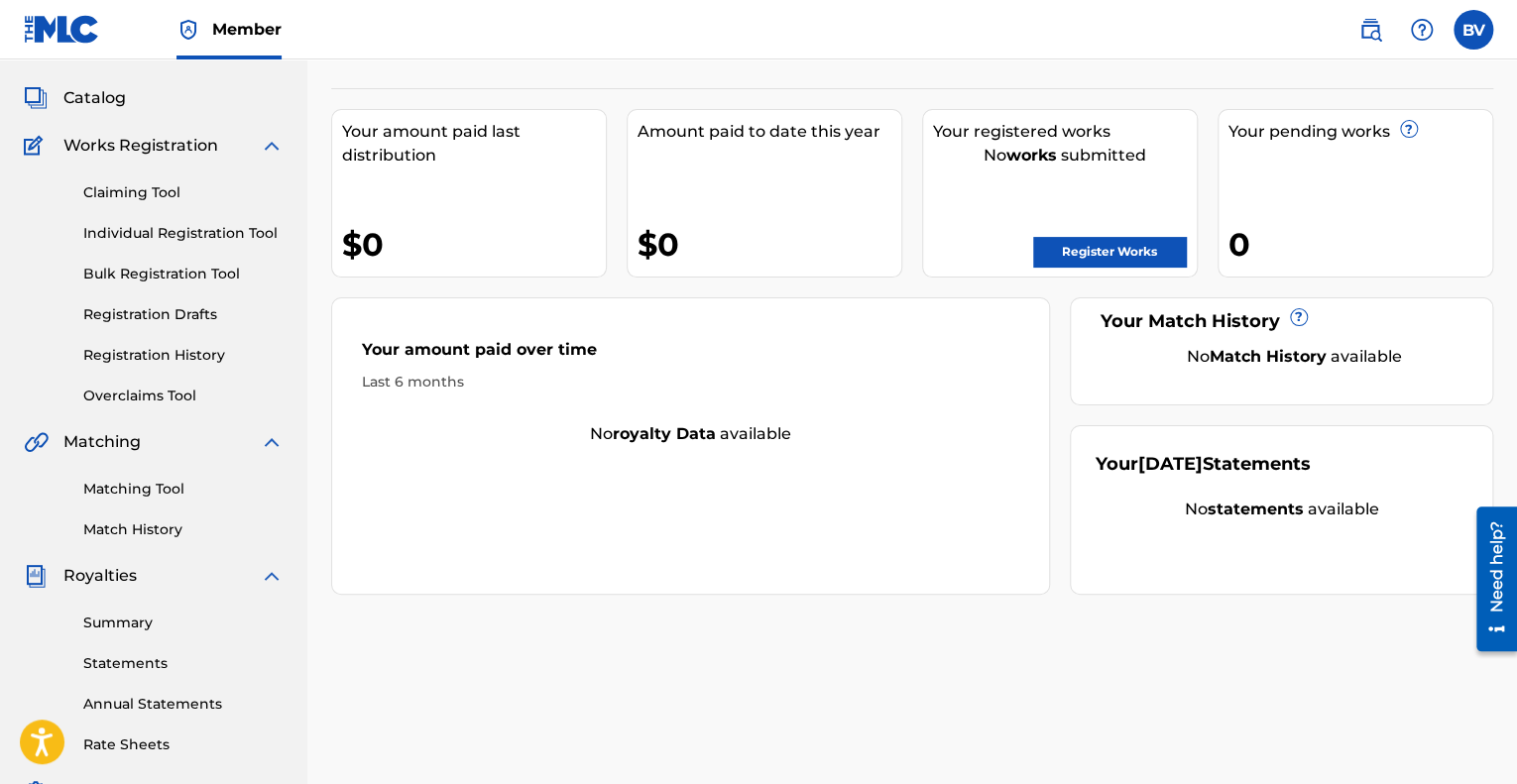 click on "Register Works" at bounding box center [1109, 252] 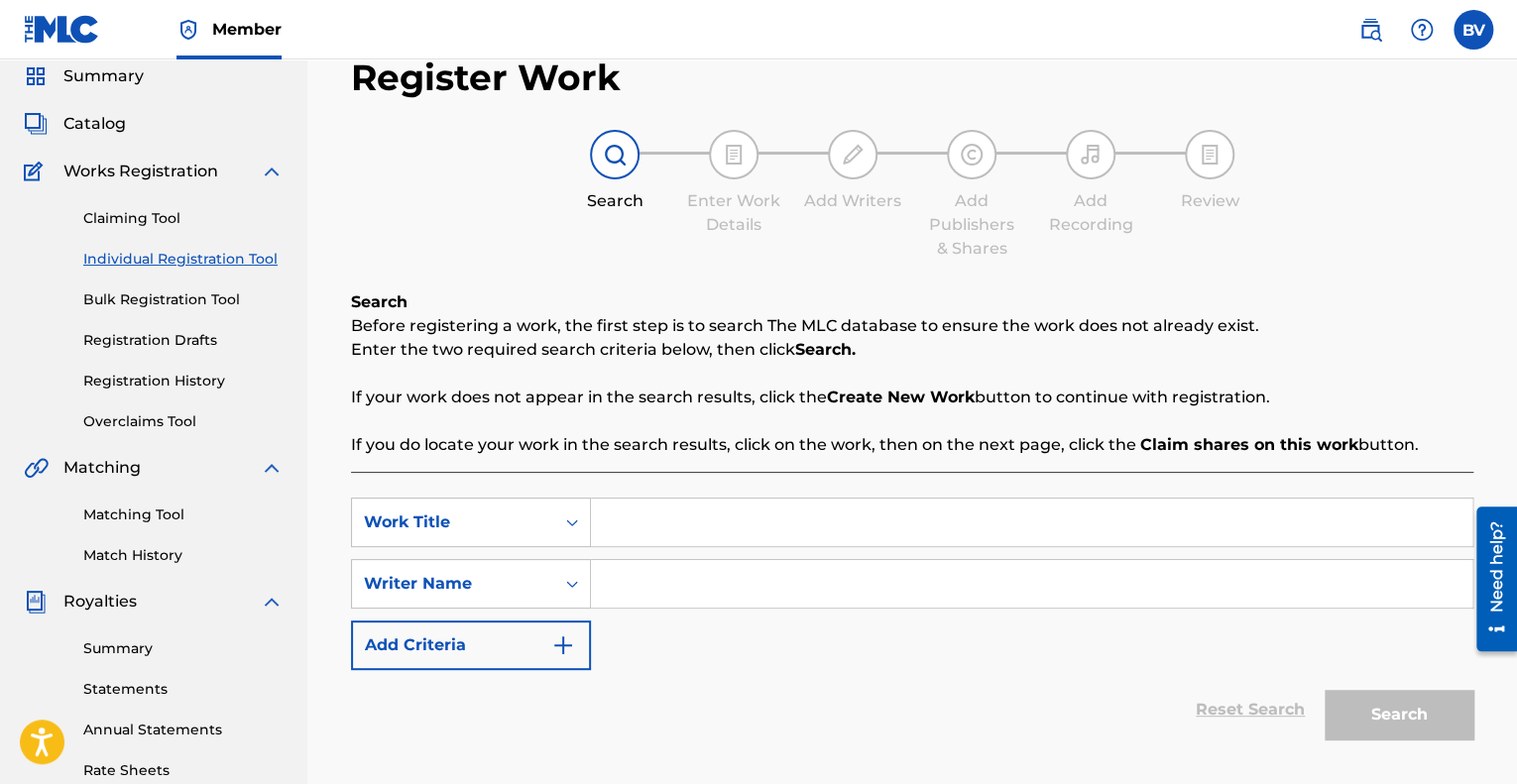 scroll, scrollTop: 198, scrollLeft: 0, axis: vertical 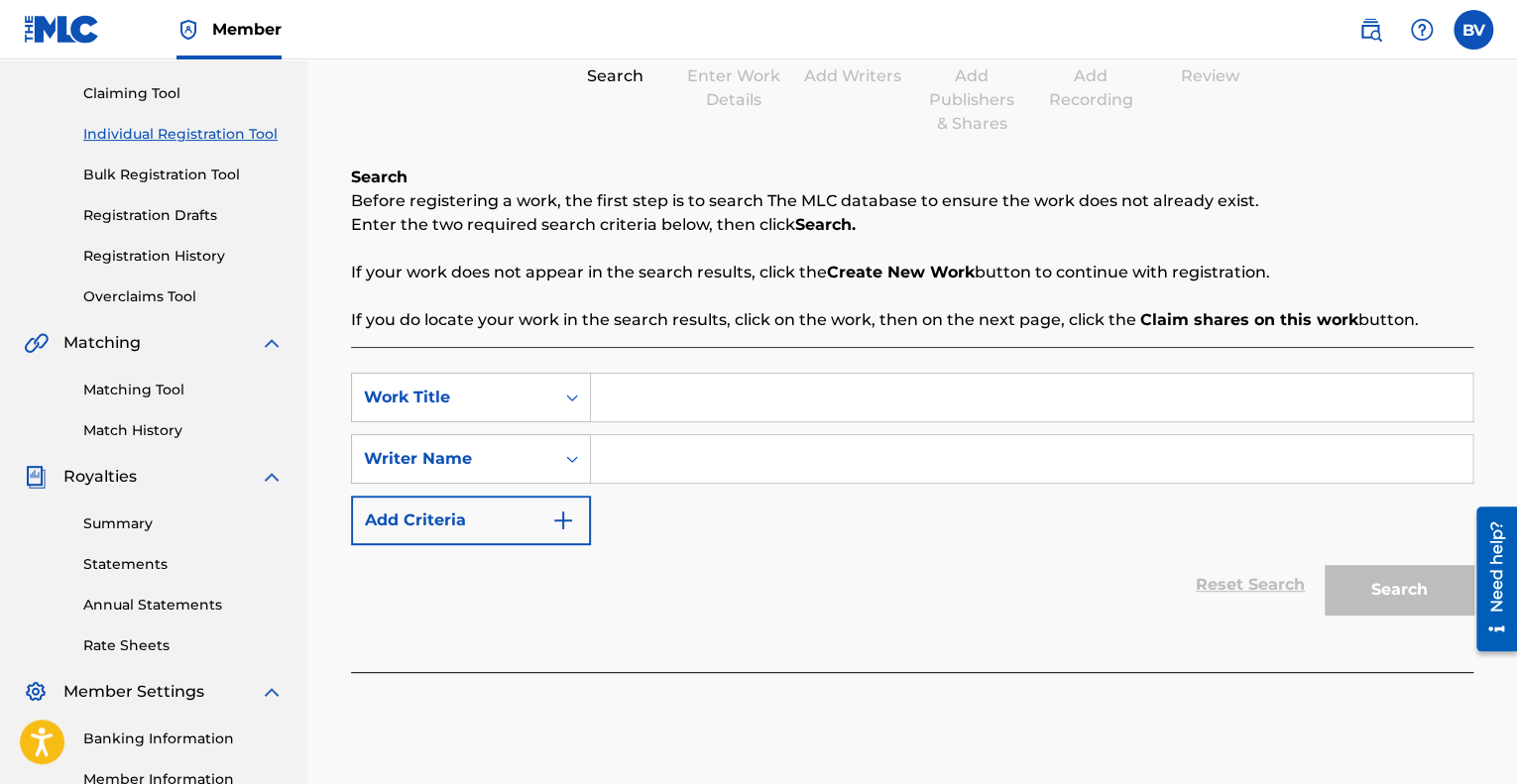 click at bounding box center [1031, 397] 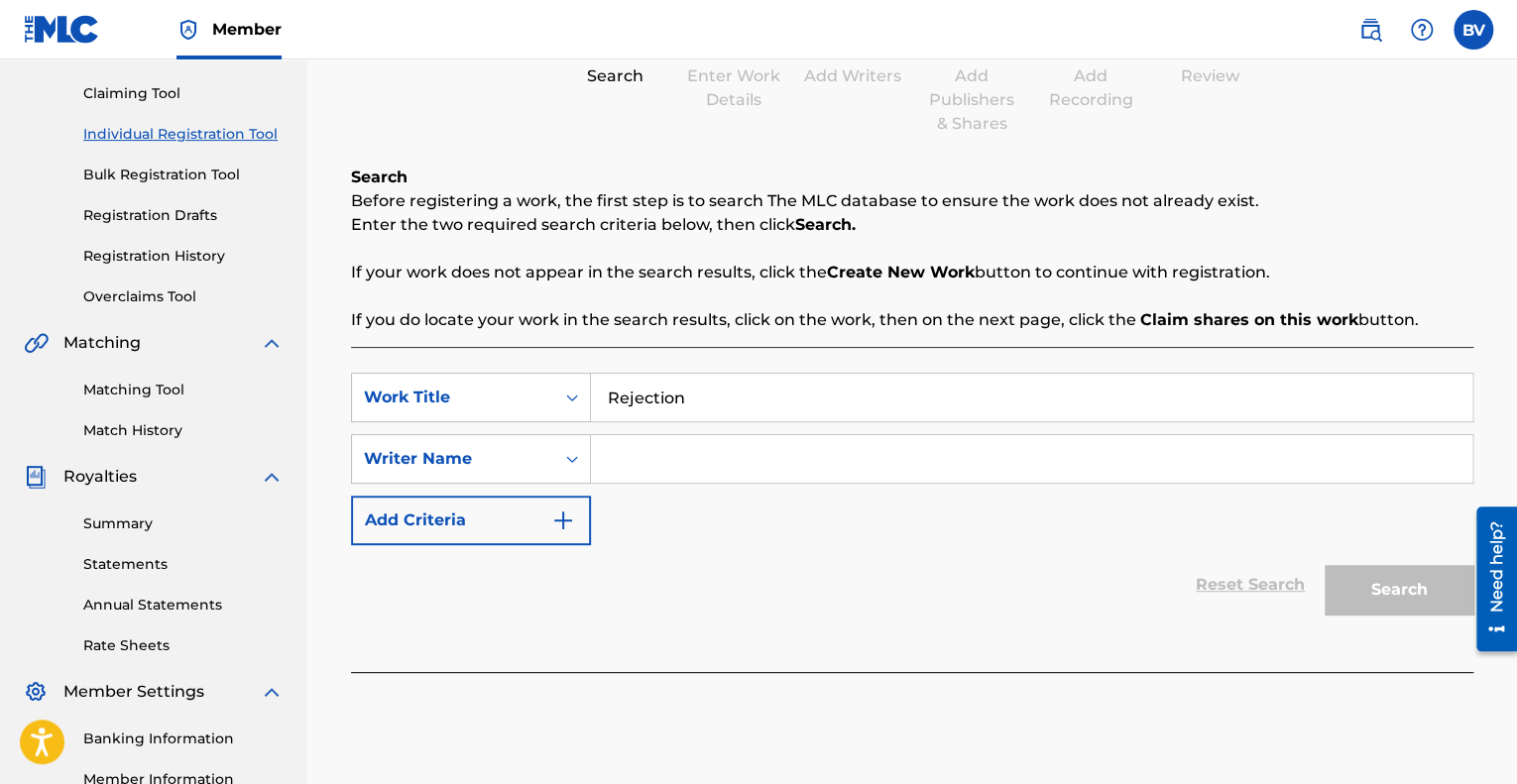 type on "Rejection" 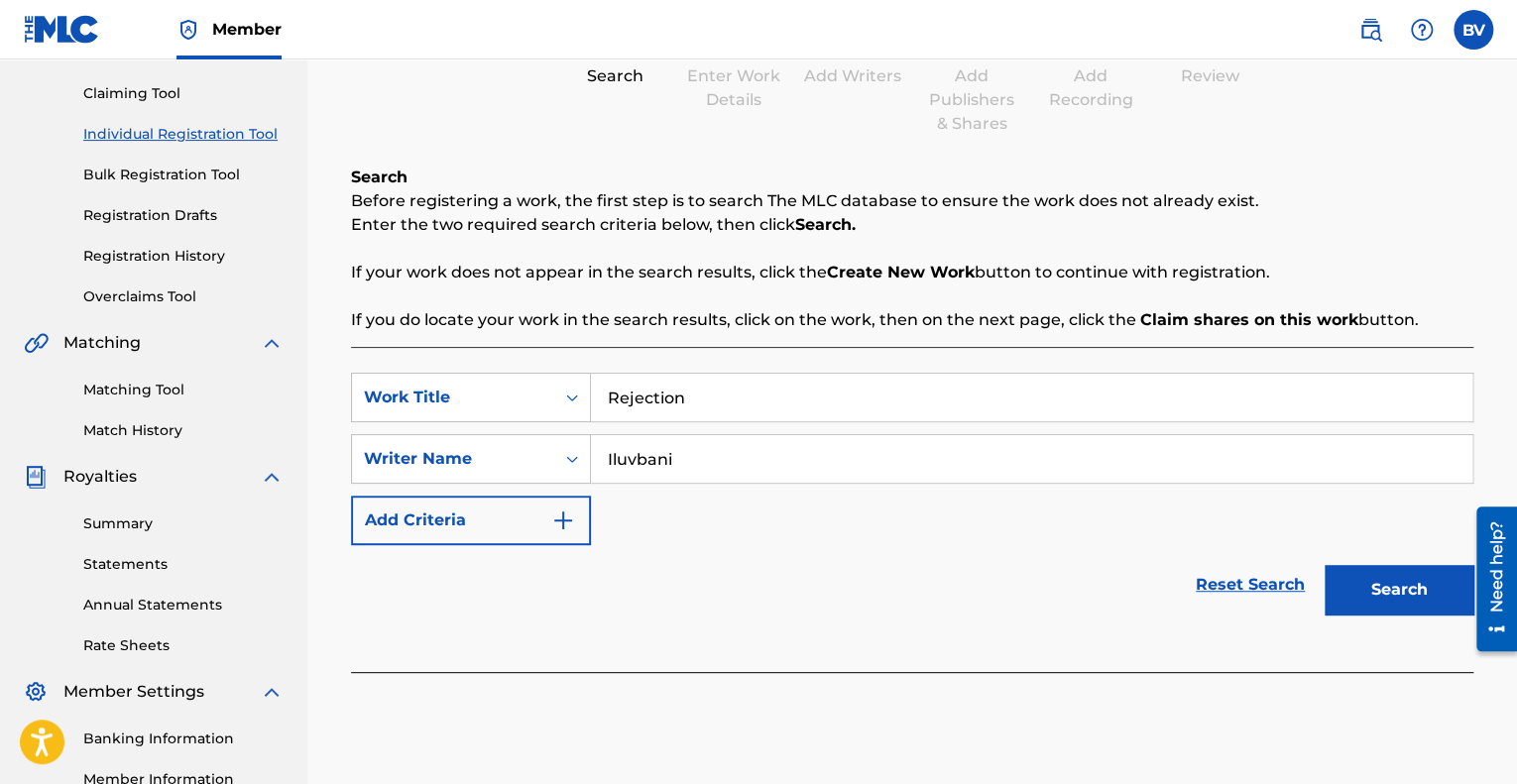 type on "Iluvbani" 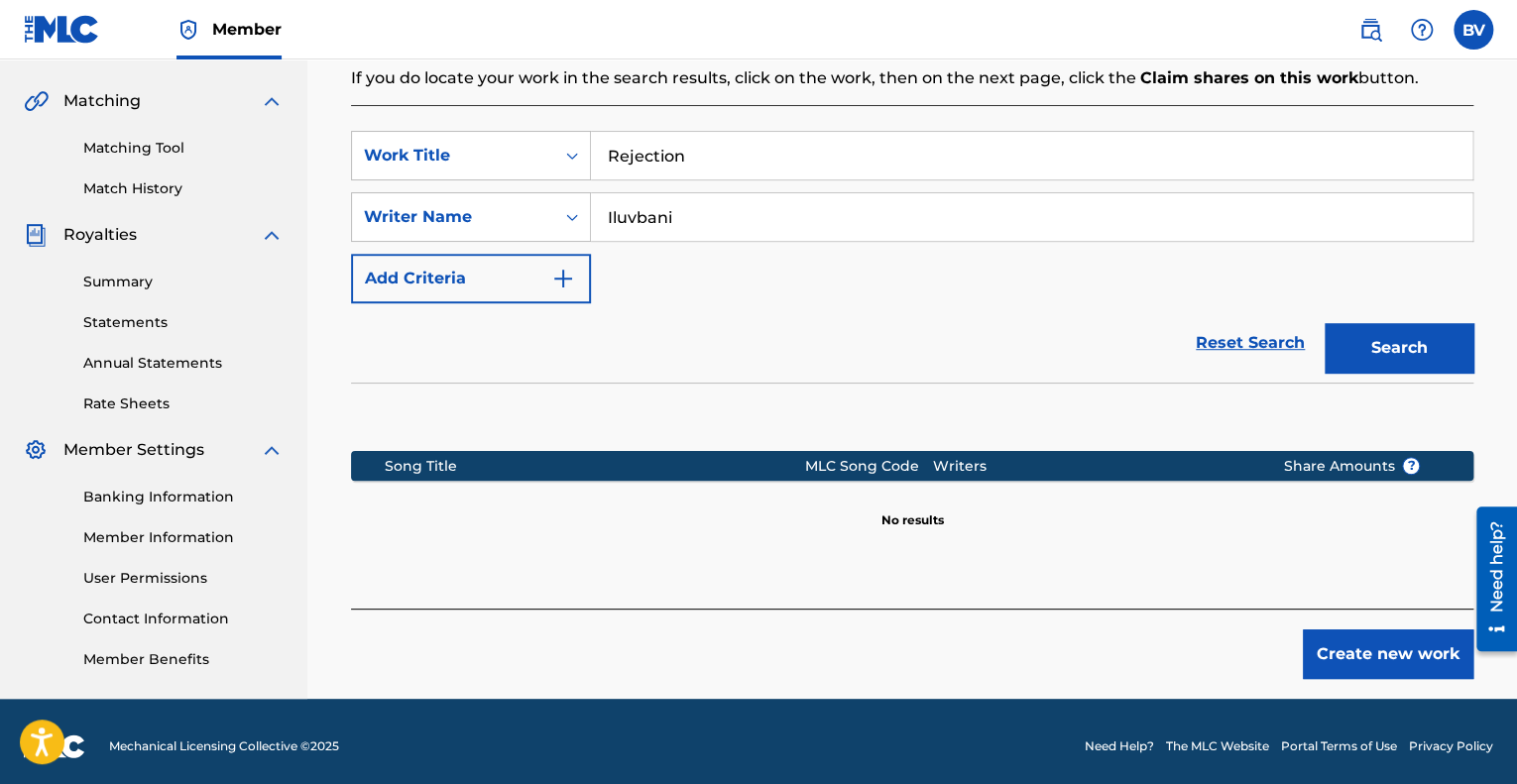 scroll, scrollTop: 449, scrollLeft: 0, axis: vertical 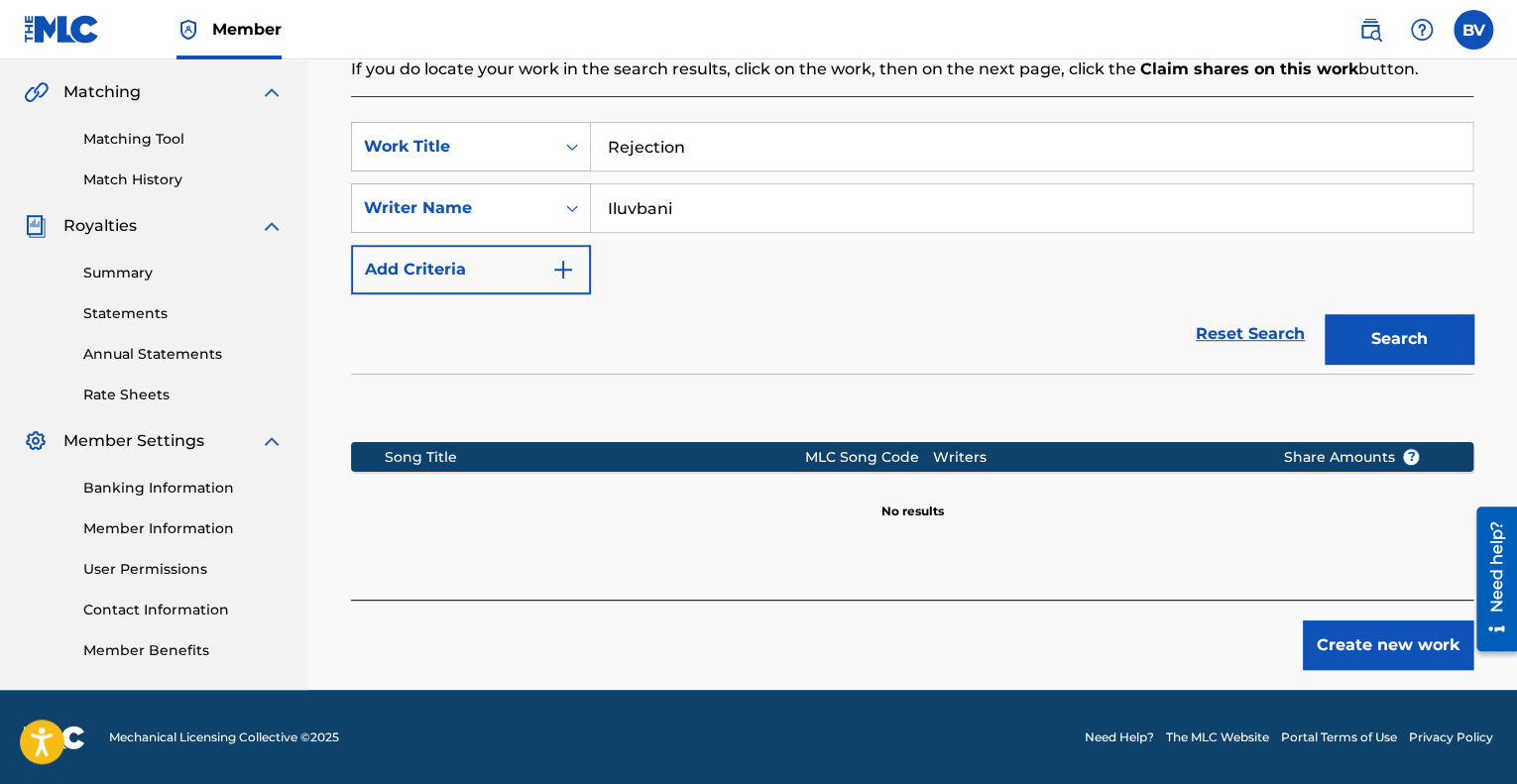 click on "Create new work" at bounding box center (1388, 645) 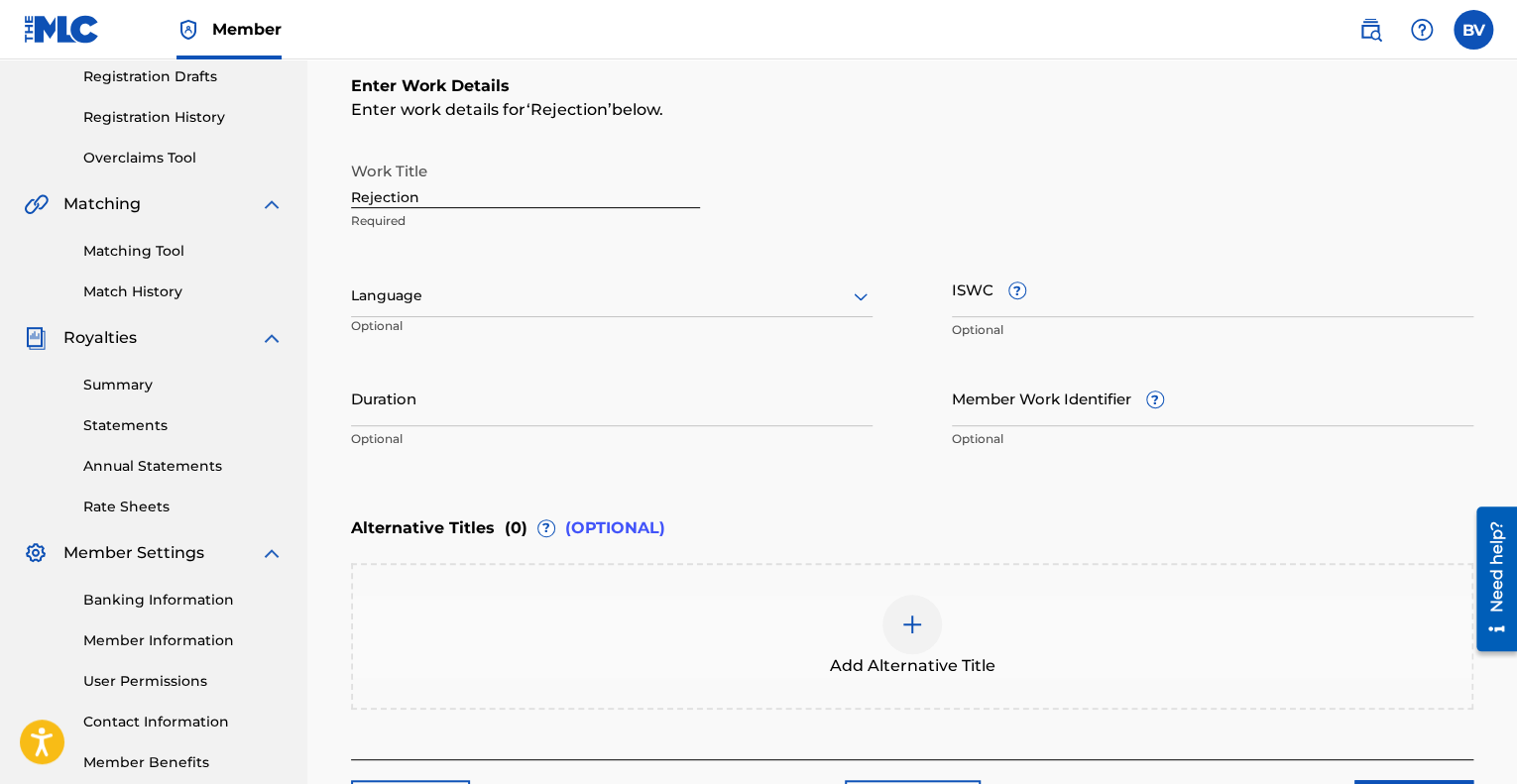 scroll, scrollTop: 449, scrollLeft: 0, axis: vertical 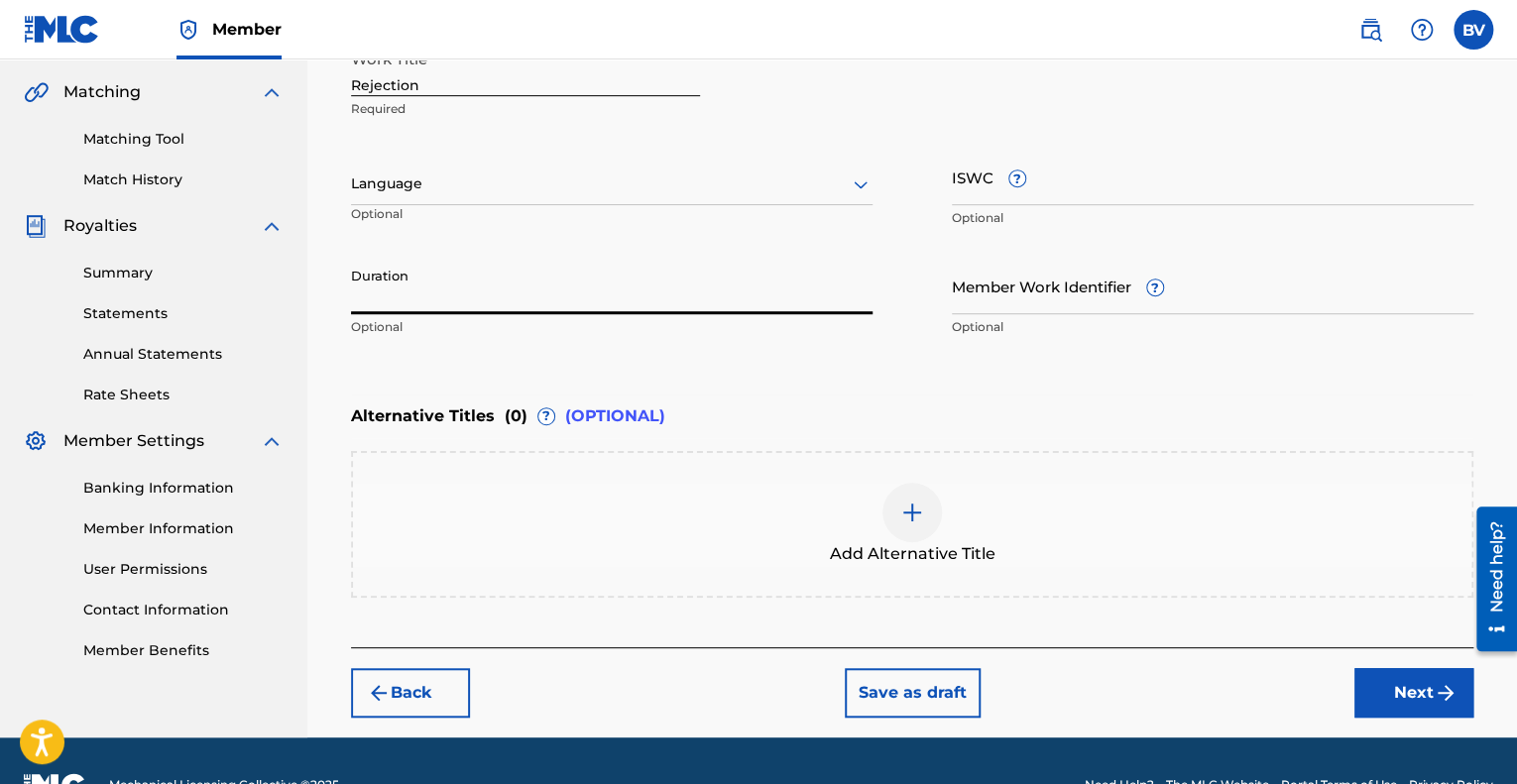 click on "Duration" at bounding box center (612, 285) 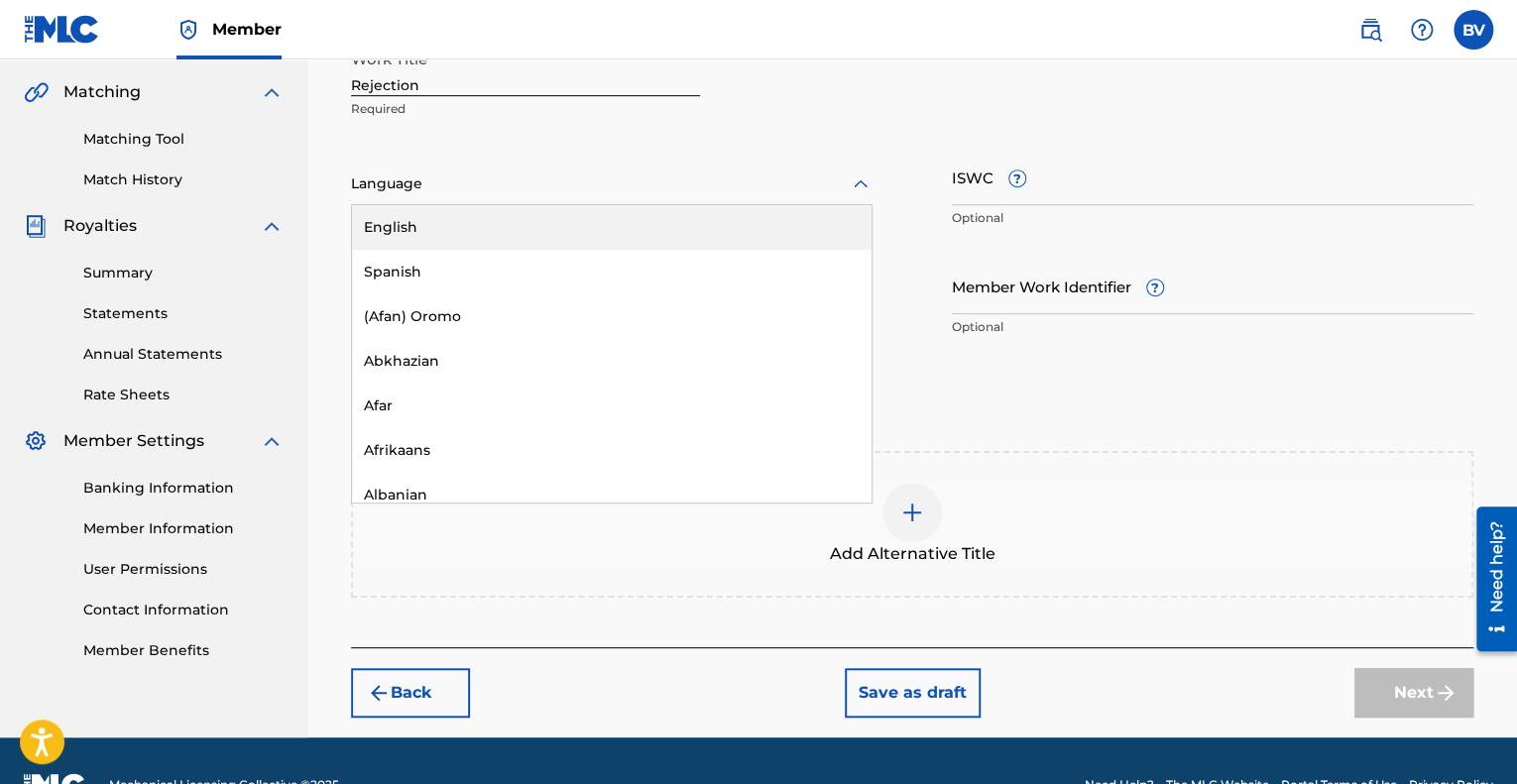 click at bounding box center [612, 183] 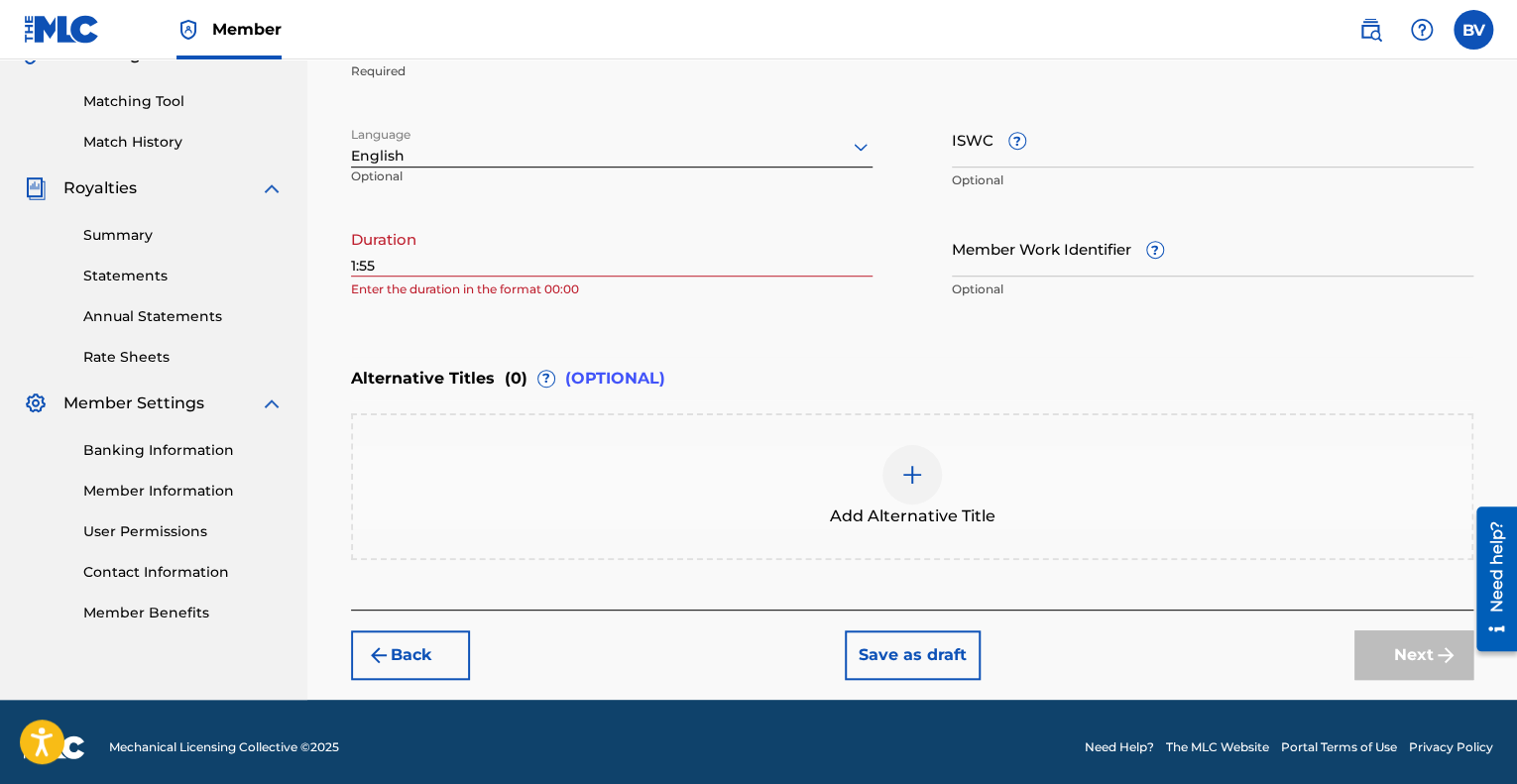 scroll, scrollTop: 496, scrollLeft: 0, axis: vertical 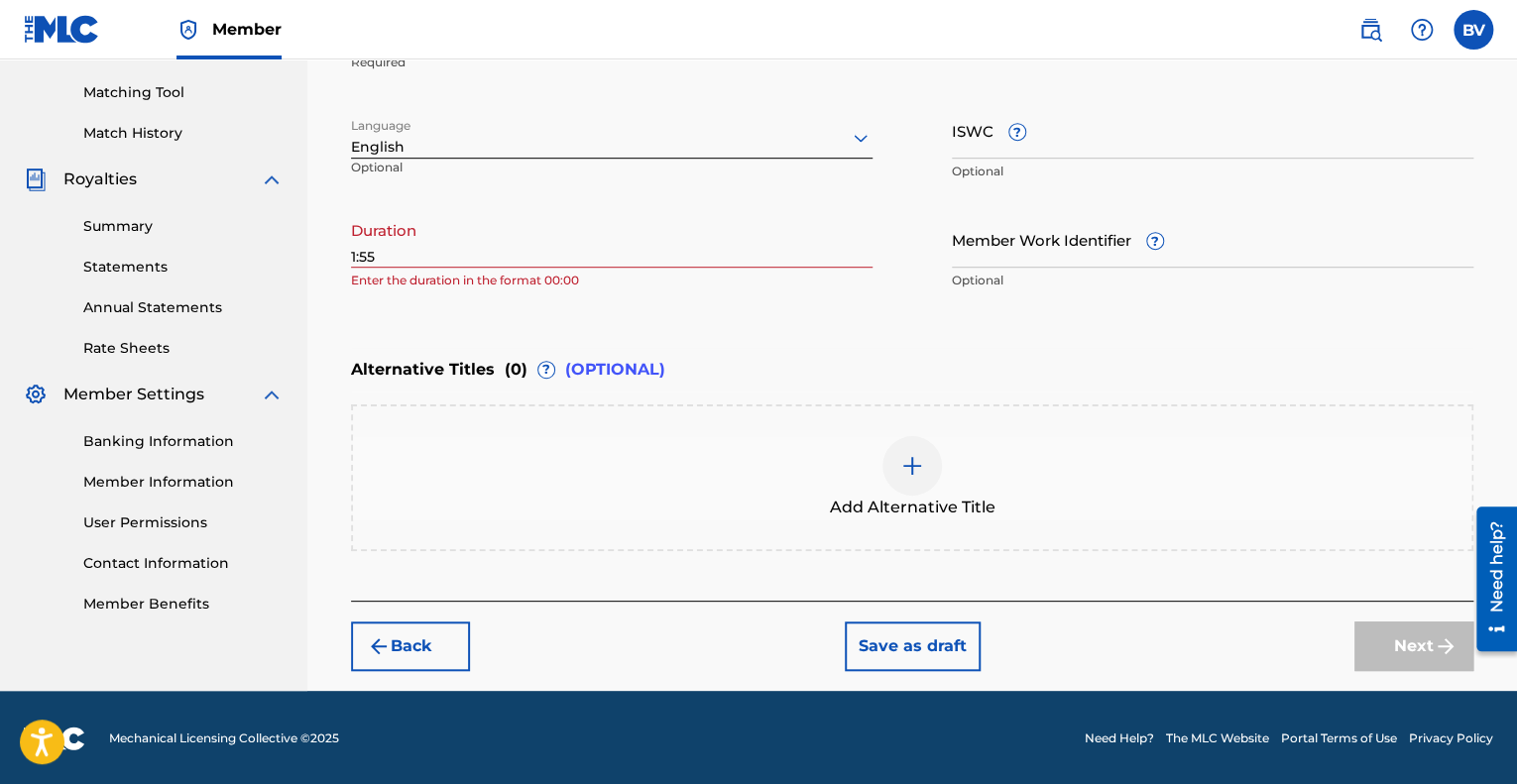 click on "Add Alternative Title" at bounding box center (912, 478) 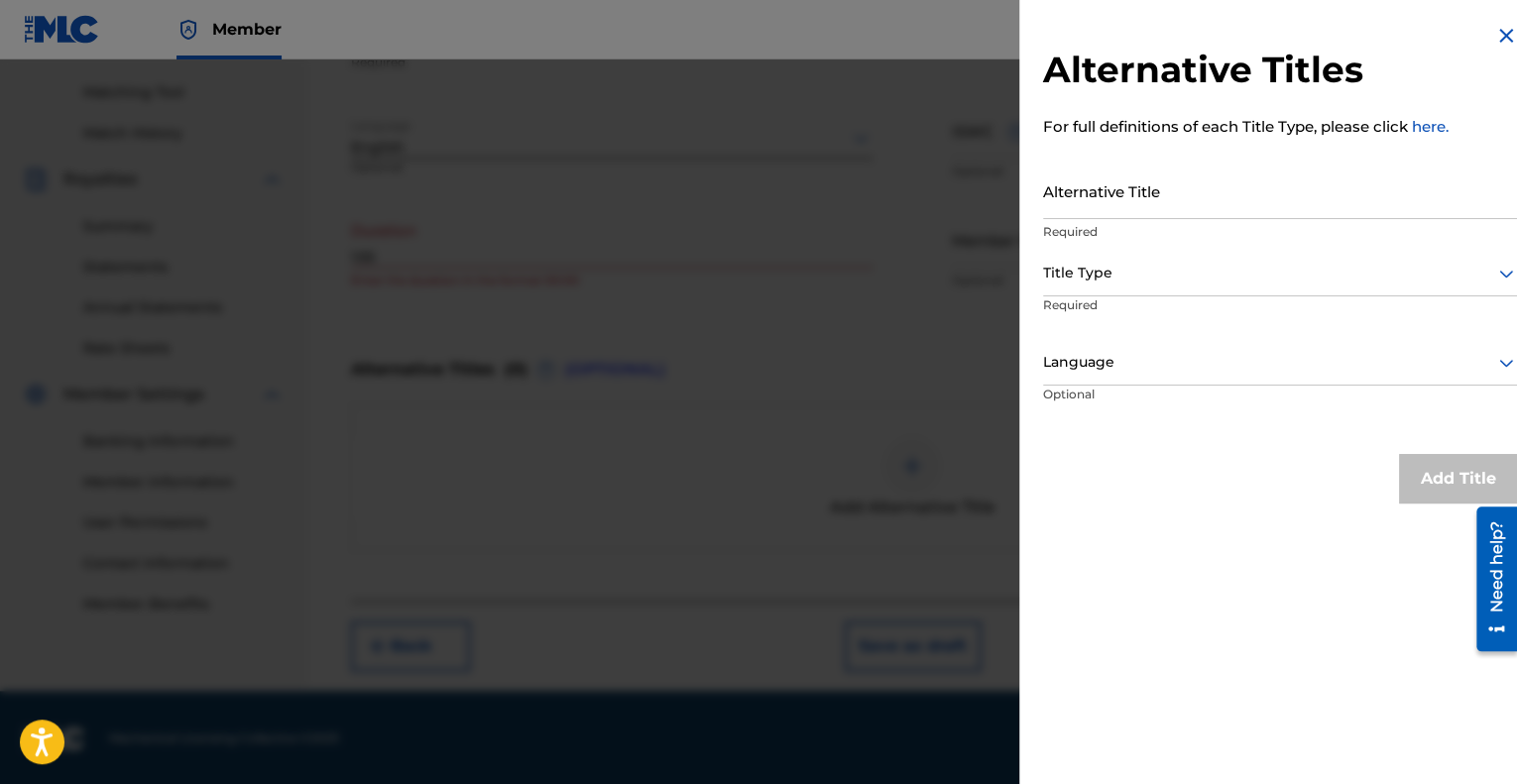 click at bounding box center [1280, 273] 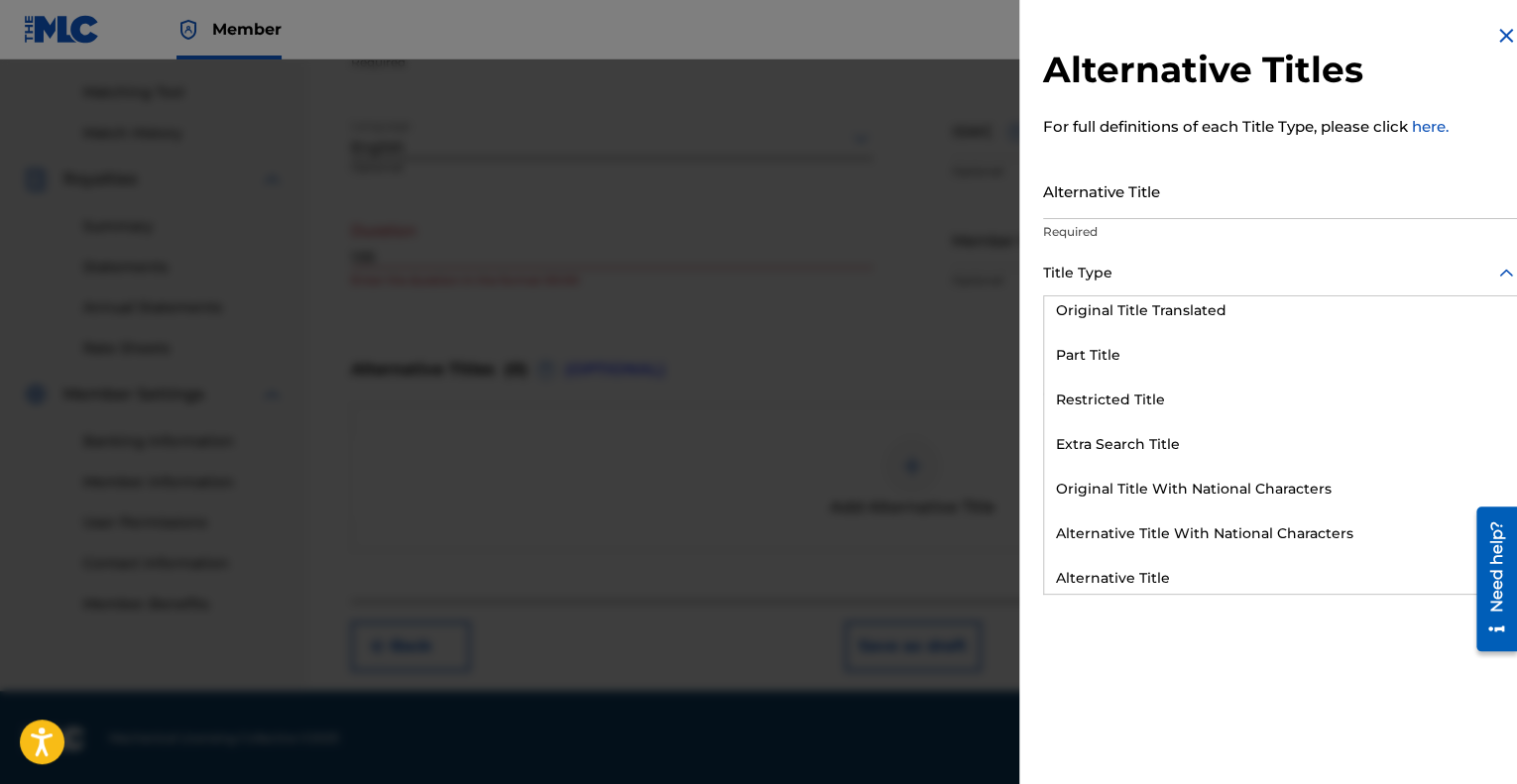scroll, scrollTop: 193, scrollLeft: 0, axis: vertical 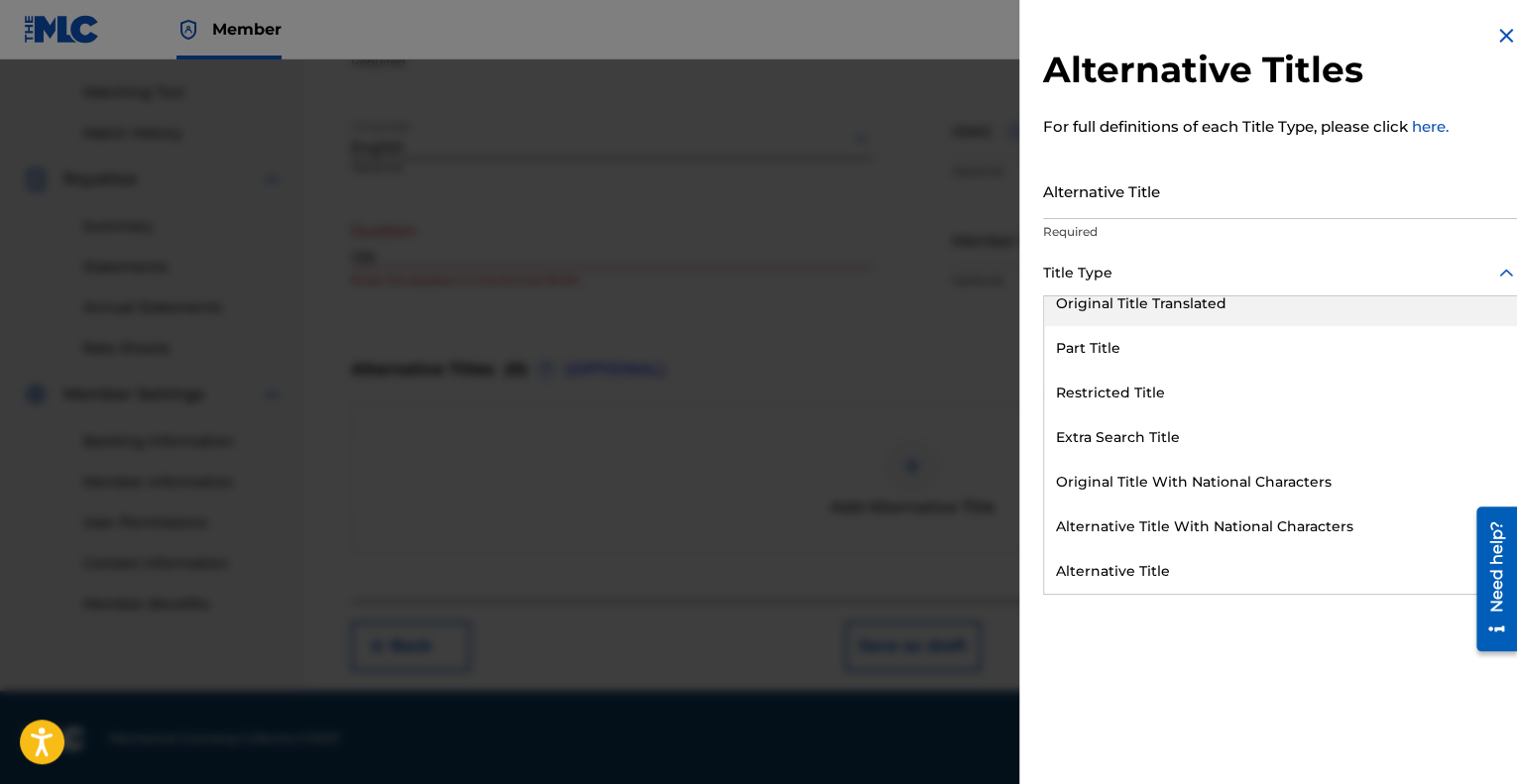 click on "Alternative Titles For full definitions of each Title Type, please click   here. Alternative Title   Required 11 results available. Use Up and Down to choose options, press Enter to select the currently focused option, press Escape to exit the menu, press Tab to select the option and exit the menu. Title Type First Line Of Text Formal Title  Incorrect Title Original Title Original Title Translated Part Title Restricted Title Extra Search Title Original Title With National Characters Alternative Title With National Characters Alternative Title Required Language Optional Add Title" at bounding box center [1280, 264] 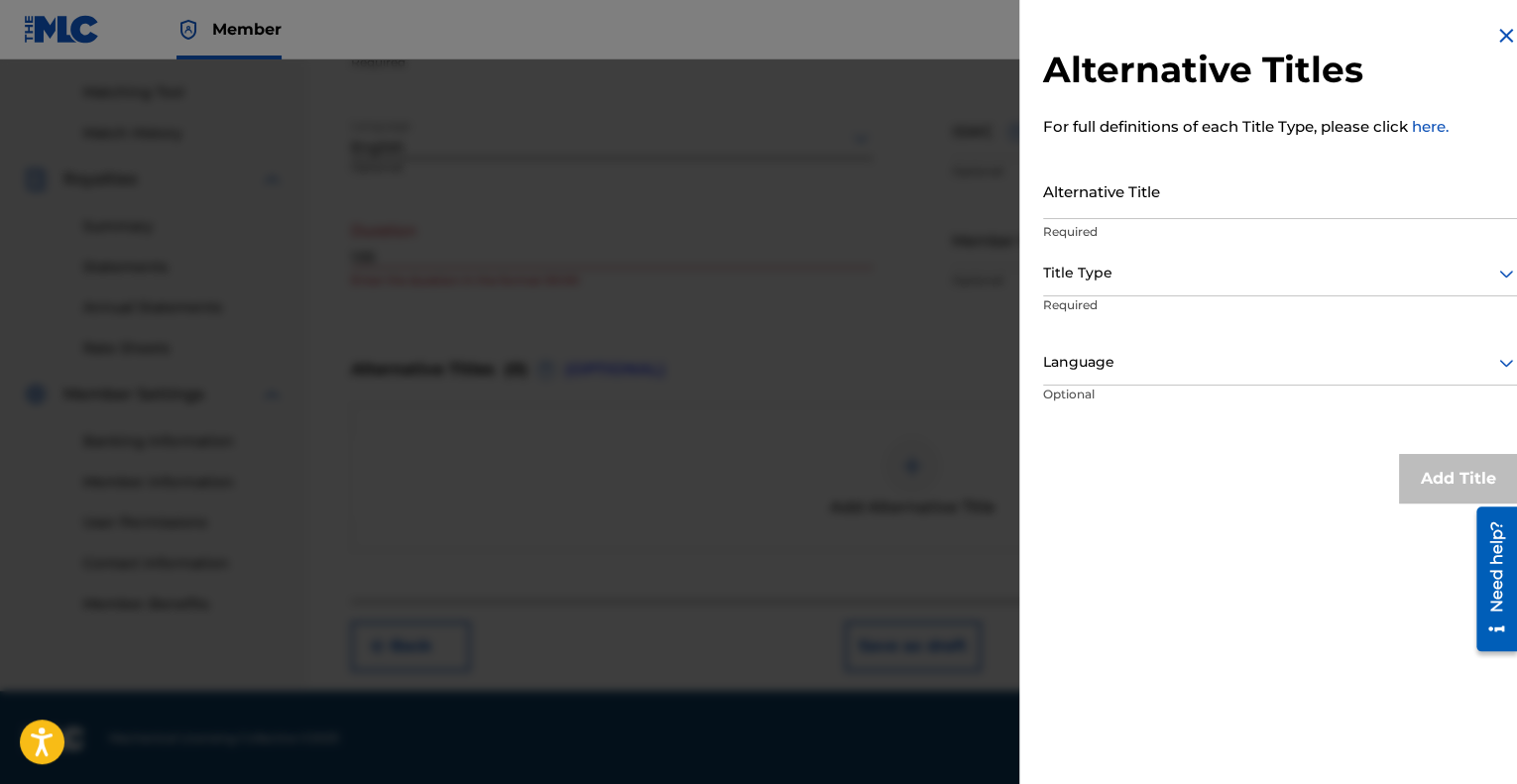 click at bounding box center [1280, 273] 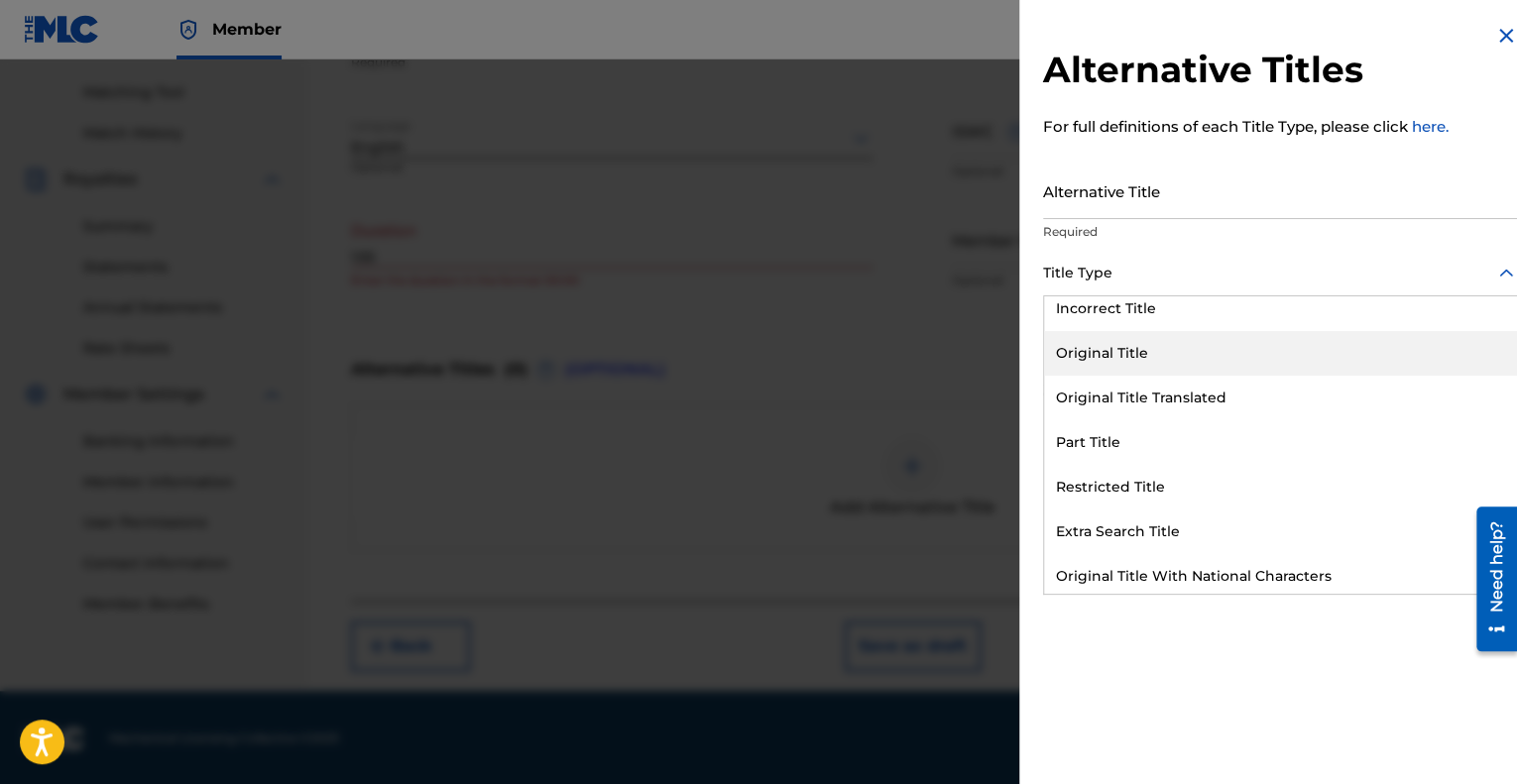 scroll, scrollTop: 193, scrollLeft: 0, axis: vertical 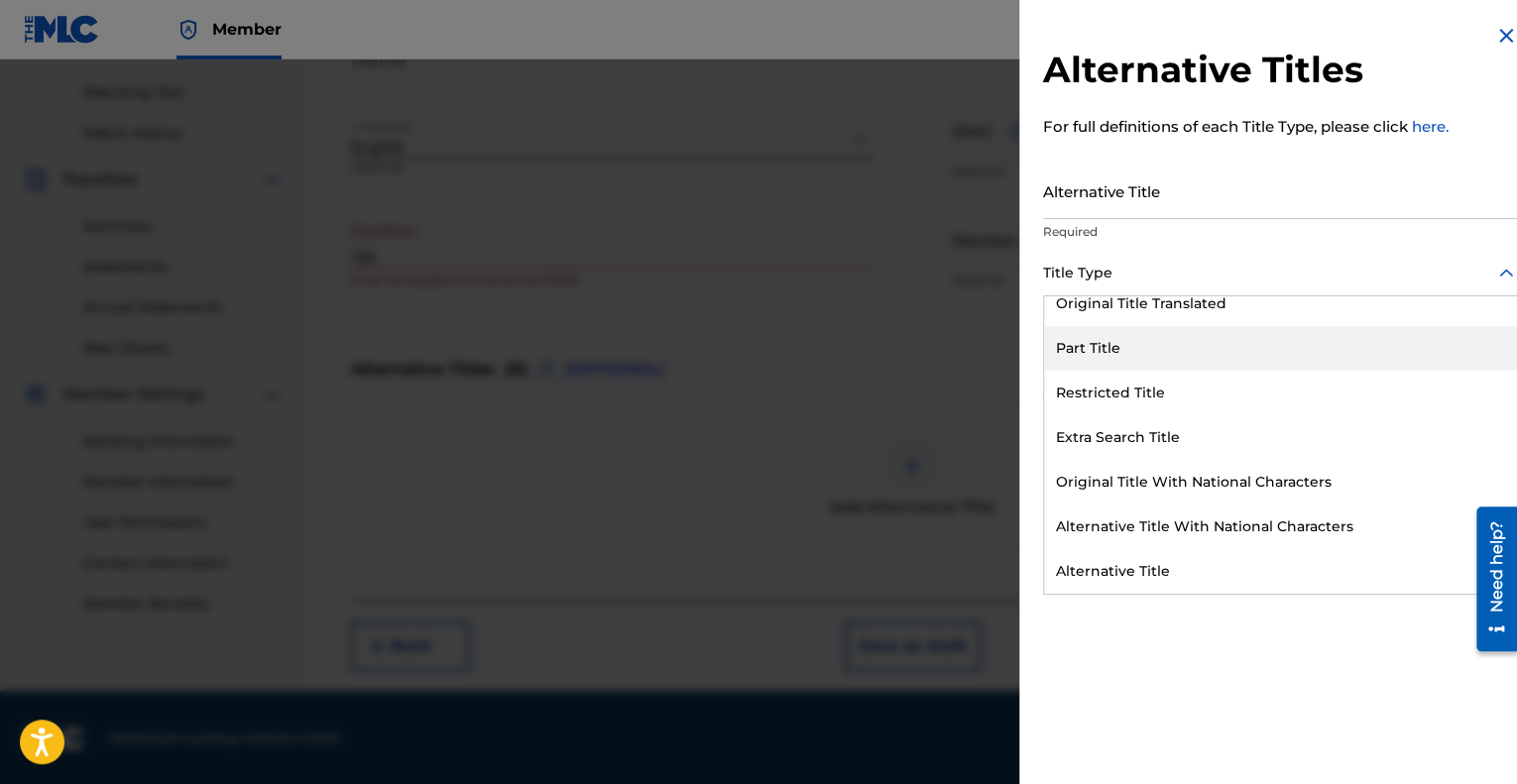 click at bounding box center [1506, 36] 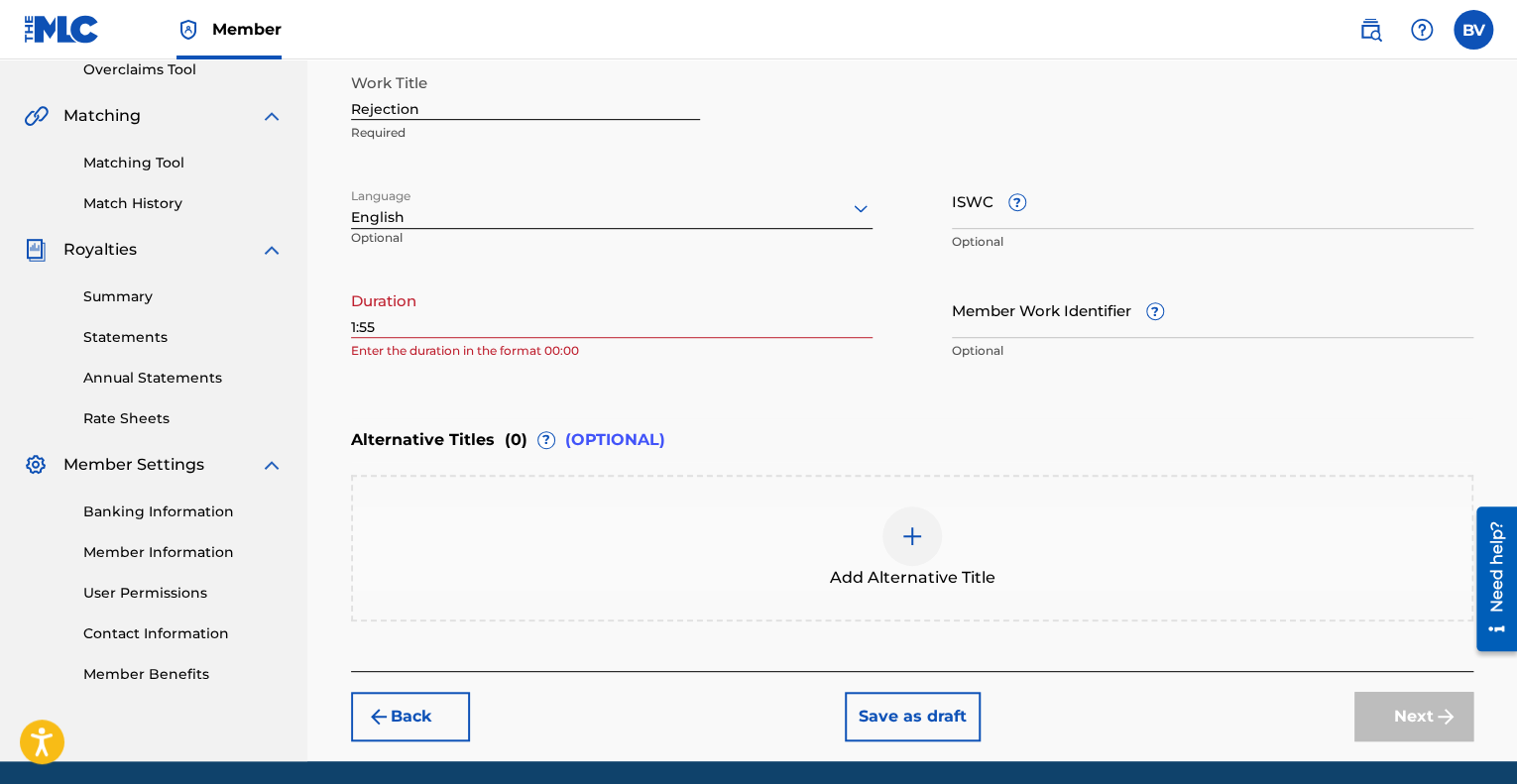 scroll, scrollTop: 396, scrollLeft: 0, axis: vertical 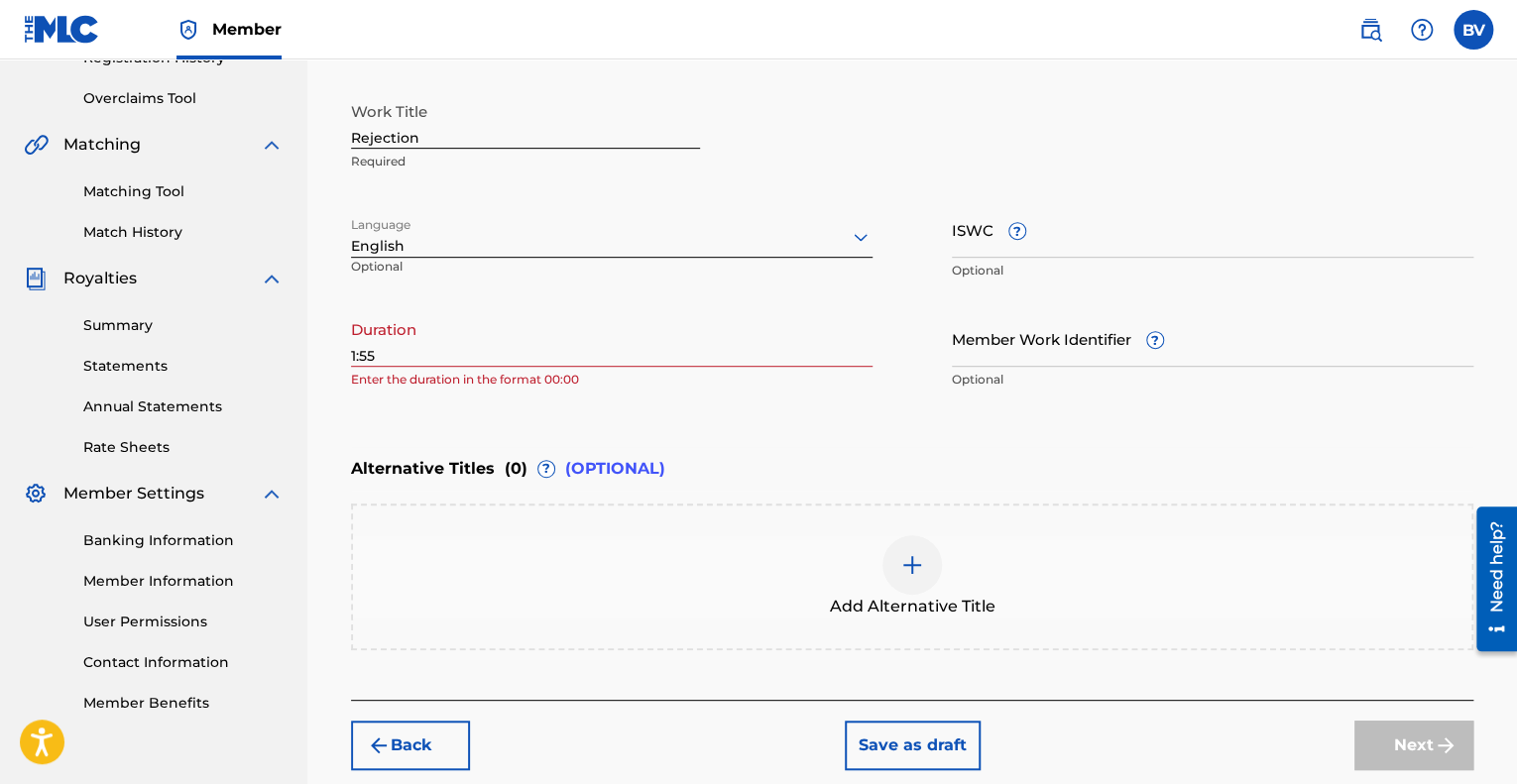 click on "1:55" at bounding box center (612, 338) 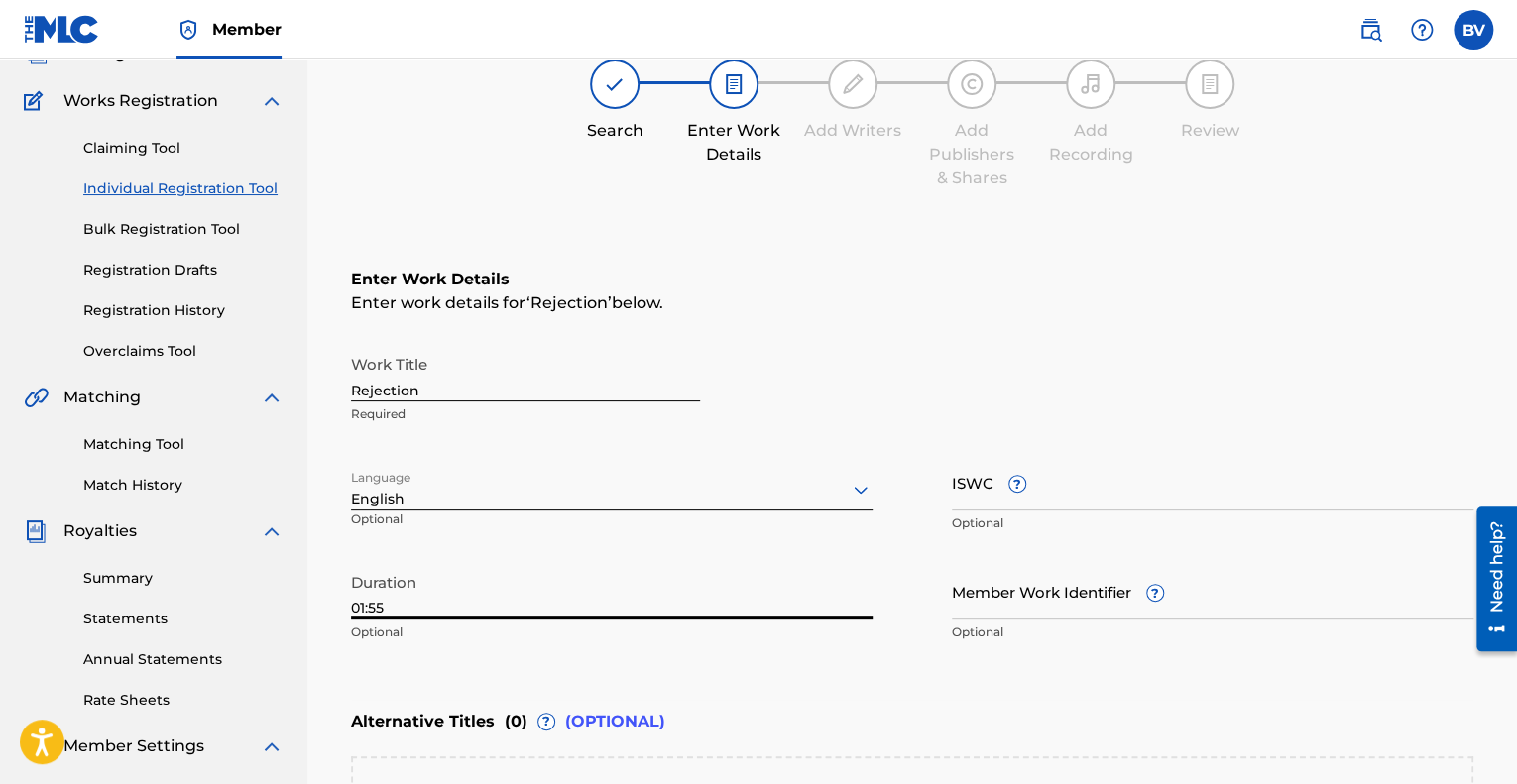 scroll, scrollTop: 0, scrollLeft: 0, axis: both 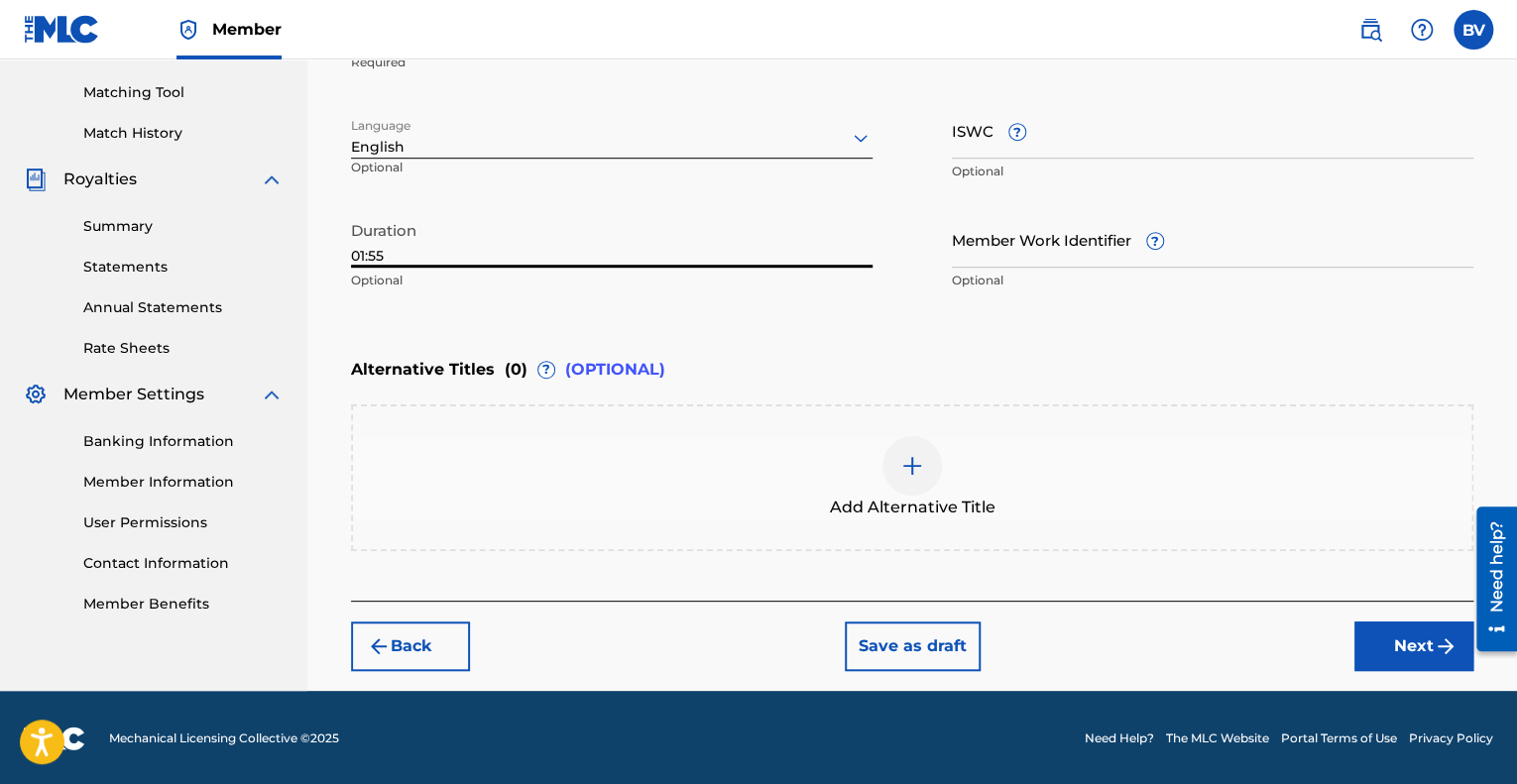 type on "01:55" 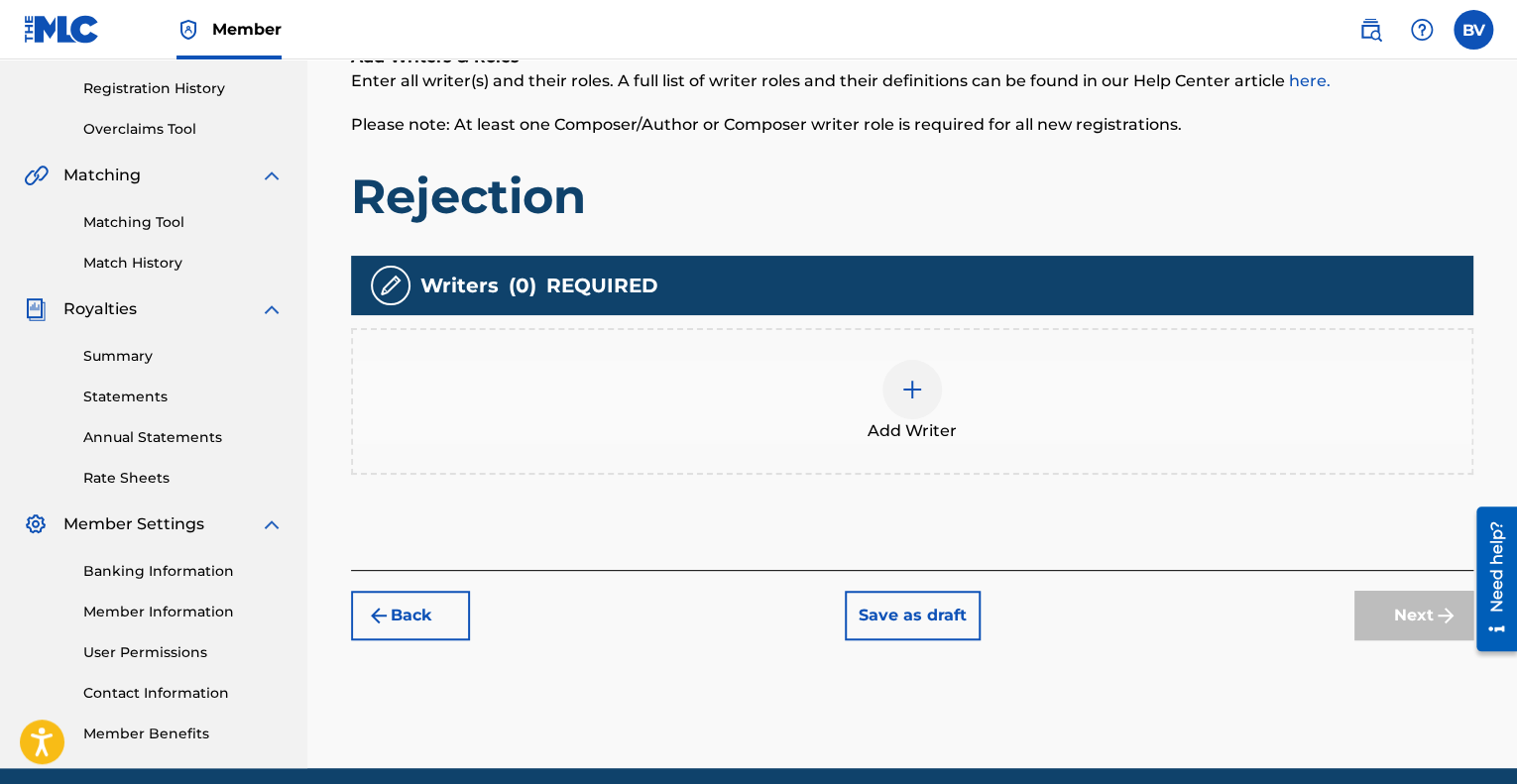 scroll, scrollTop: 387, scrollLeft: 0, axis: vertical 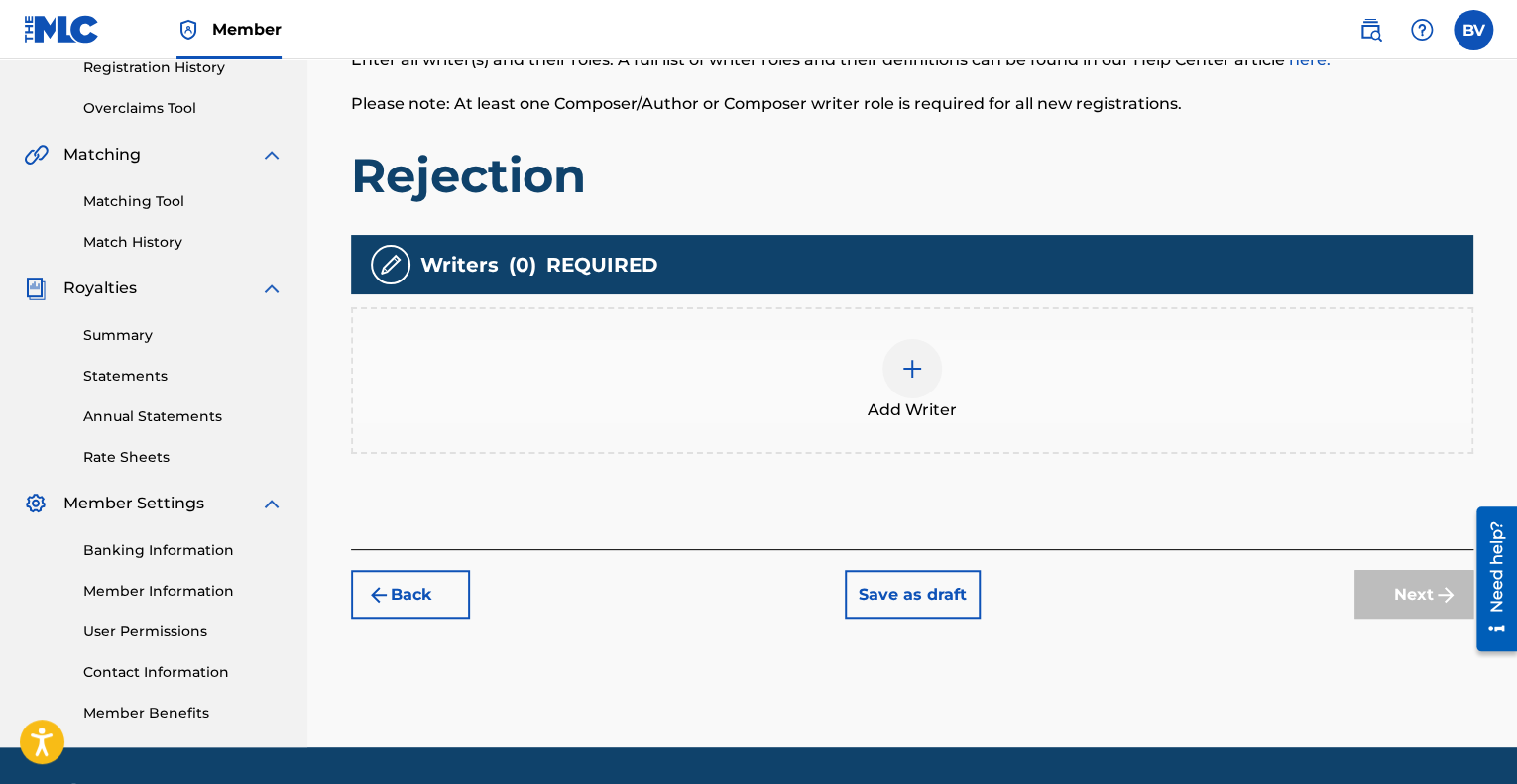 click on "Add Writer" at bounding box center (912, 381) 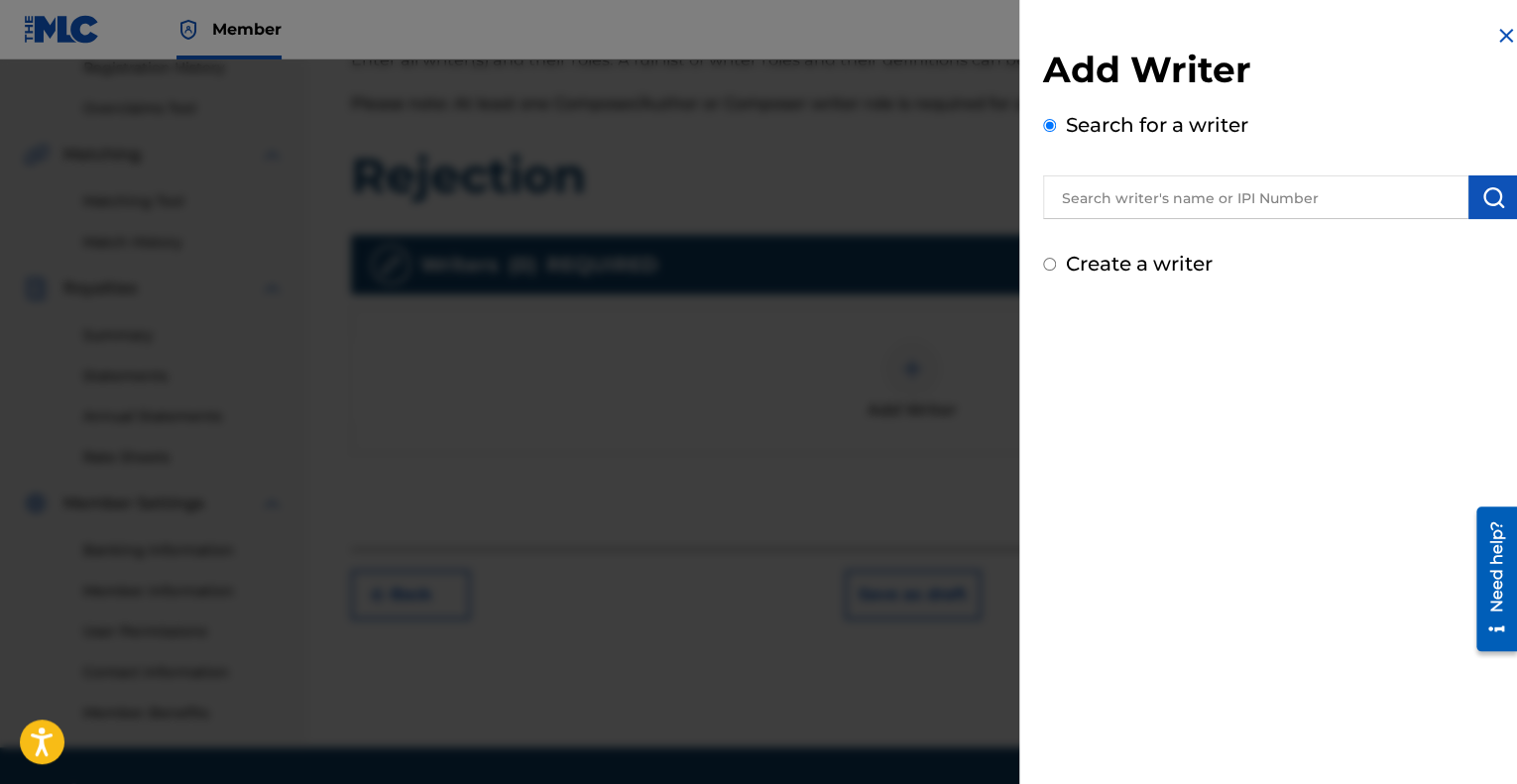 click on "Create a writer" at bounding box center (1139, 264) 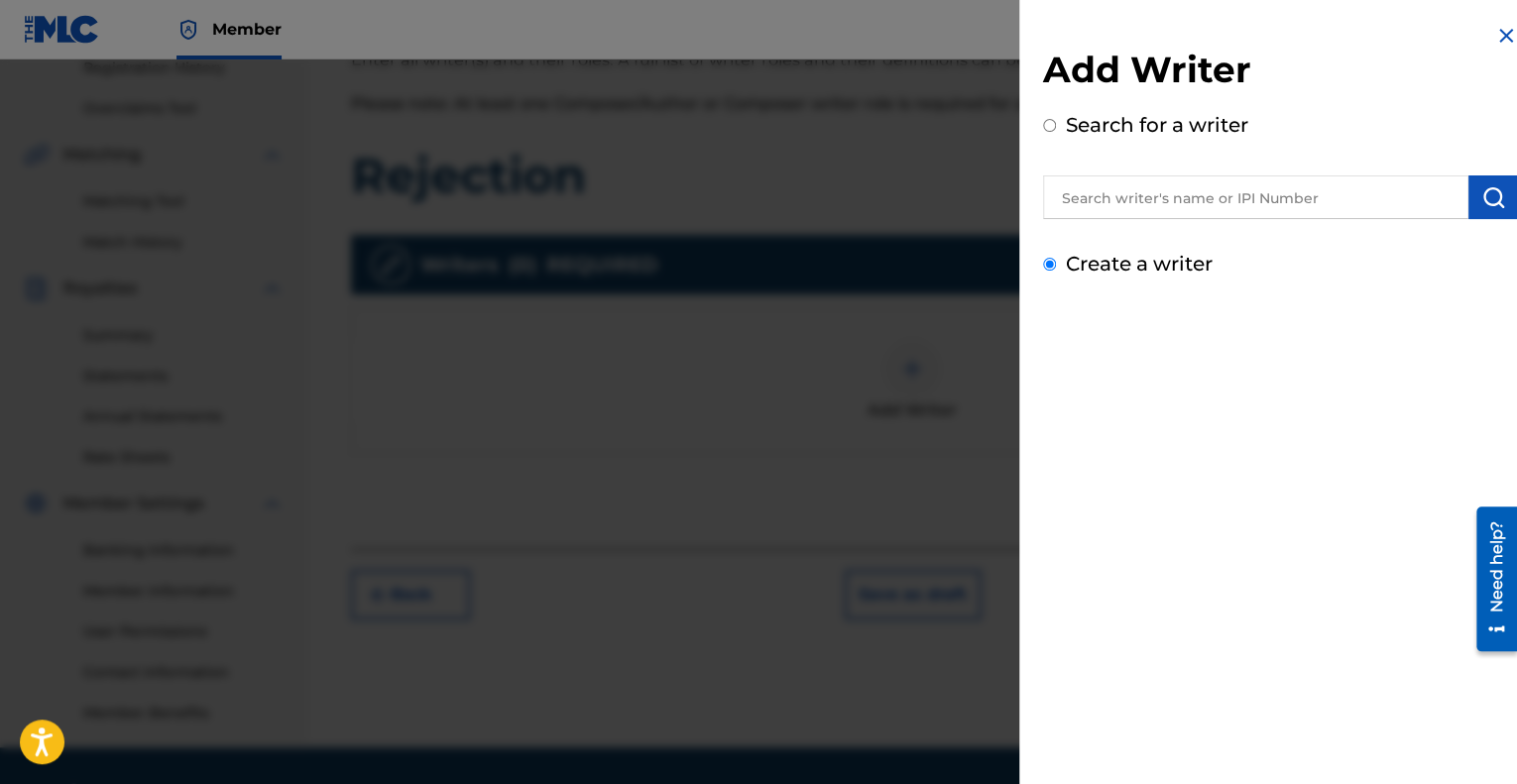 click on "Create a writer" at bounding box center [1049, 264] 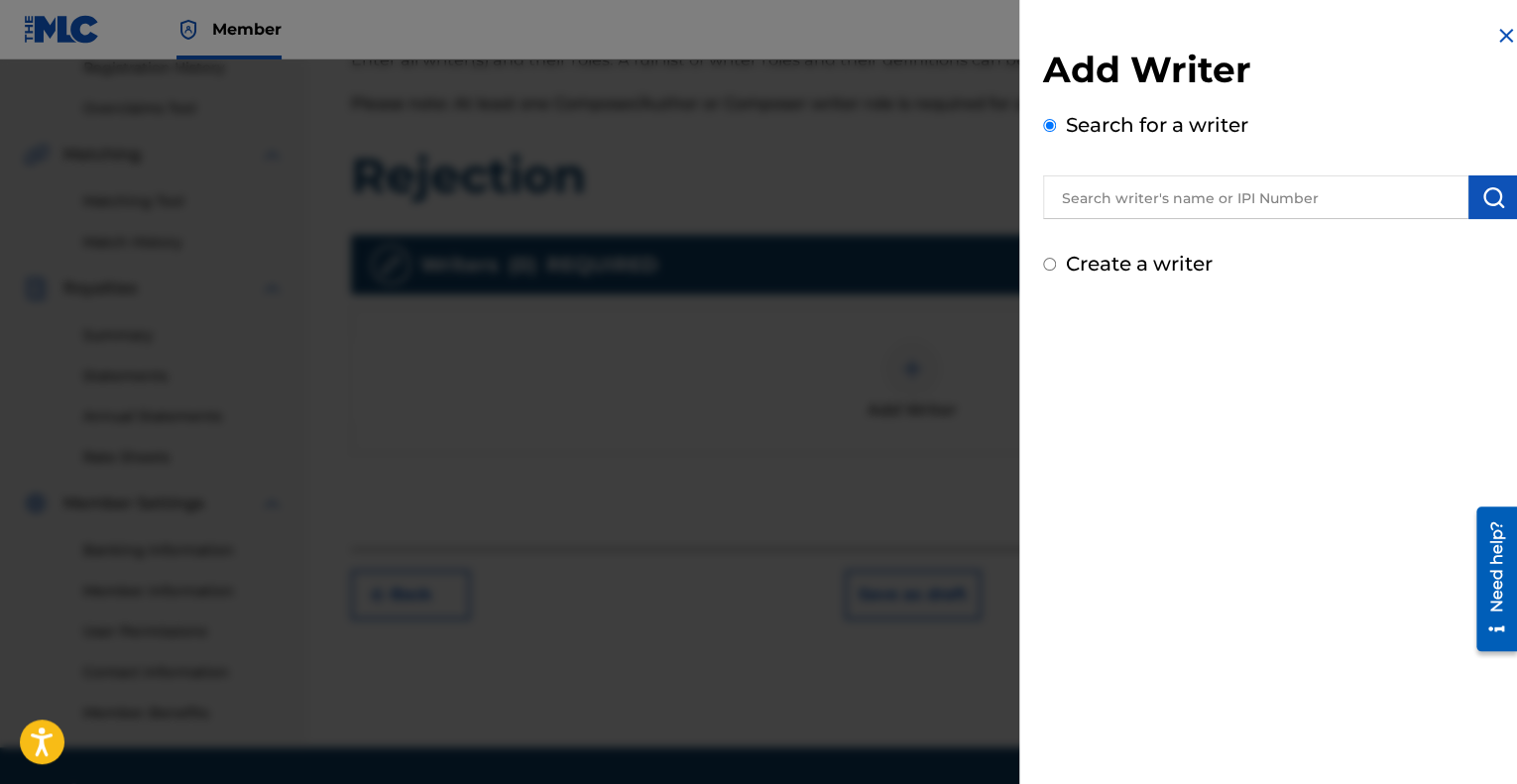 radio on "false" 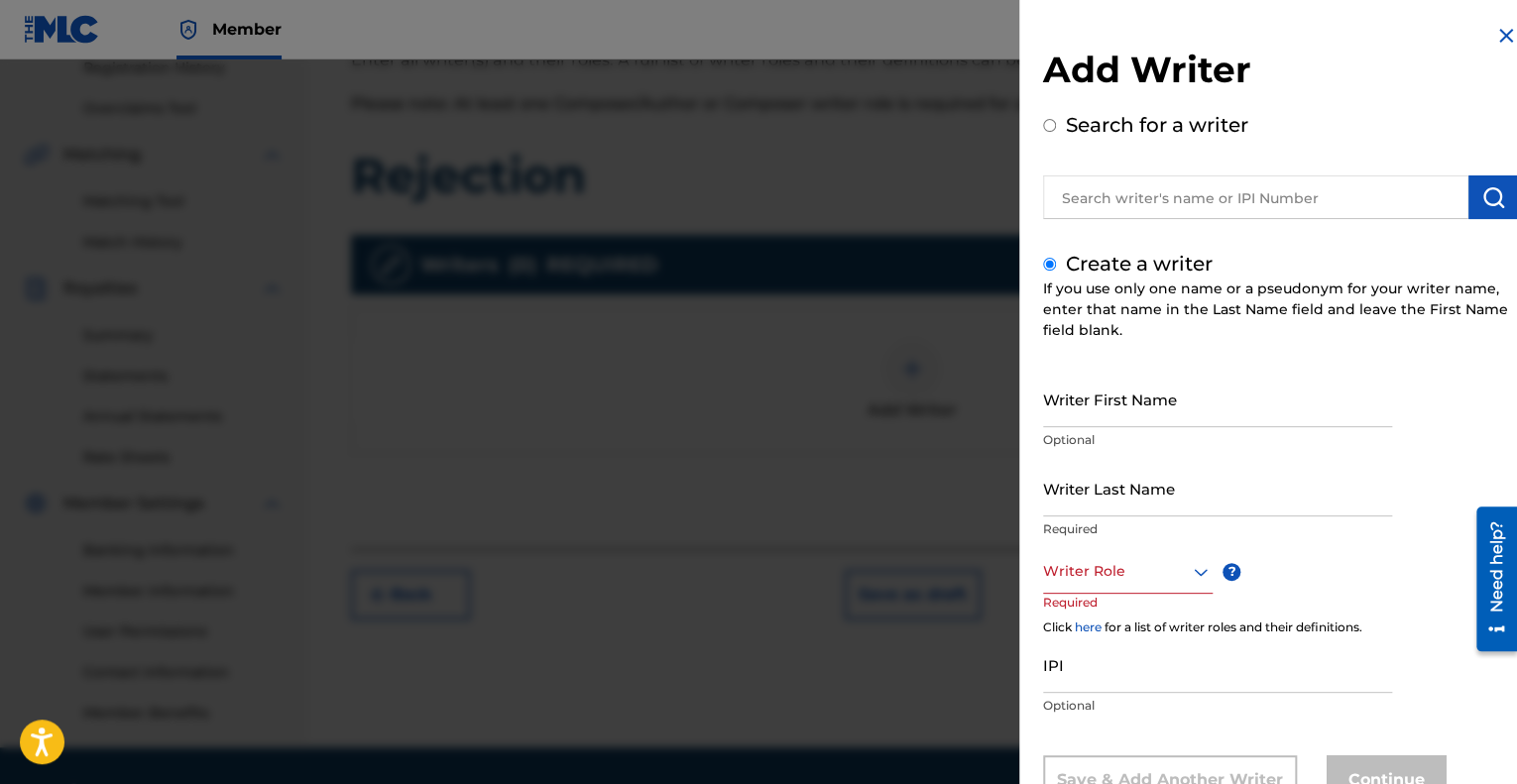click on "Search for a writer" at bounding box center [1157, 125] 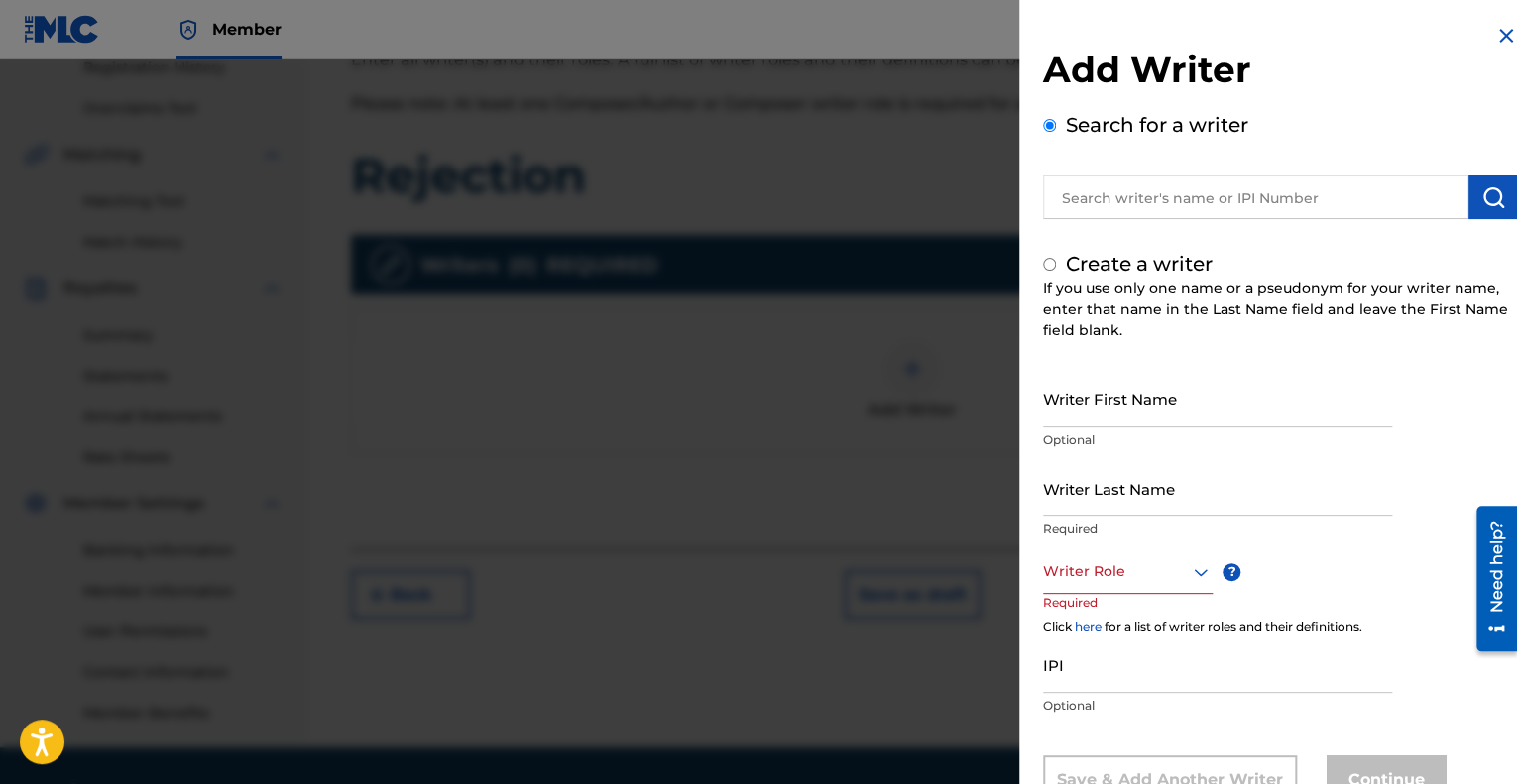 click on "Search for a writer" at bounding box center (1049, 125) 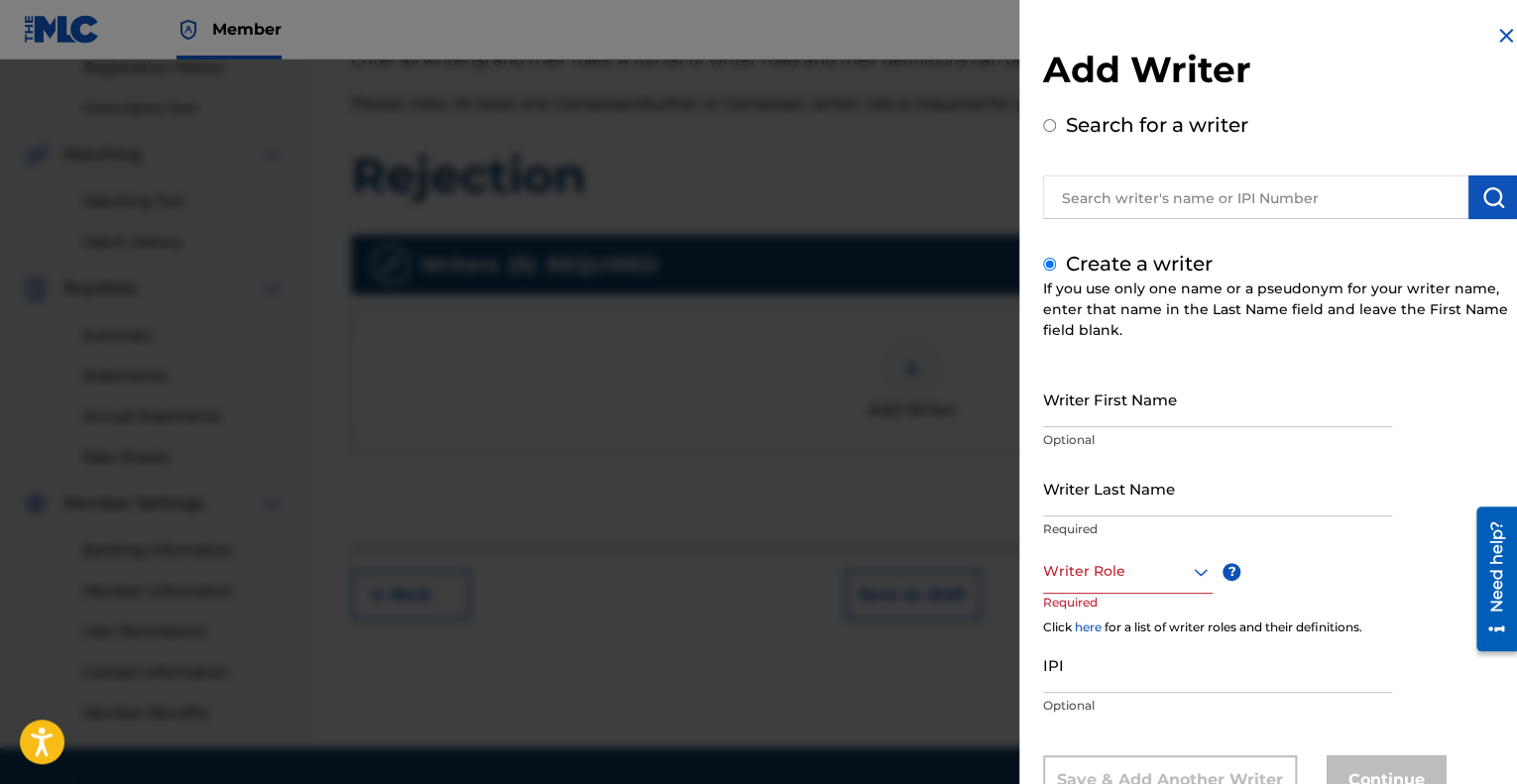 radio on "true" 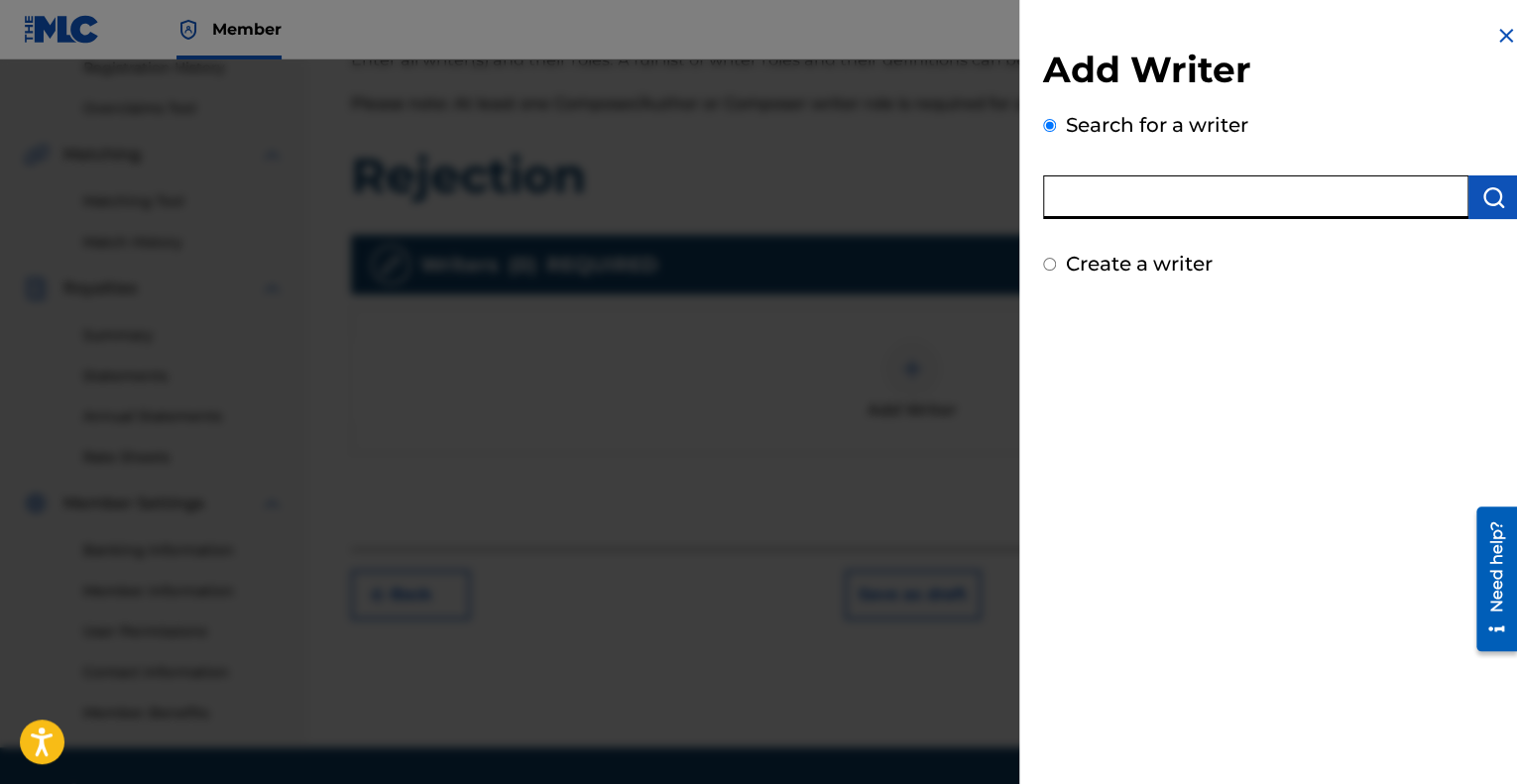 click at bounding box center (1255, 197) 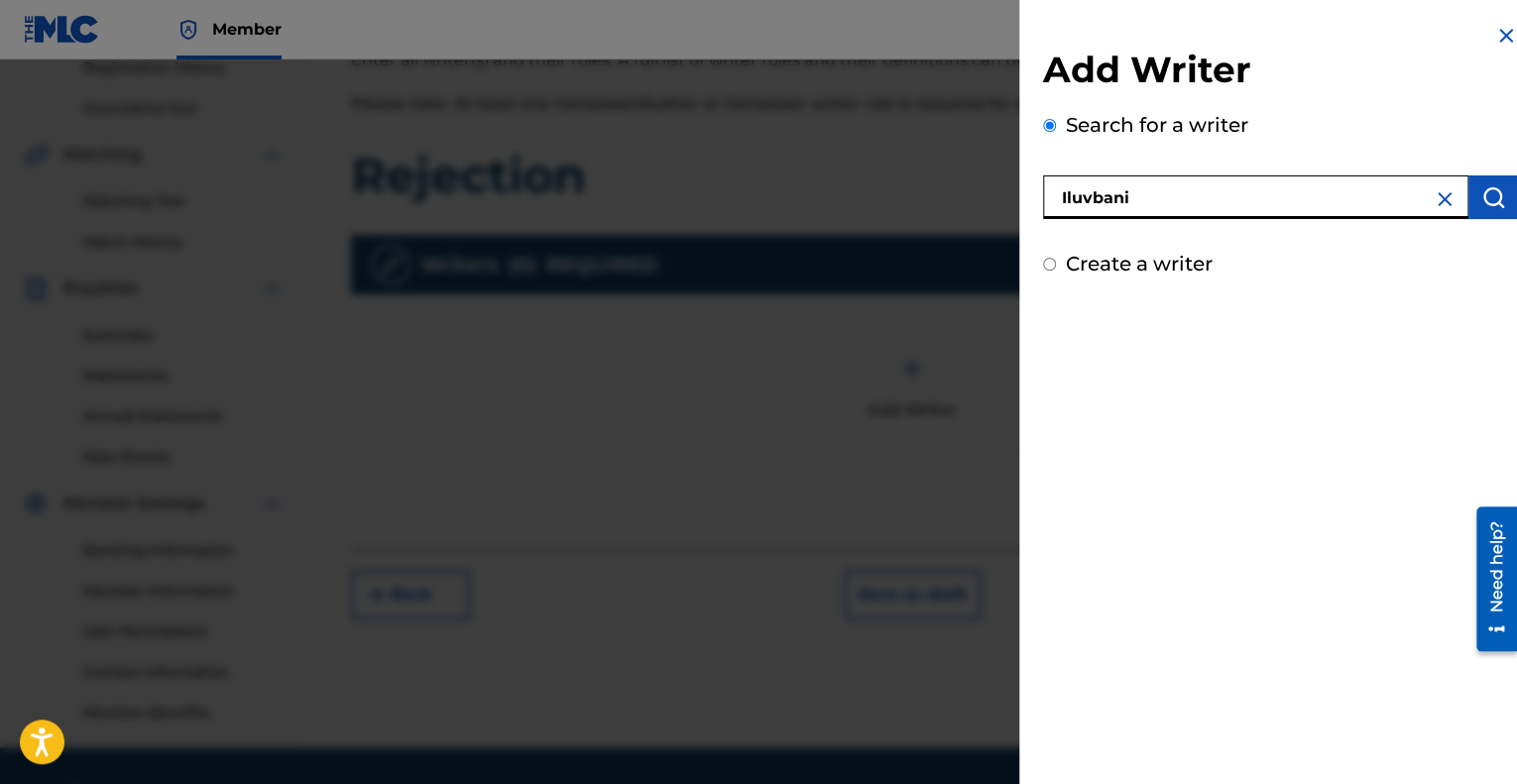 type on "Iluvbani" 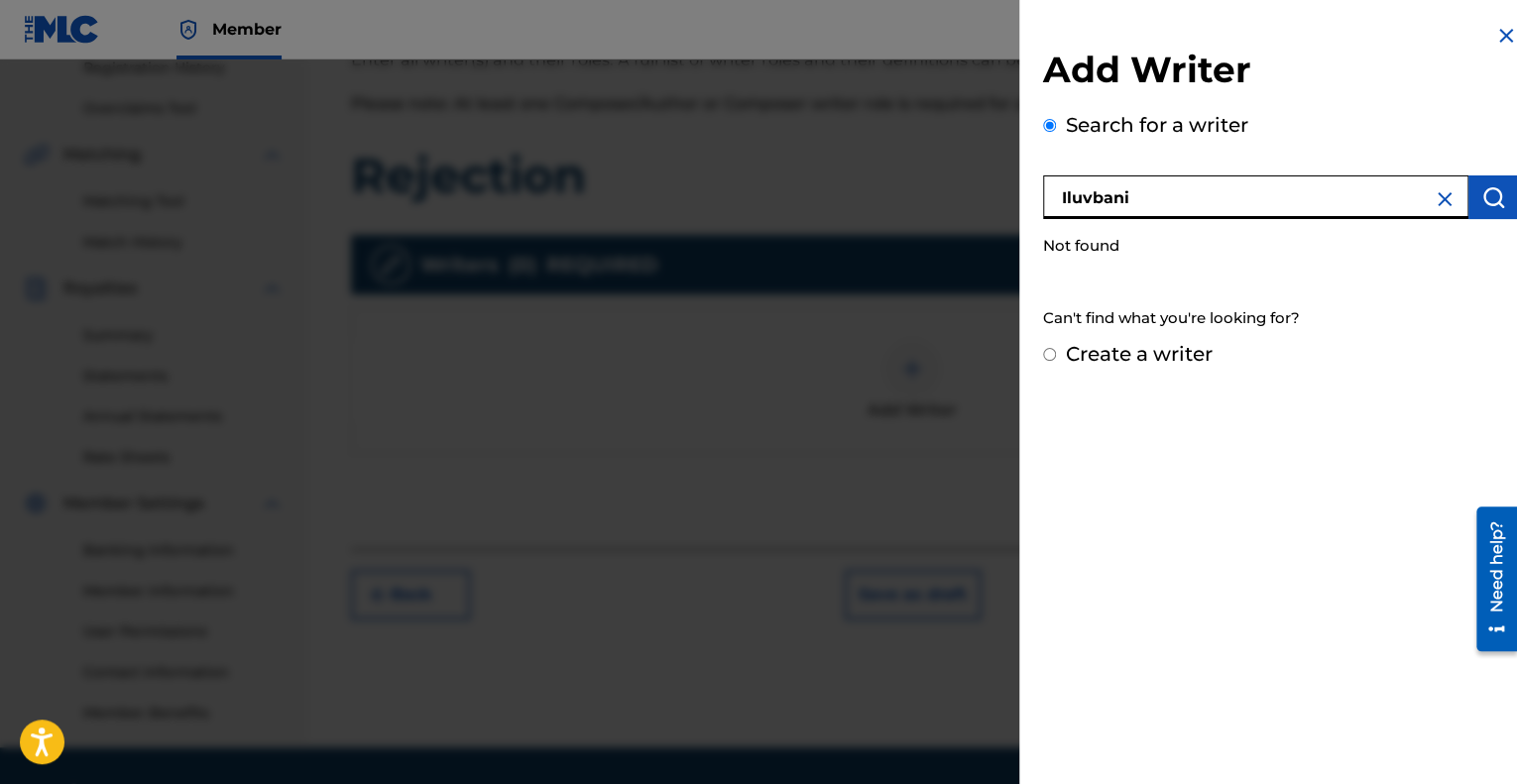 click at bounding box center (1445, 199) 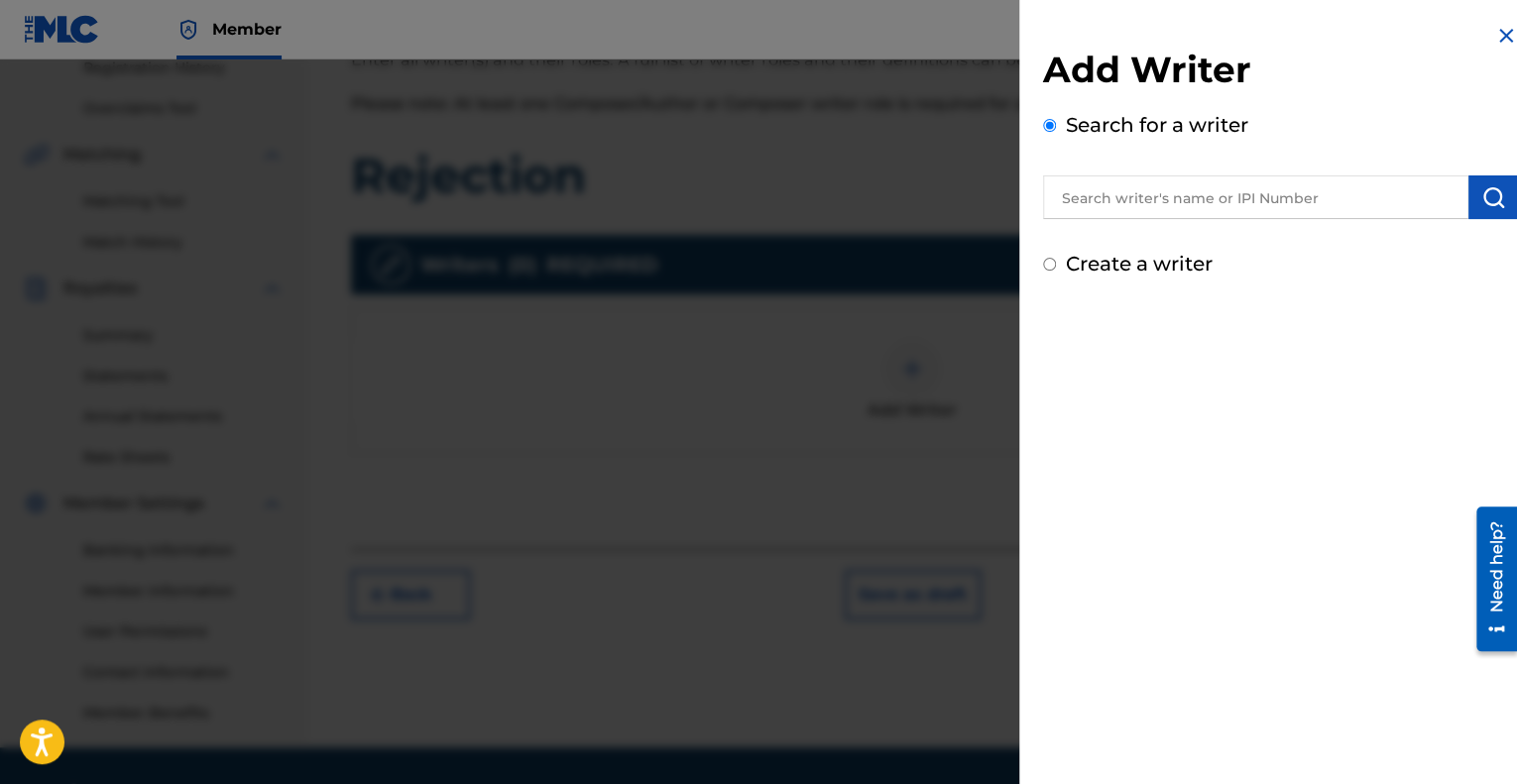 click on "Create a writer" at bounding box center (1139, 264) 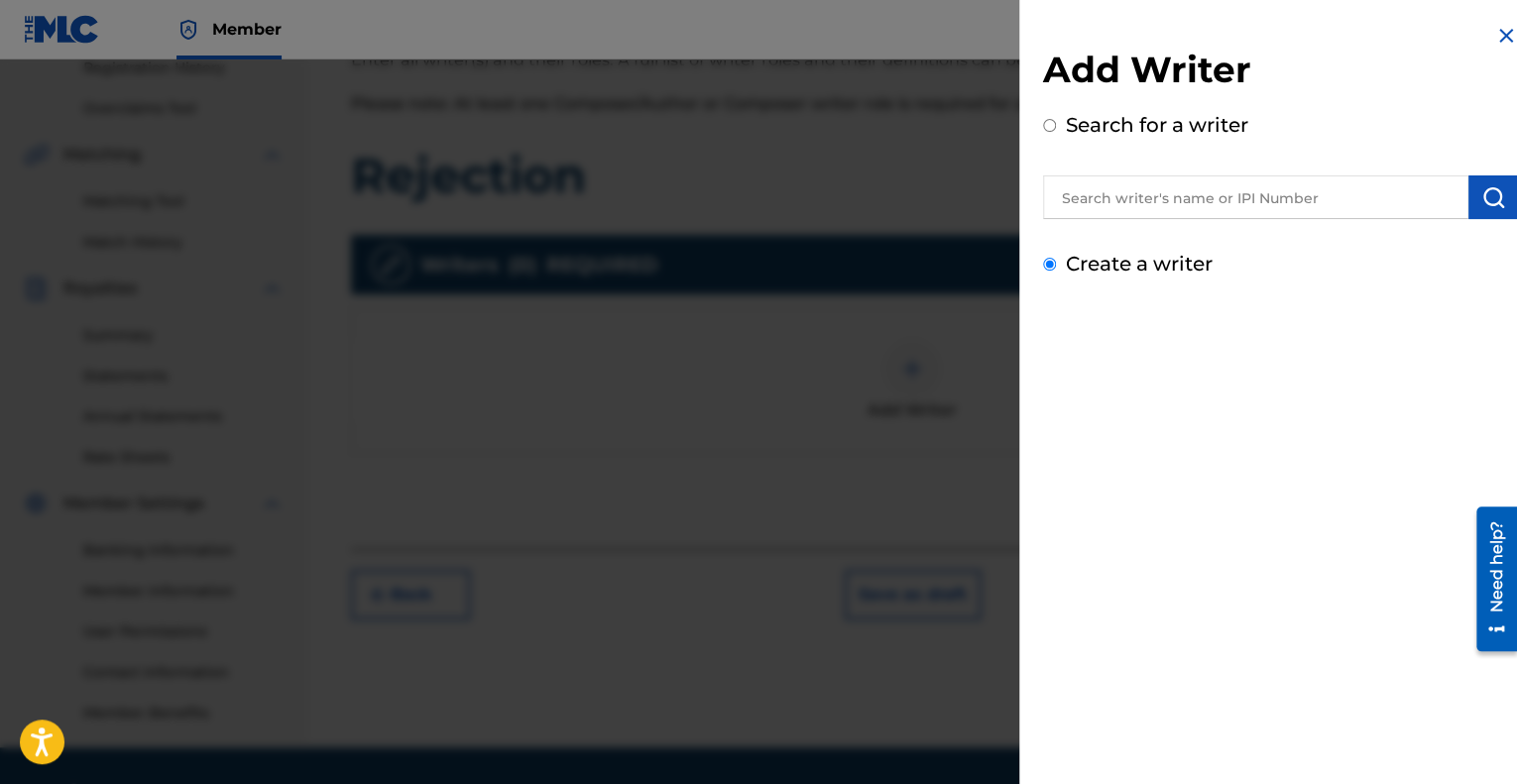 click on "Create a writer" at bounding box center [1049, 264] 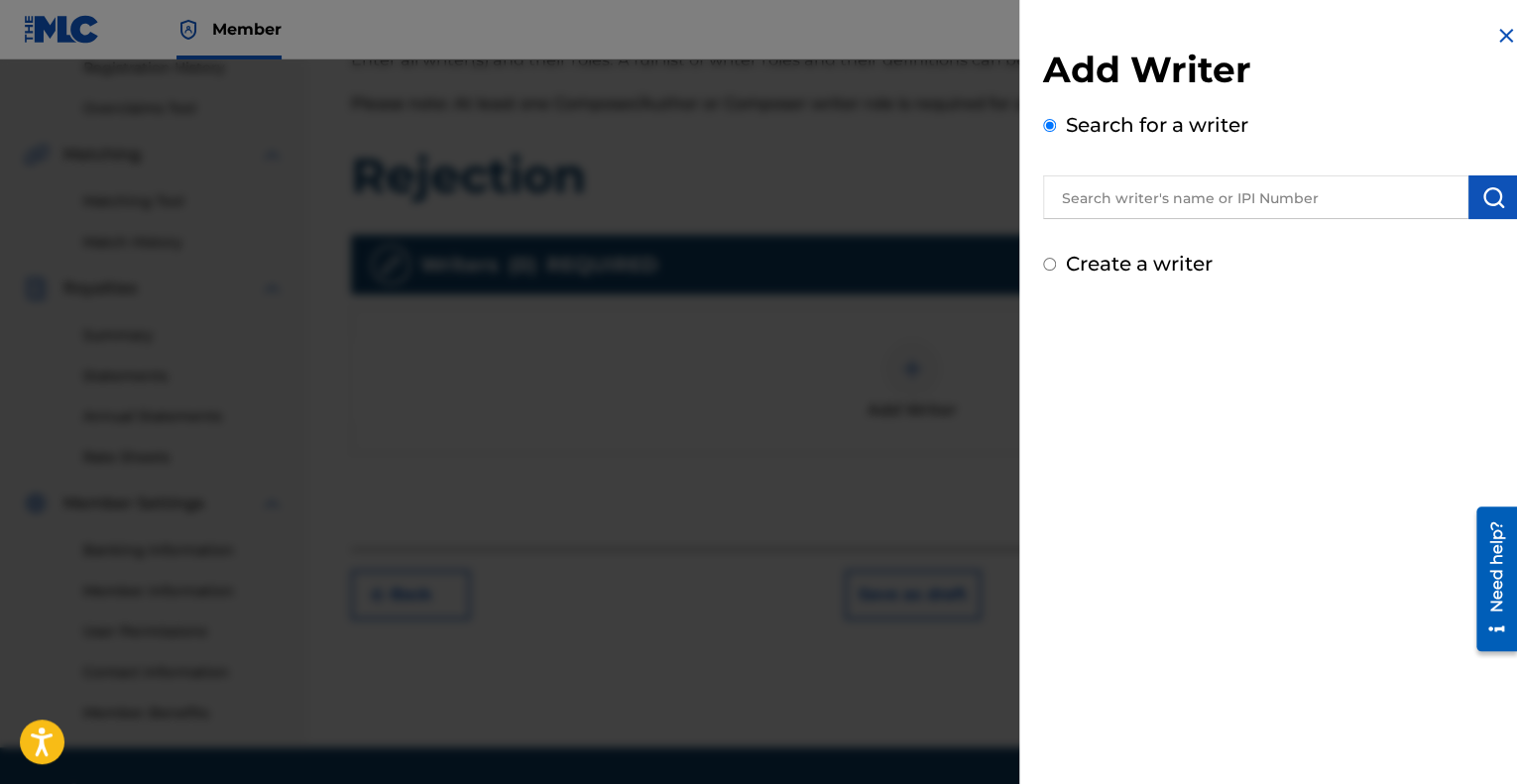 radio on "false" 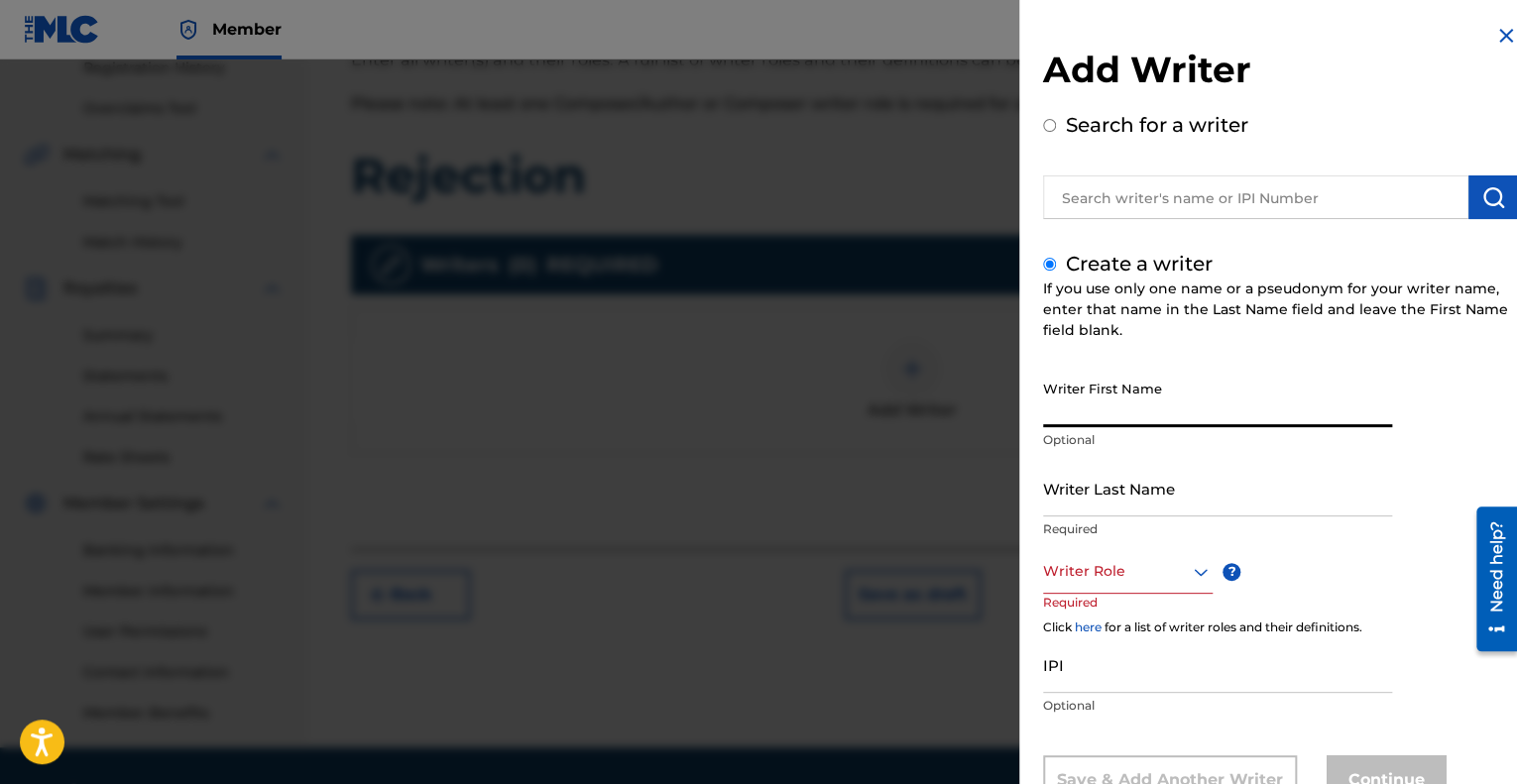 click on "Writer First Name" at bounding box center (1218, 398) 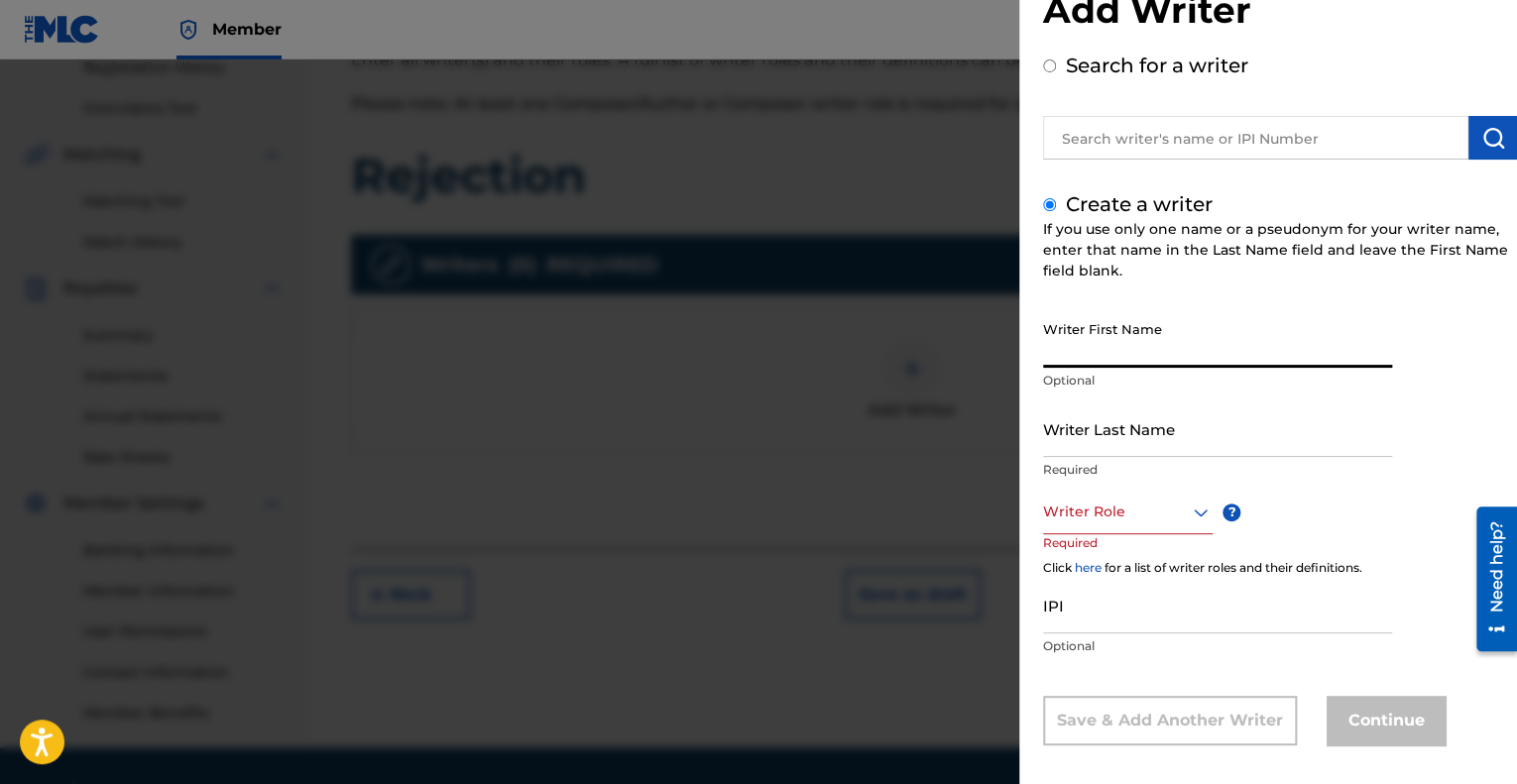 scroll, scrollTop: 74, scrollLeft: 0, axis: vertical 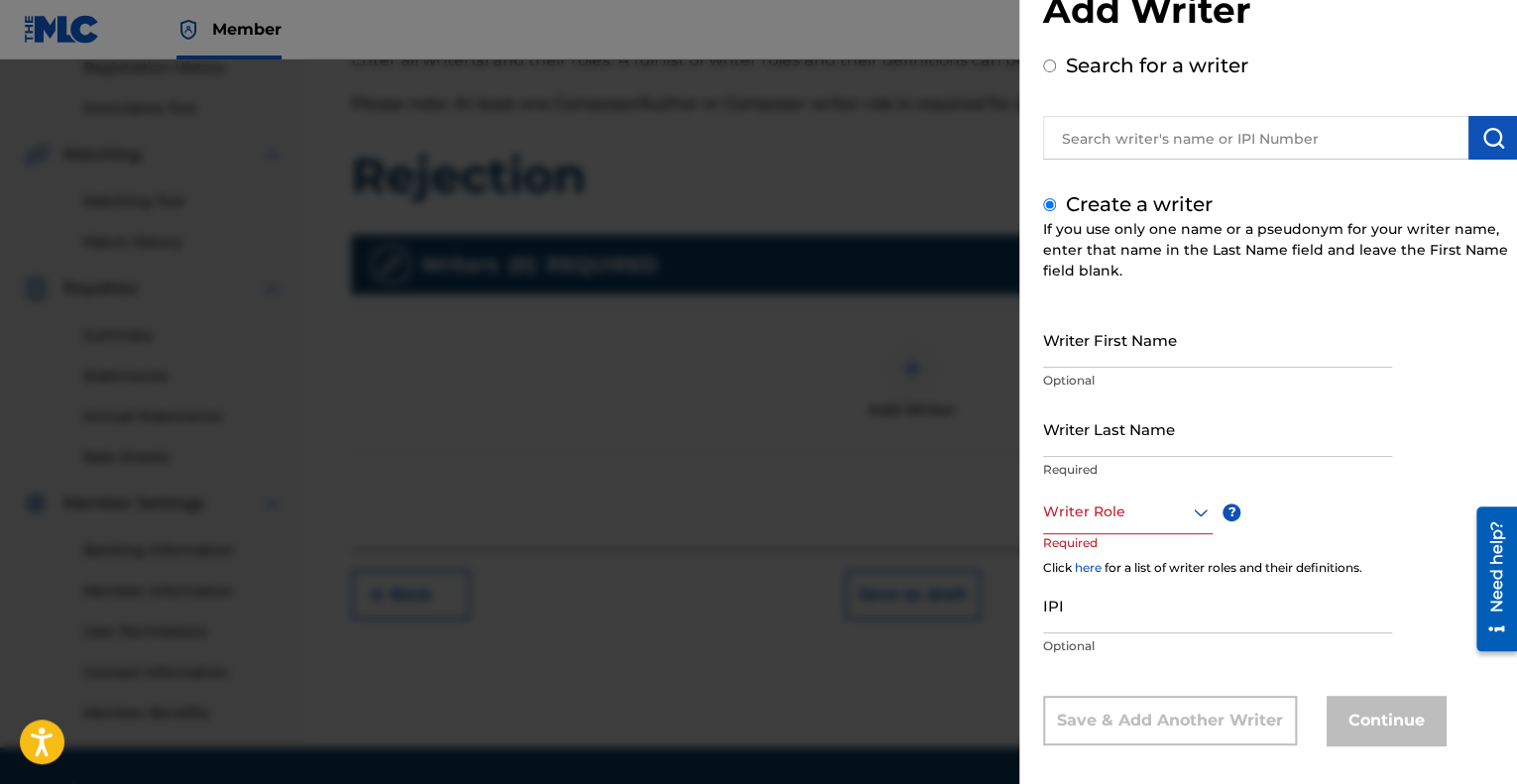 drag, startPoint x: 1124, startPoint y: 39, endPoint x: 1122, endPoint y: 76, distance: 37.054015 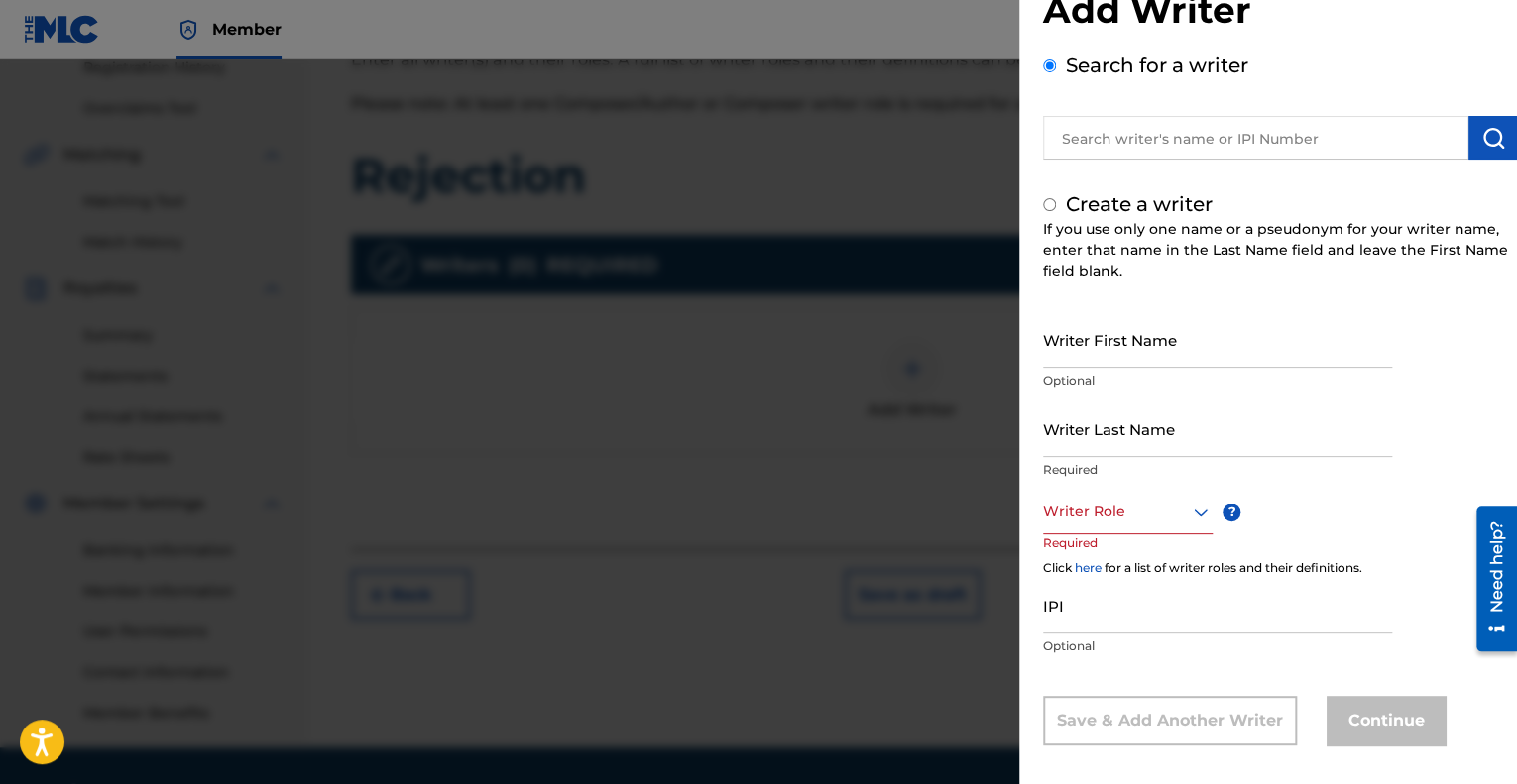 click on "Search for a writer" at bounding box center [1049, 65] 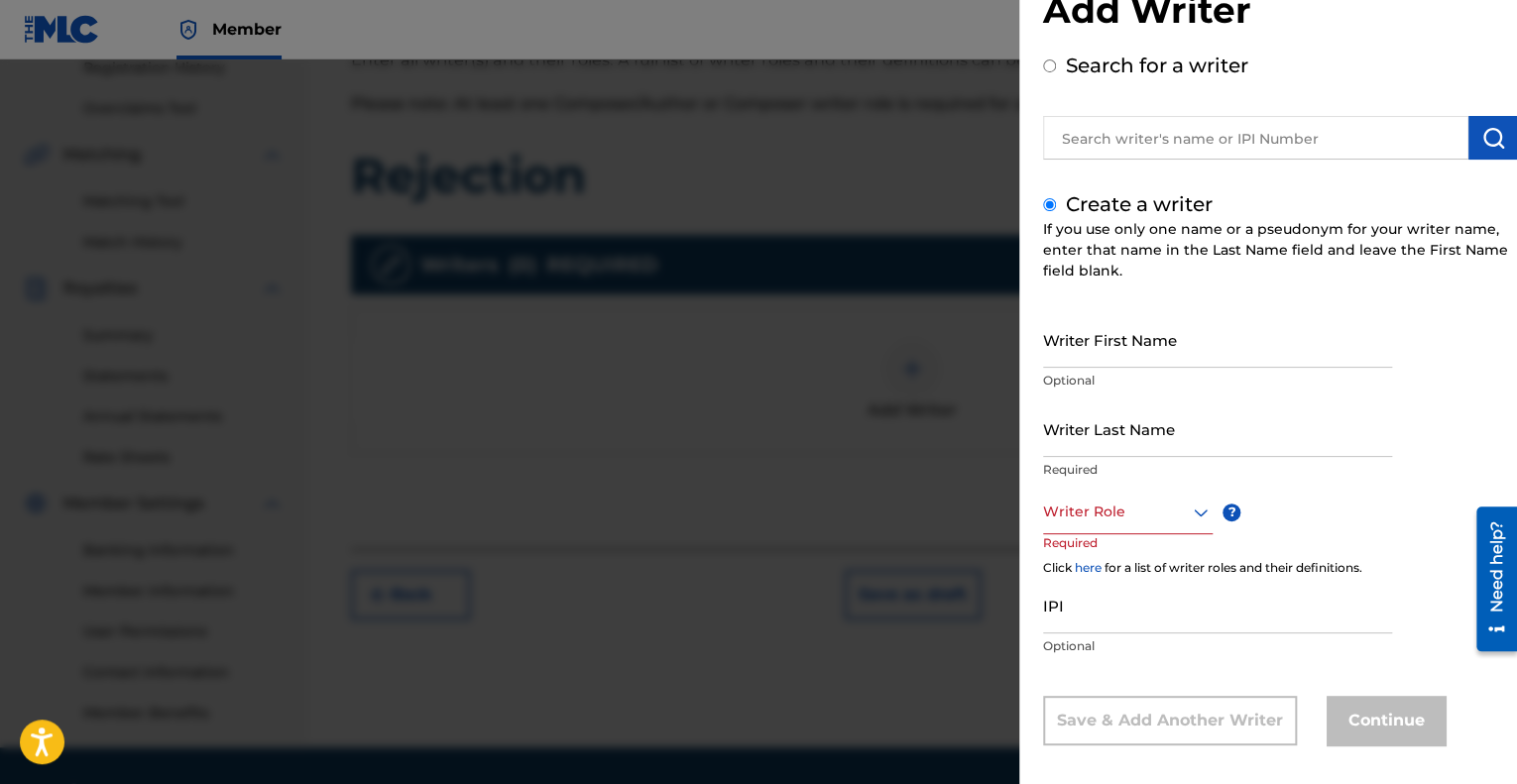 radio on "true" 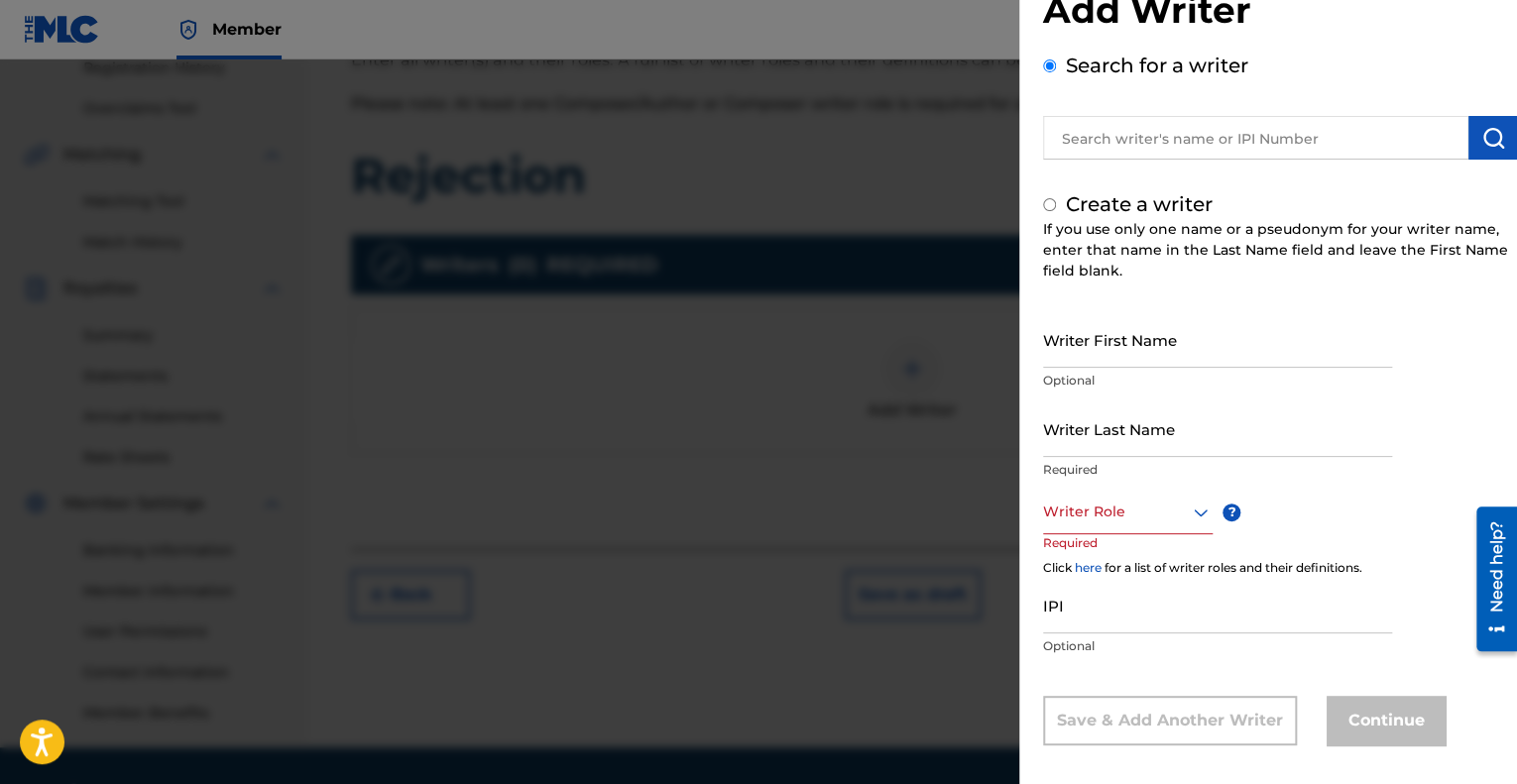 scroll, scrollTop: 0, scrollLeft: 0, axis: both 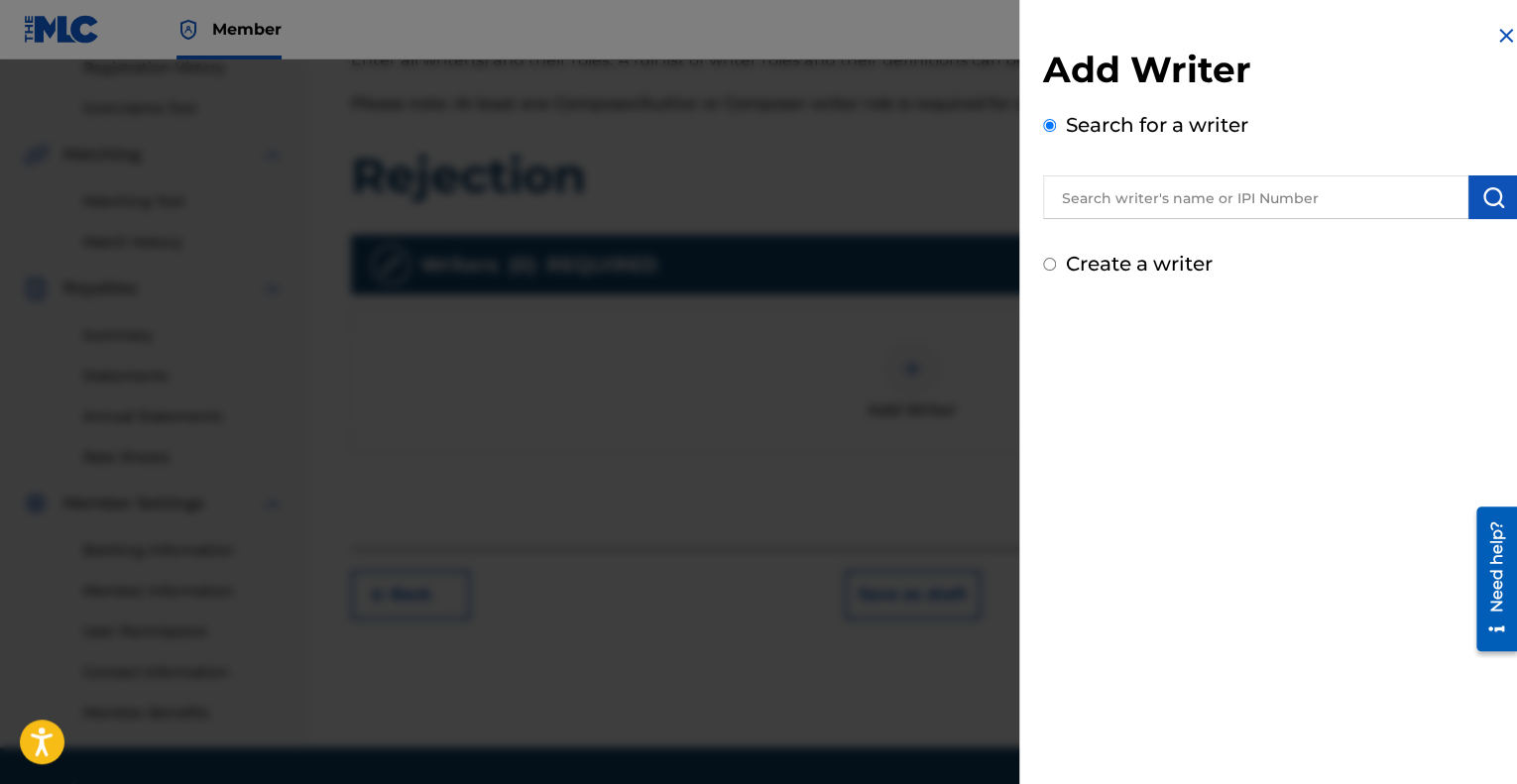 click at bounding box center (1255, 197) 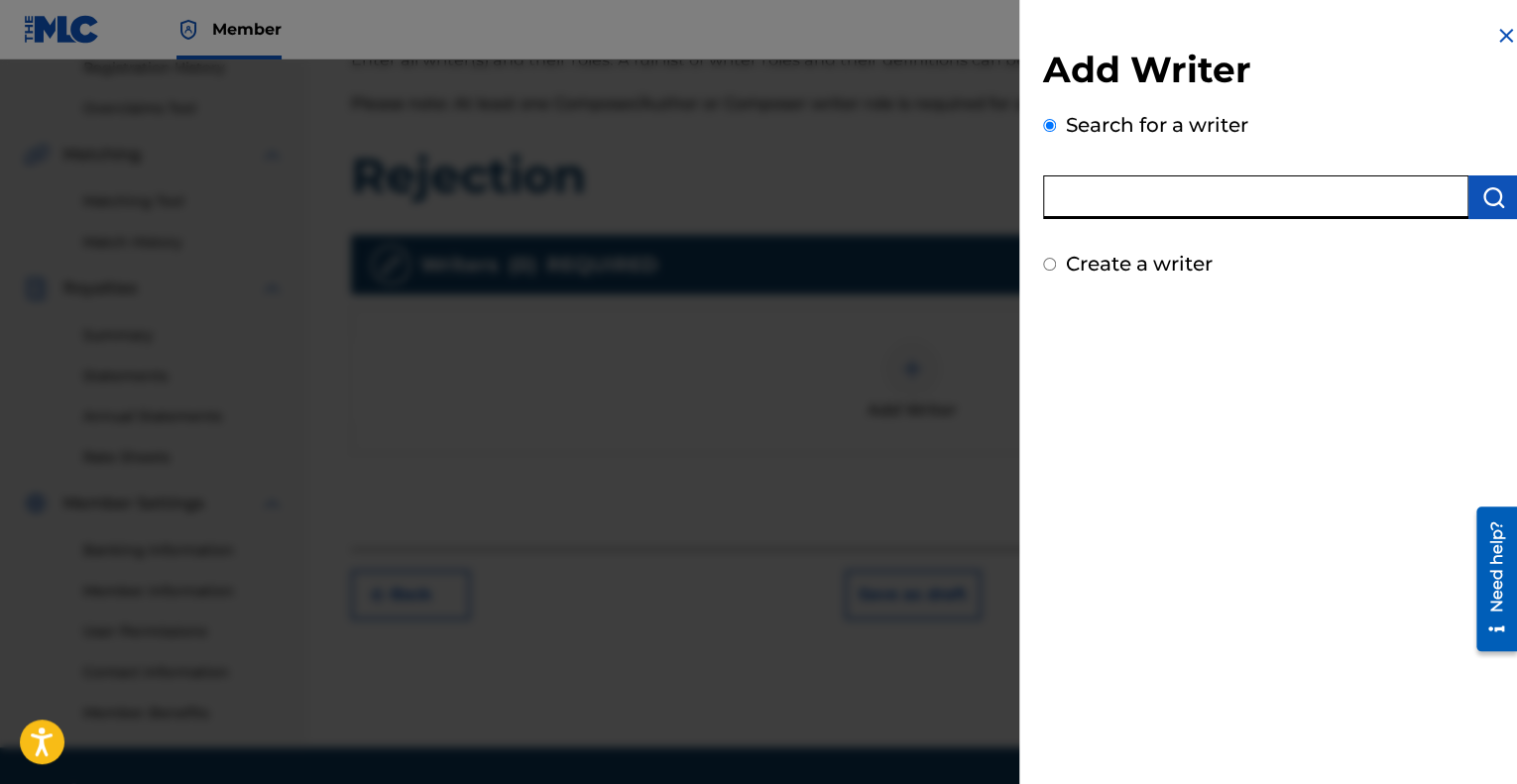 paste on "1298694481" 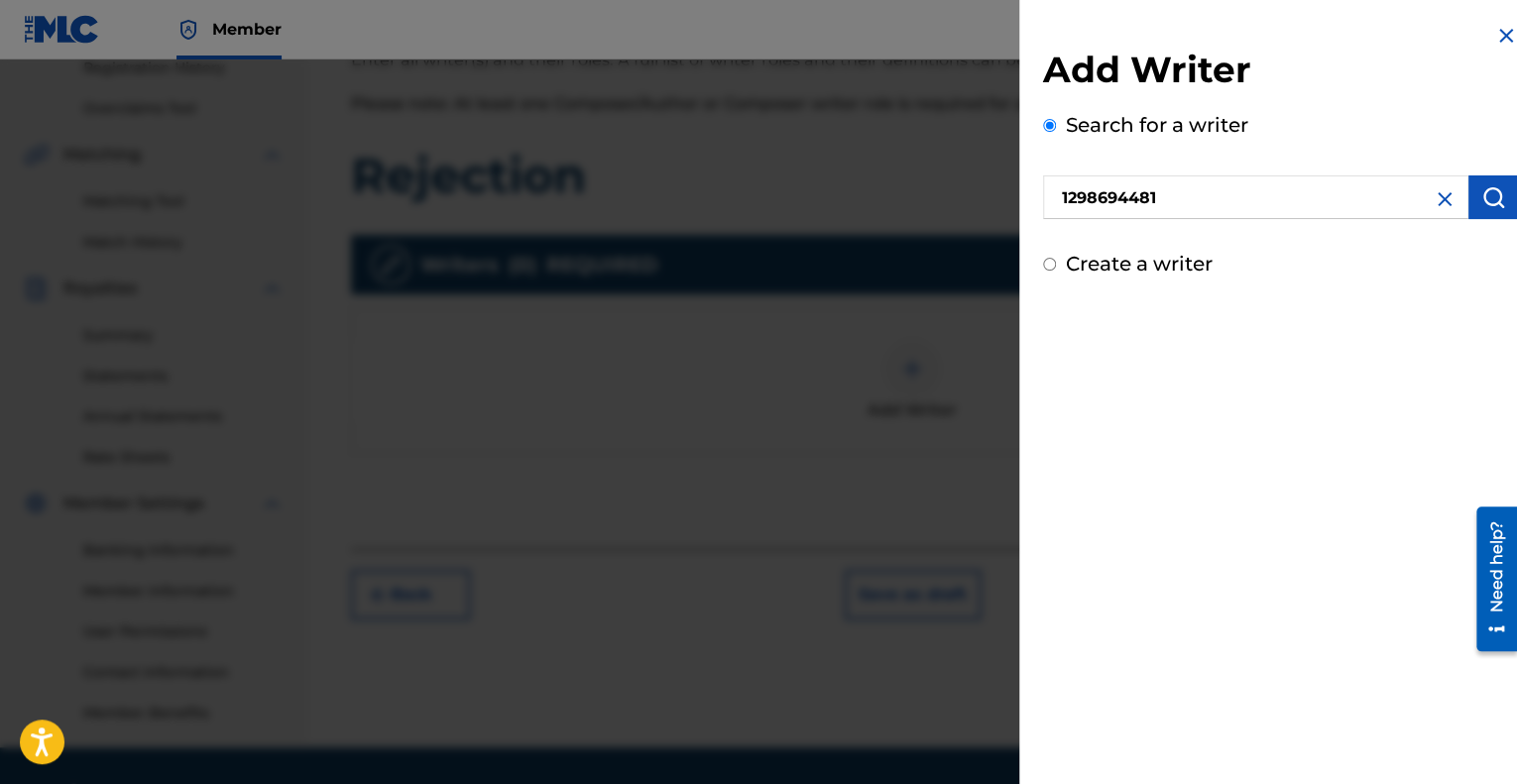 click on "Search for a writer 1298694481" at bounding box center (1280, 165) 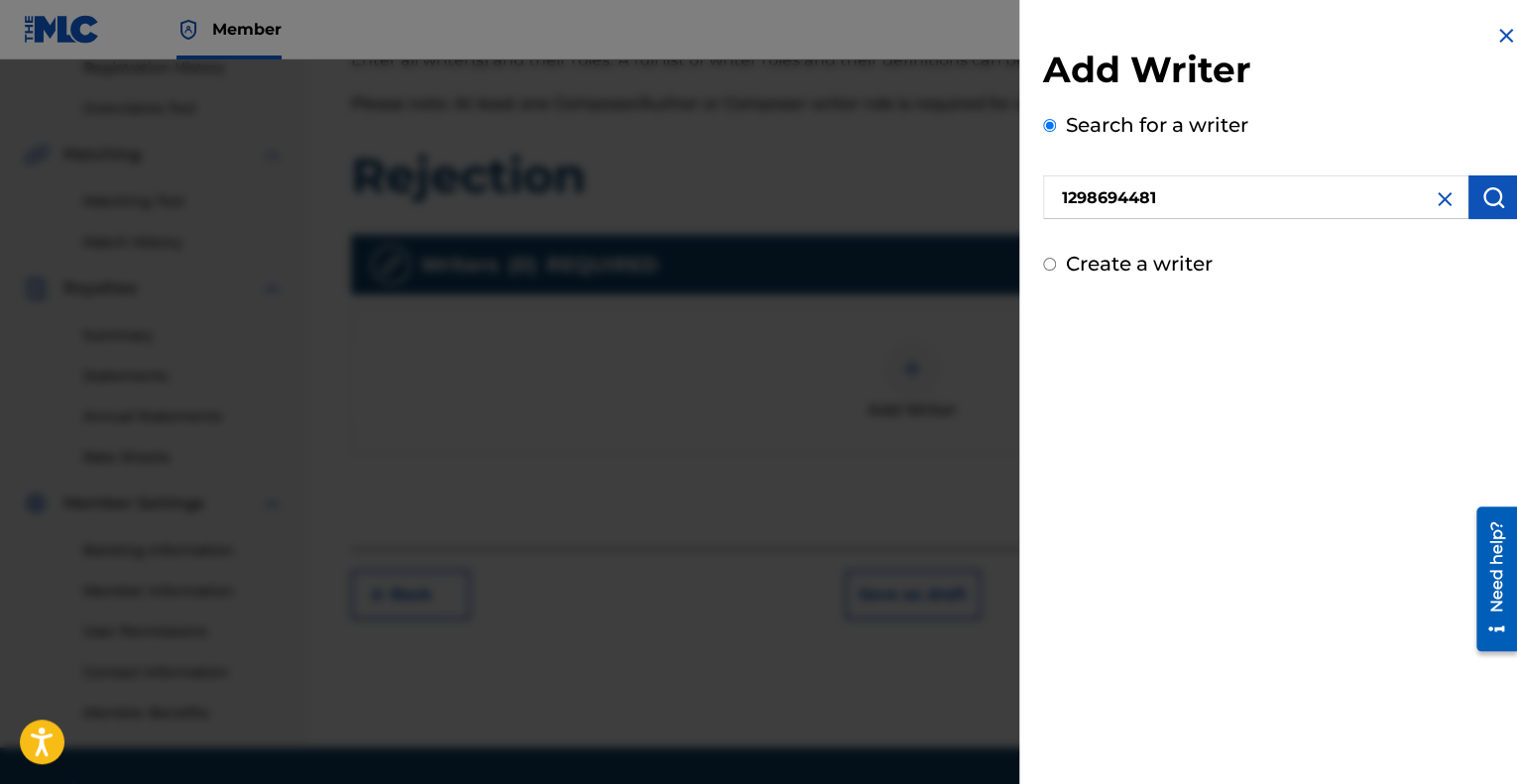 click on "1298694481" at bounding box center [1255, 197] 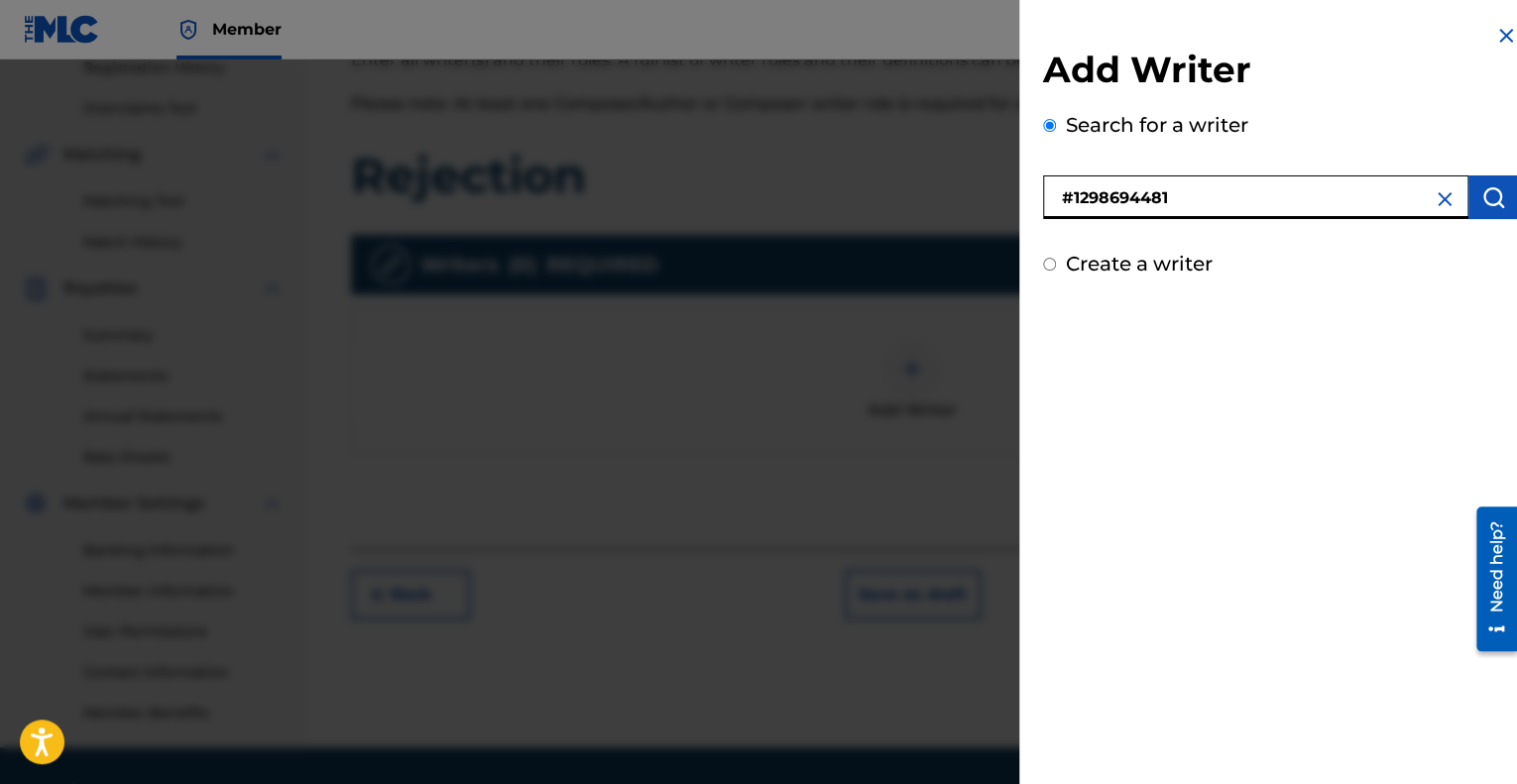 click on "Add Writer Search for a writer #1298694481 Create a writer" at bounding box center (1280, 151) 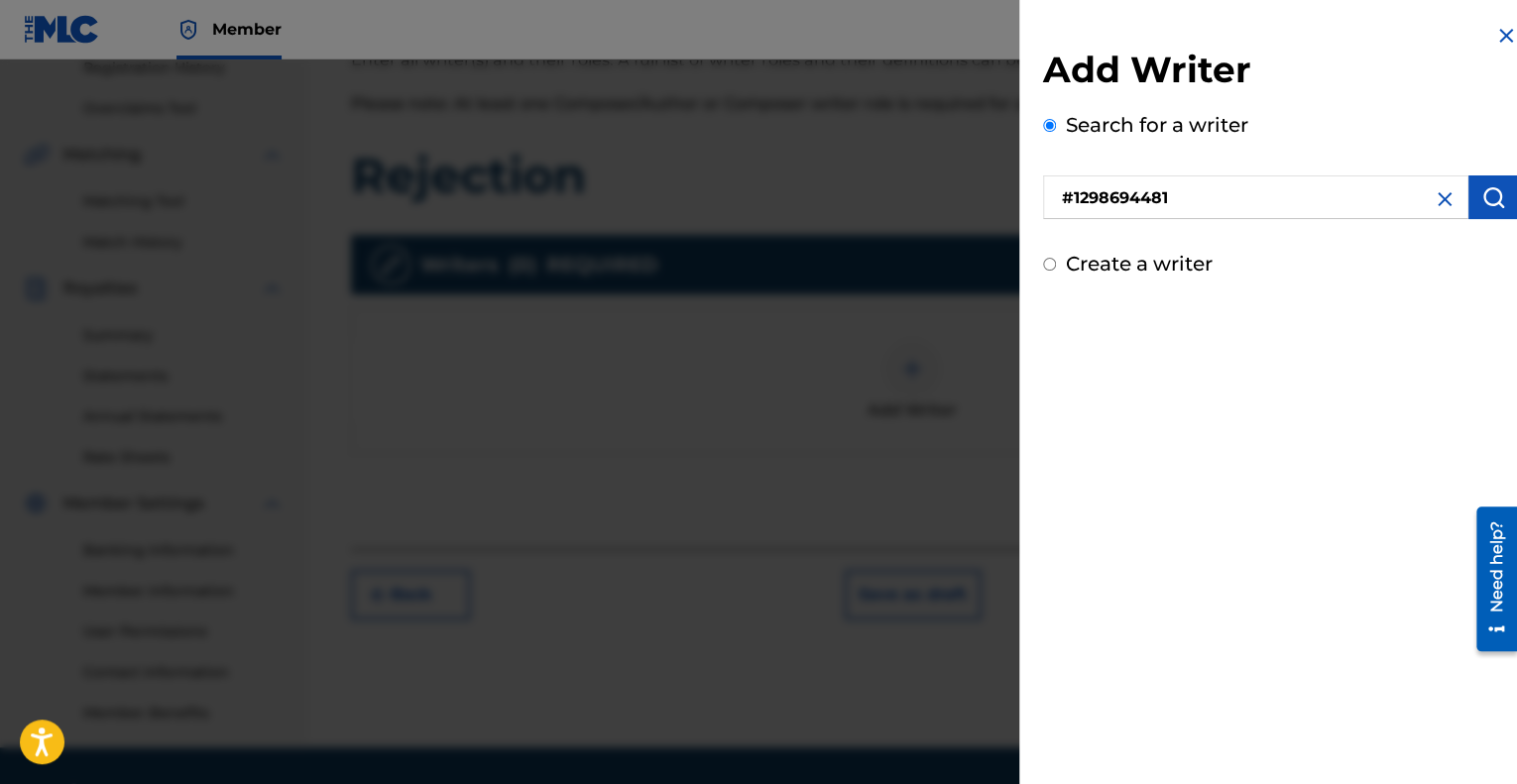 click at bounding box center (1493, 197) 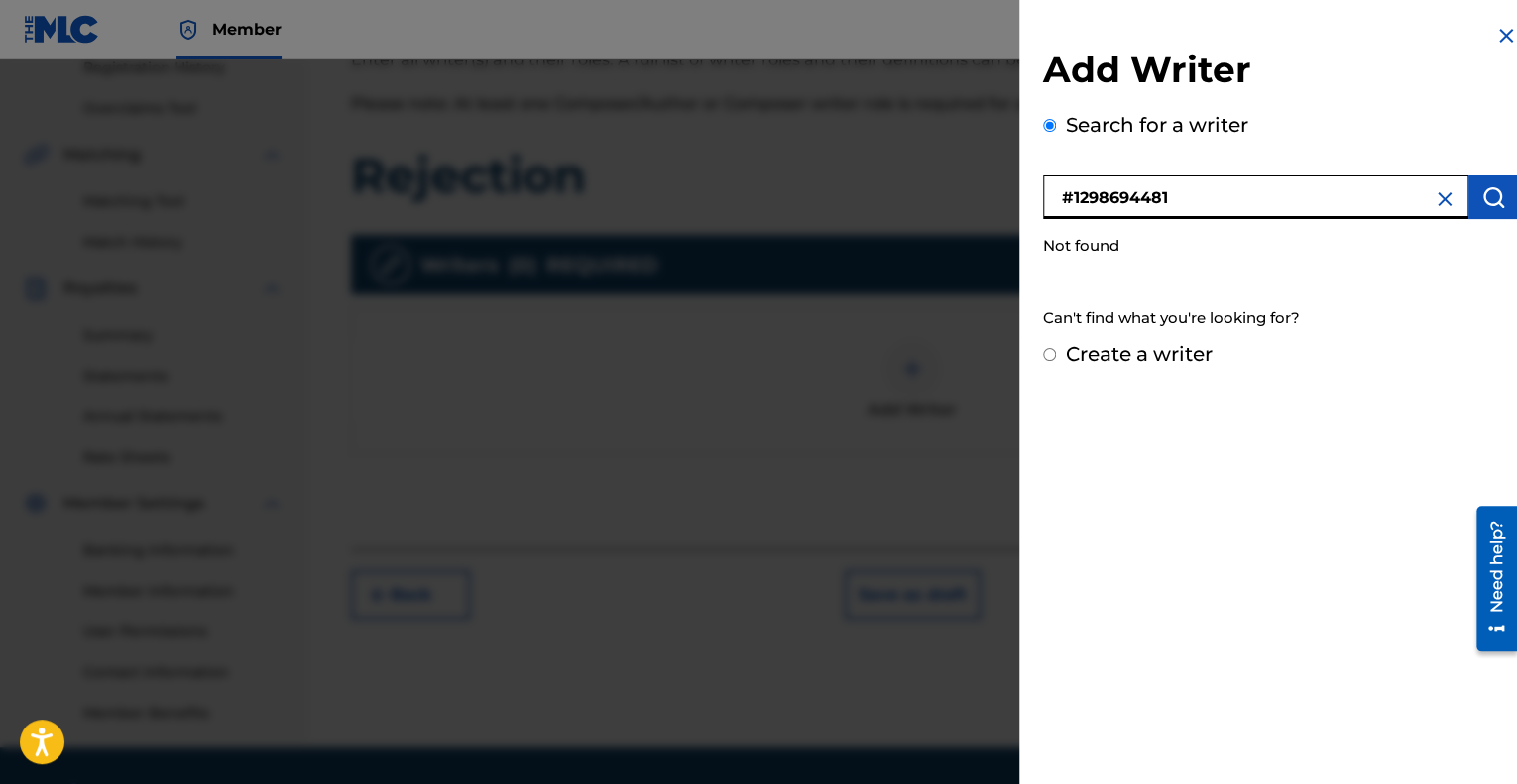 drag, startPoint x: 1245, startPoint y: 190, endPoint x: 797, endPoint y: 154, distance: 449.4441 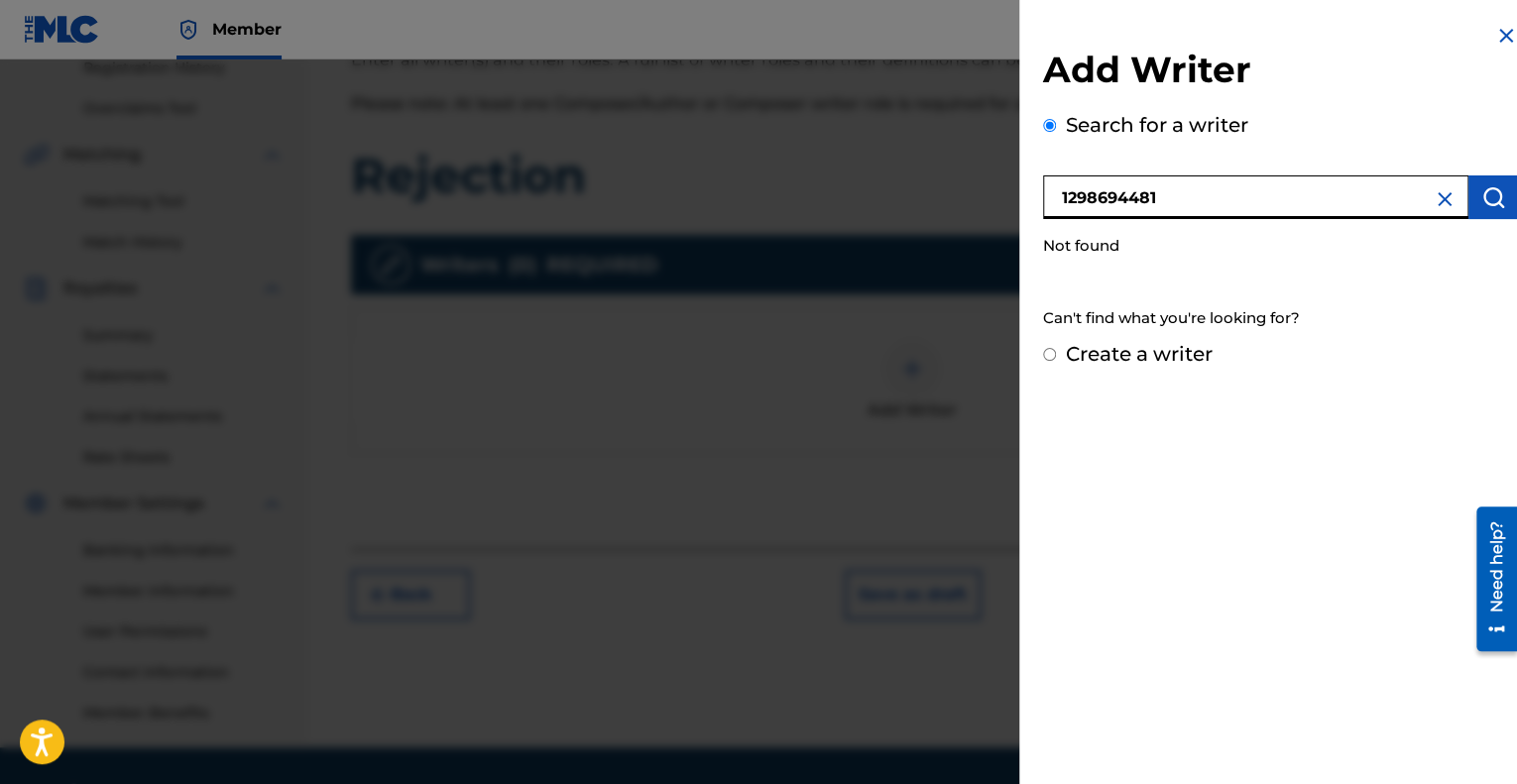 type on "1298694481" 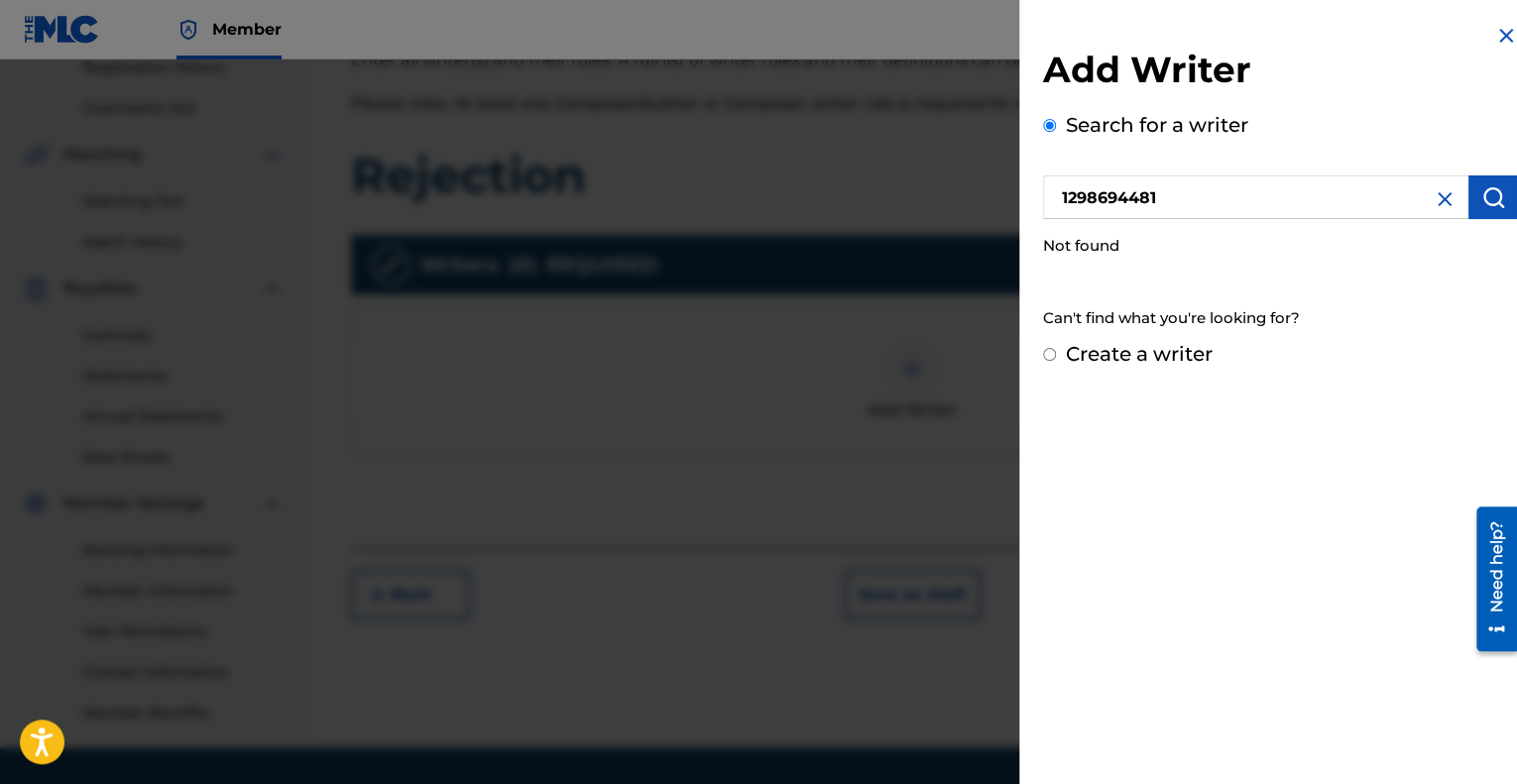 click on "Add Writer Search for a writer 1298694481 Not found Can't find what you're looking for? Create a writer" at bounding box center (1280, 196) 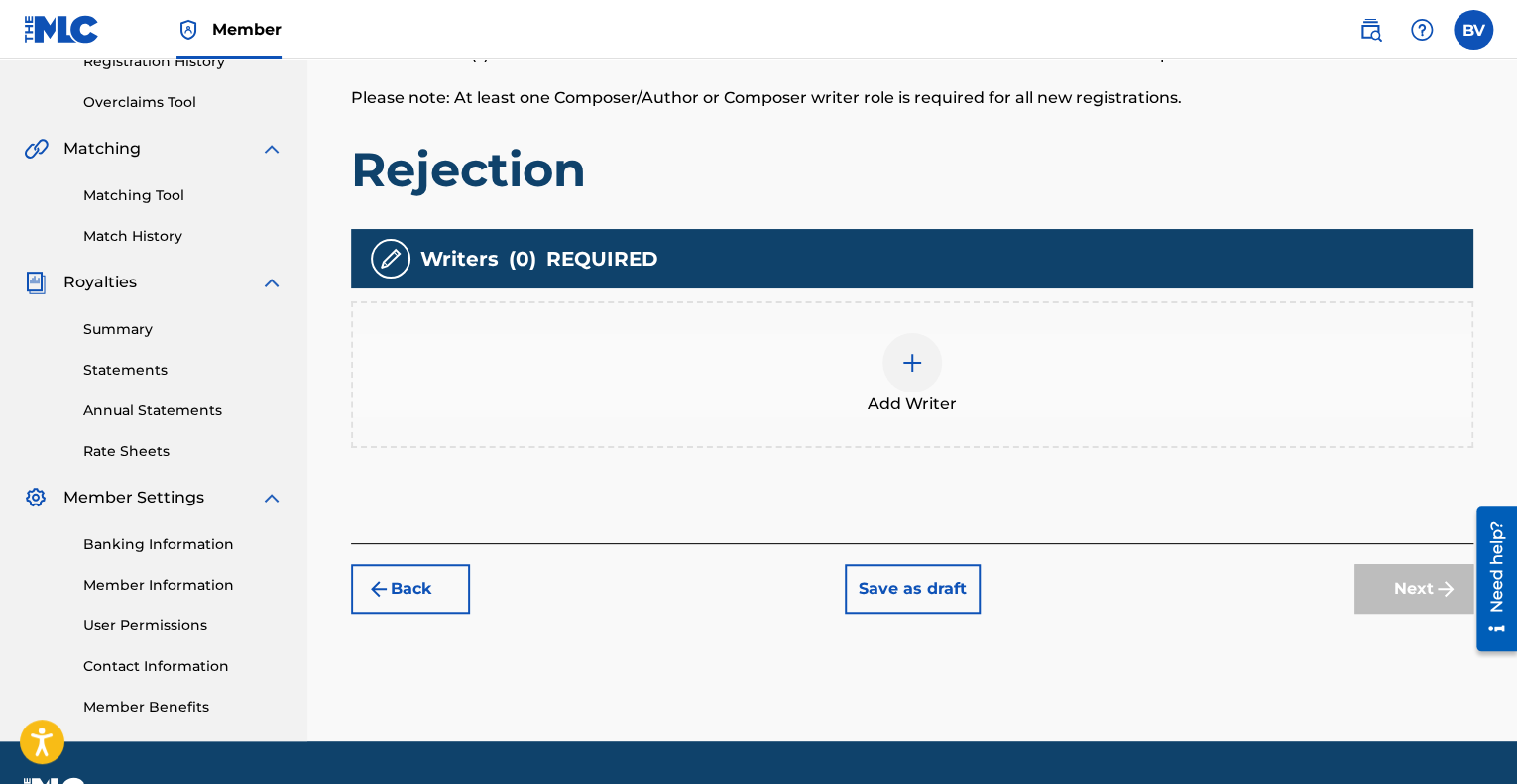 scroll, scrollTop: 444, scrollLeft: 0, axis: vertical 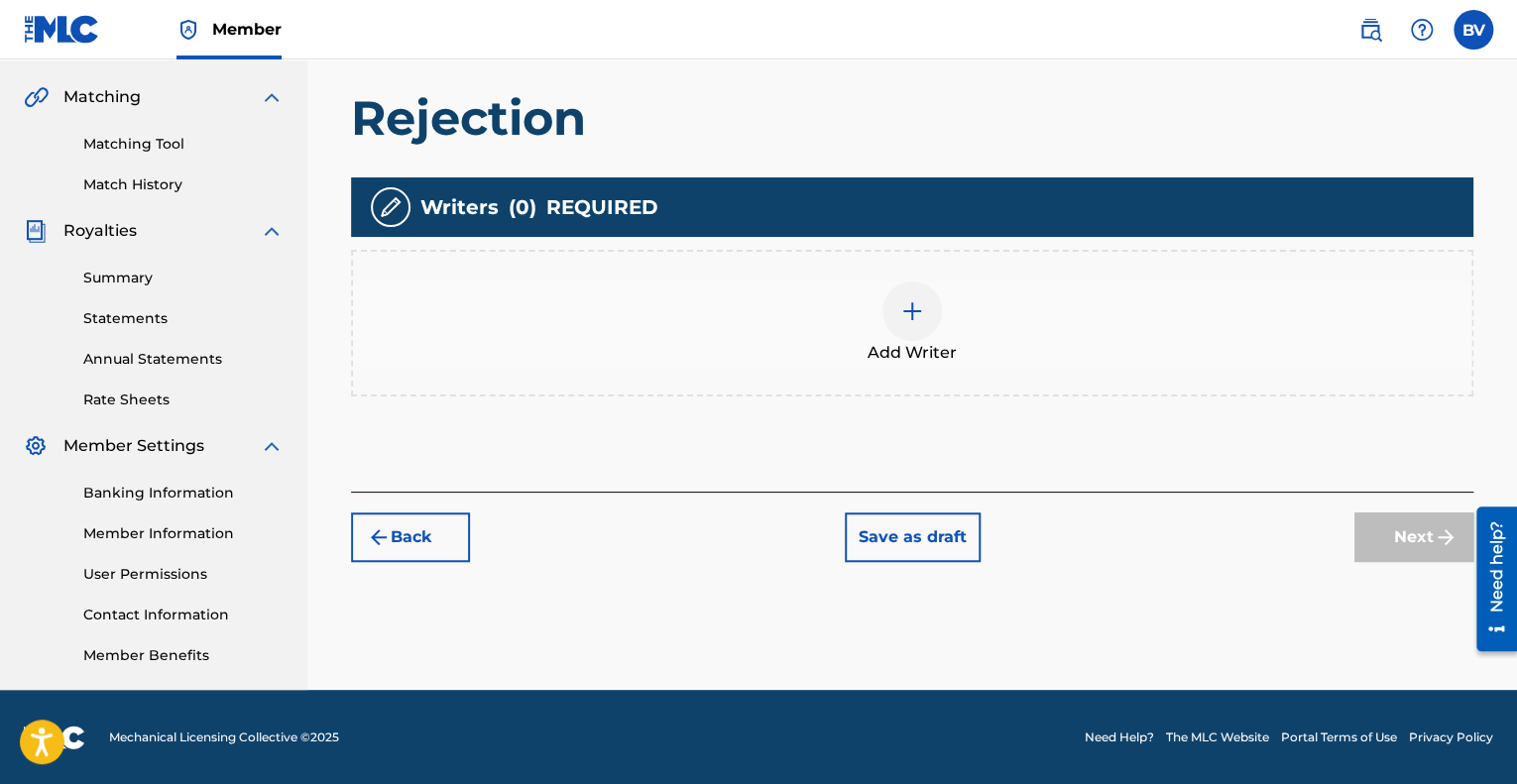 click on "Add Writer" at bounding box center [912, 323] 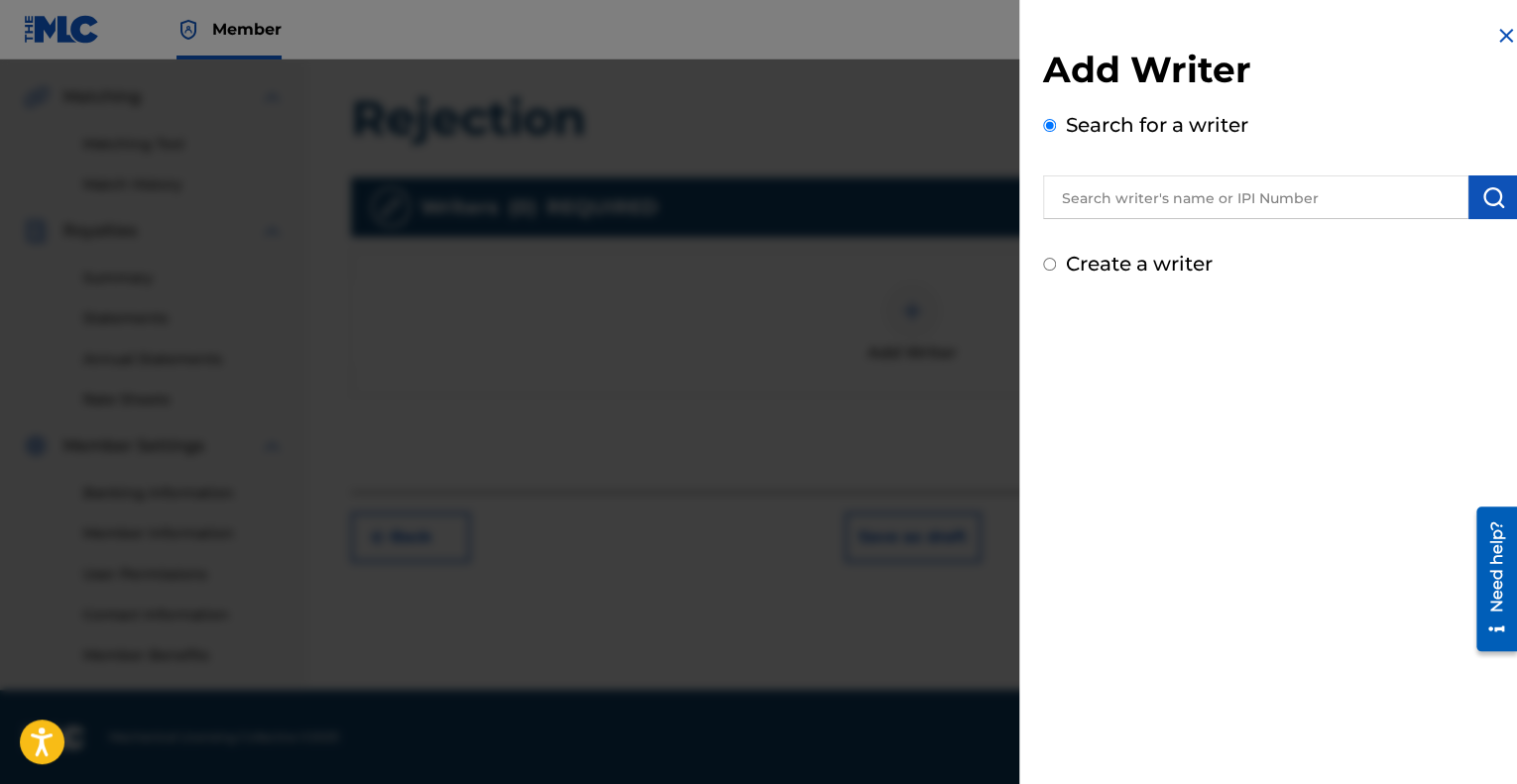 click at bounding box center (1255, 197) 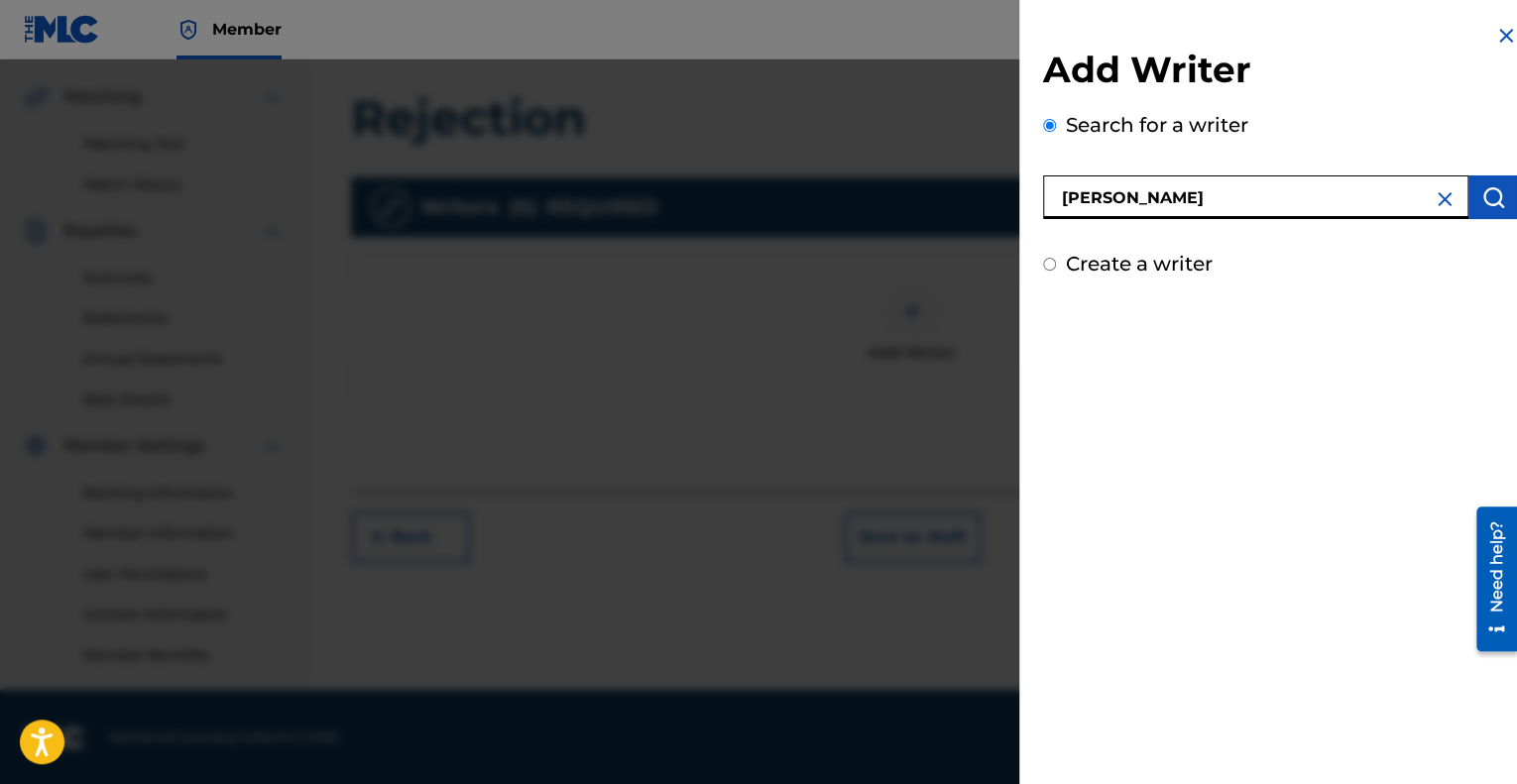 type on "[PERSON_NAME]" 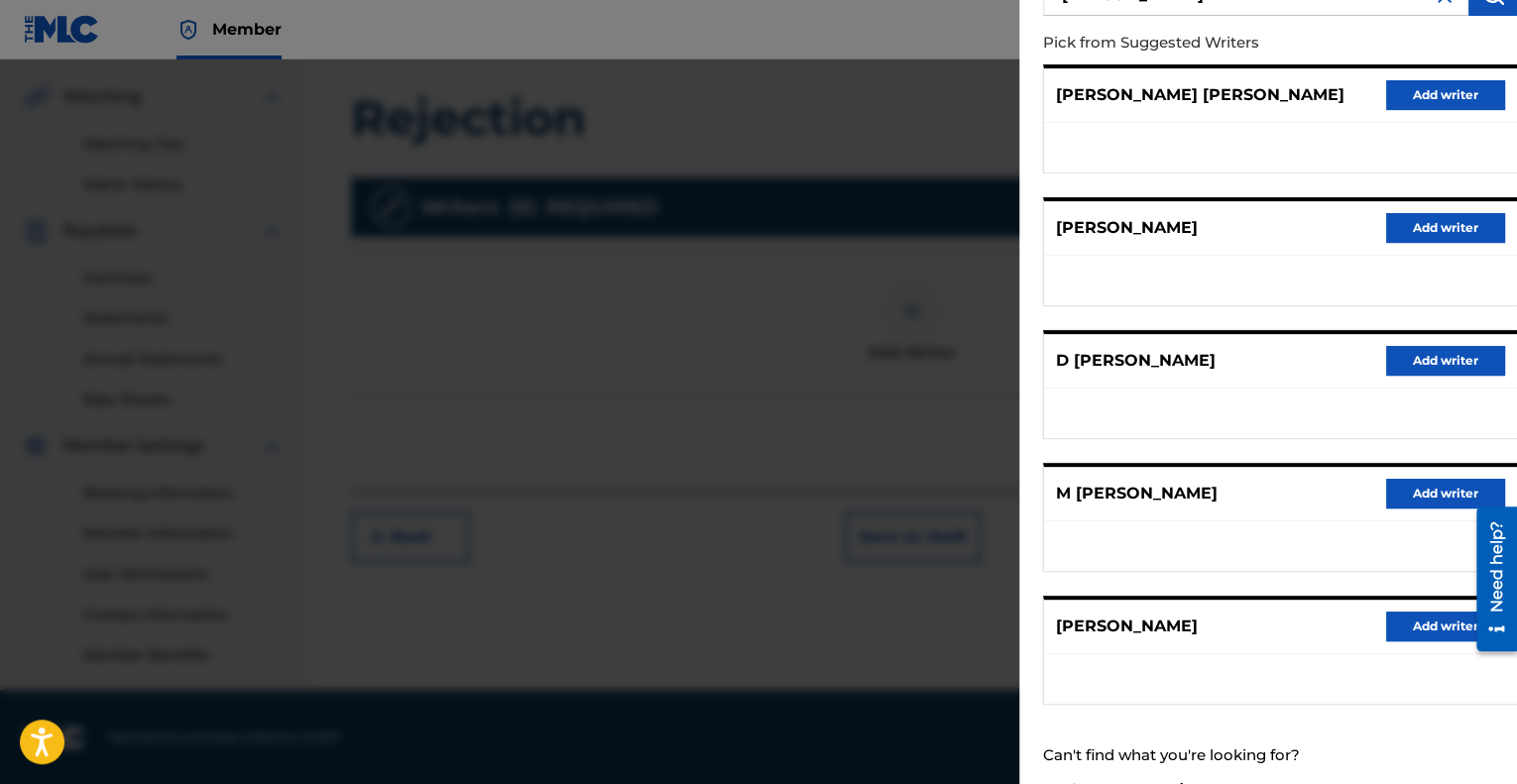 scroll, scrollTop: 246, scrollLeft: 0, axis: vertical 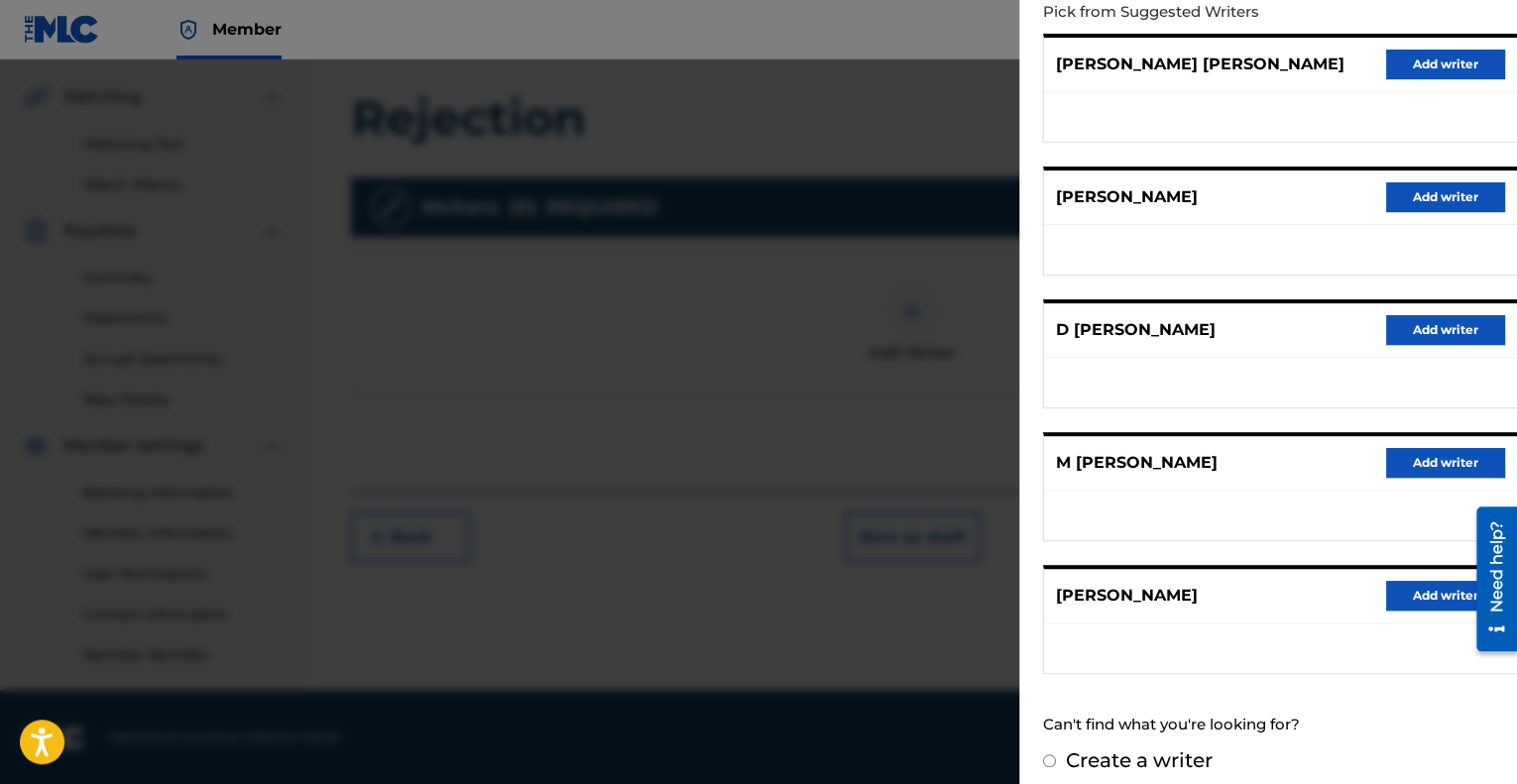 click on "Create a writer" at bounding box center [1139, 760] 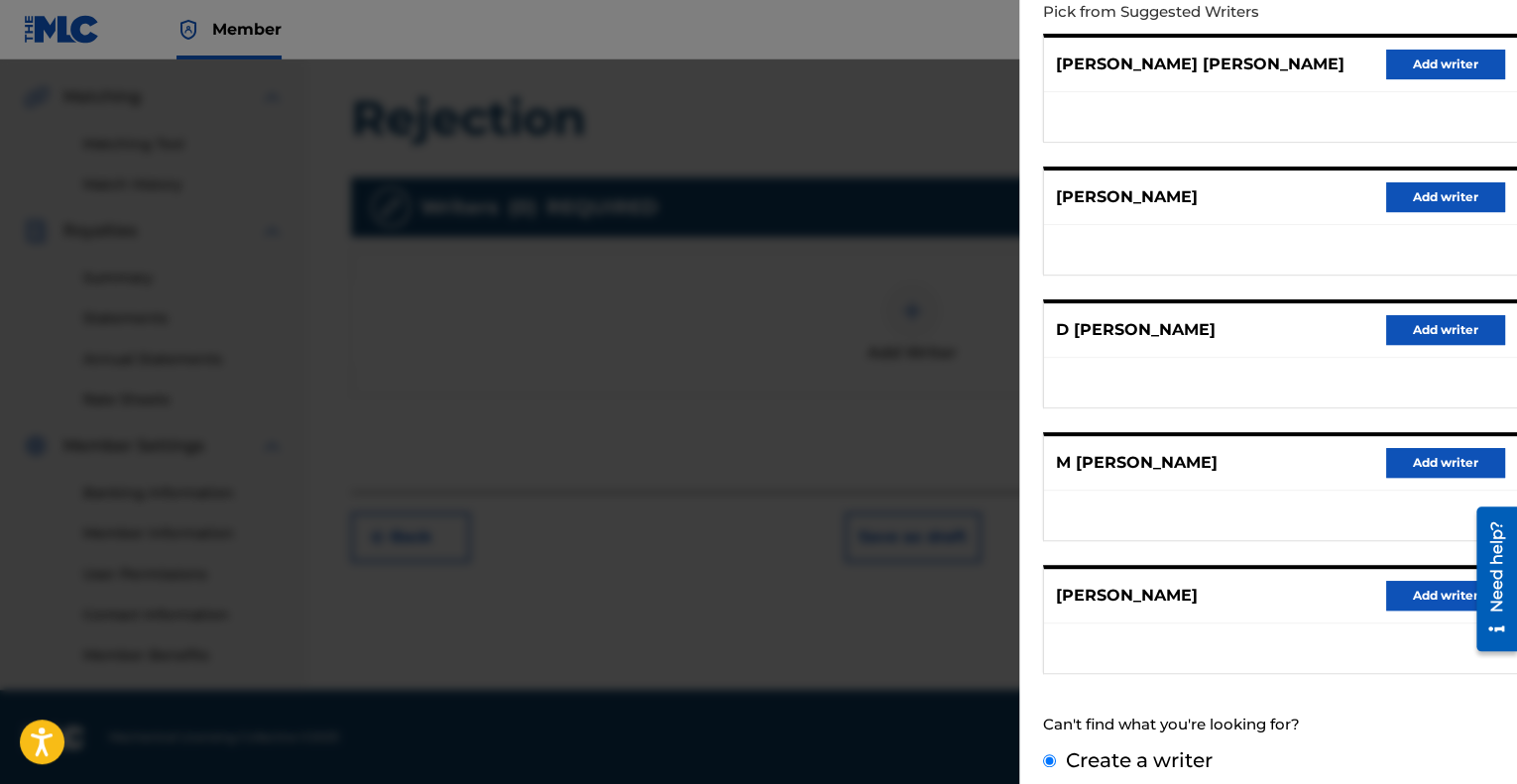 click on "Create a writer" at bounding box center (1049, 760) 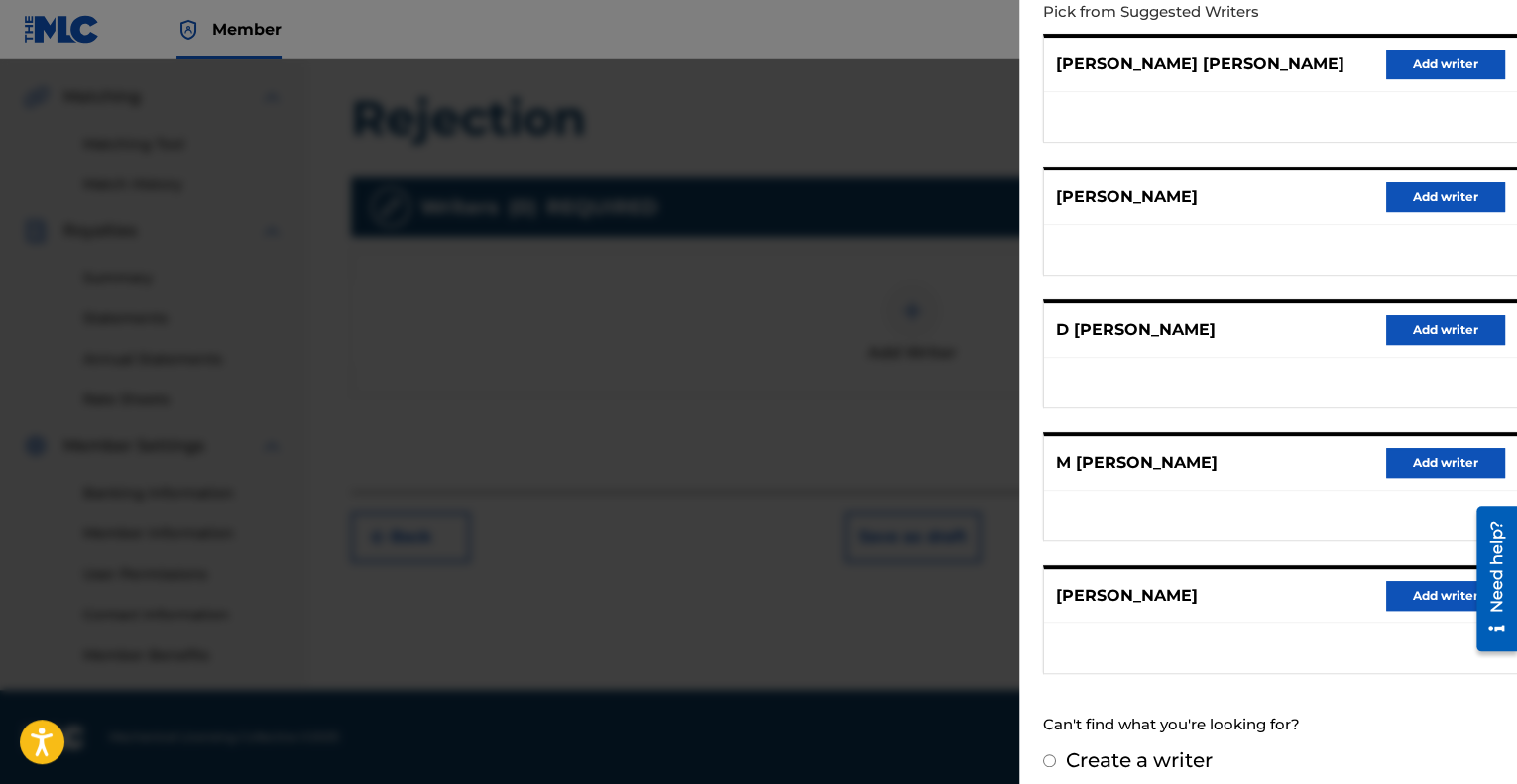radio on "false" 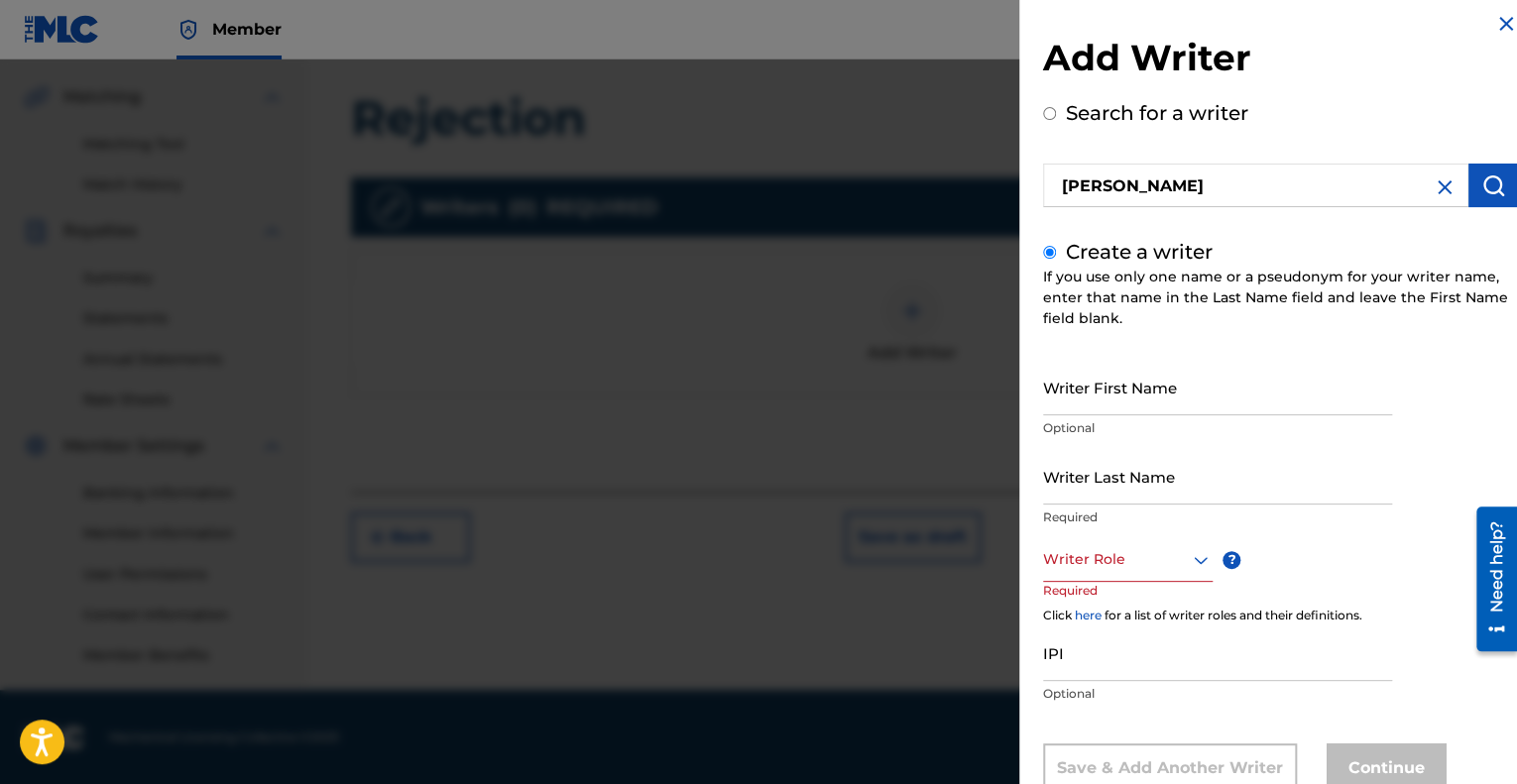 scroll, scrollTop: 74, scrollLeft: 0, axis: vertical 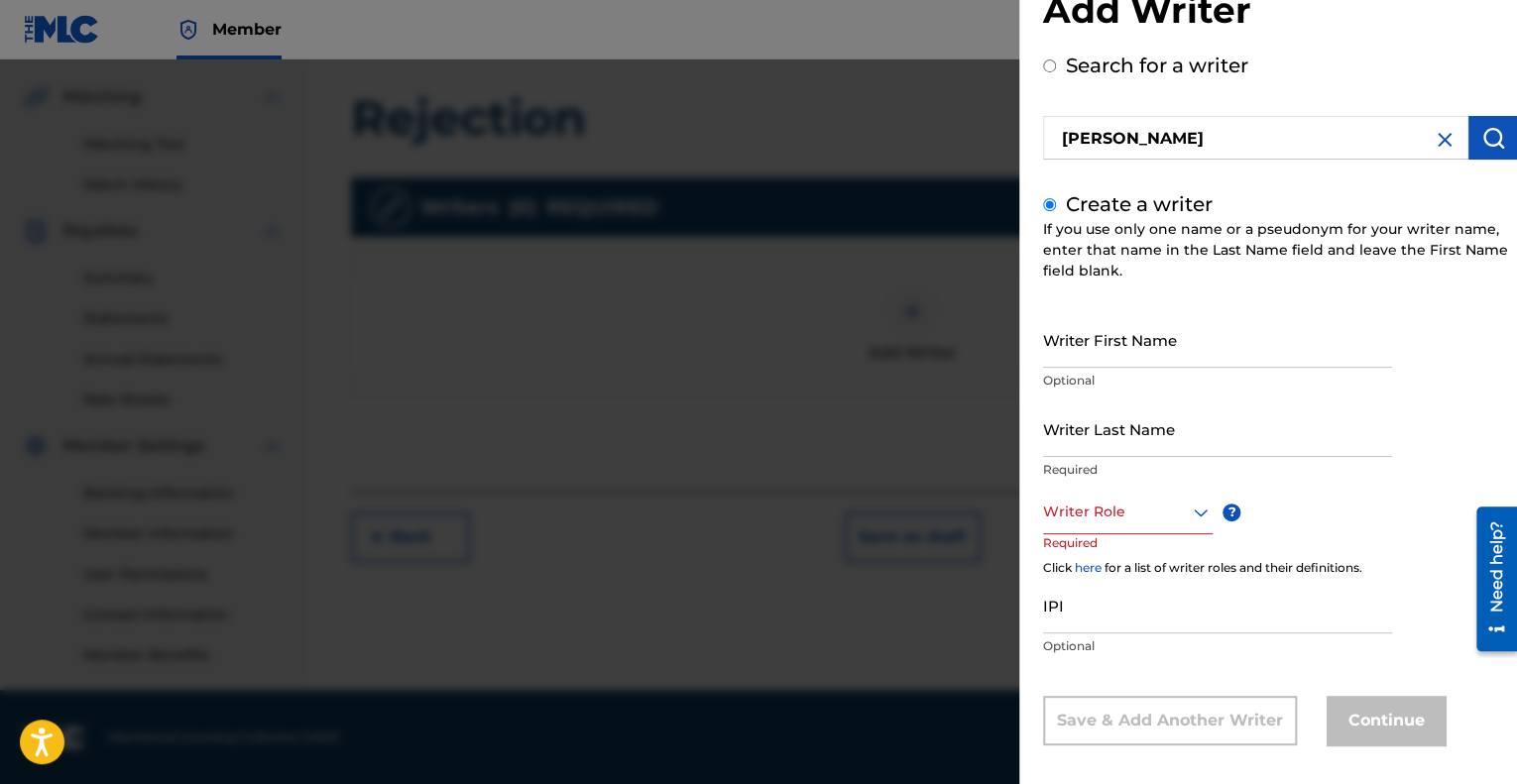 click at bounding box center [1127, 511] 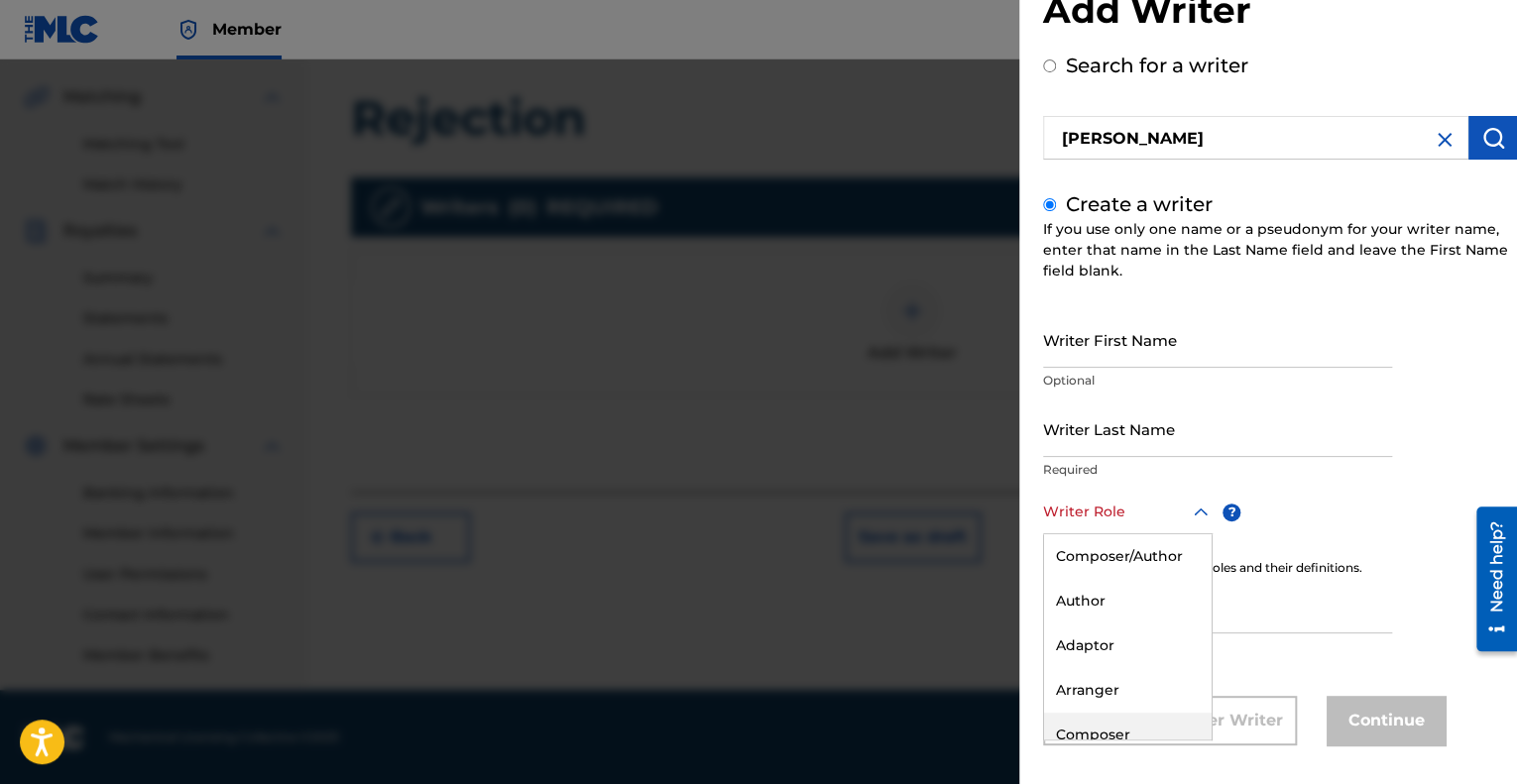 click on "Composer" at bounding box center [1127, 734] 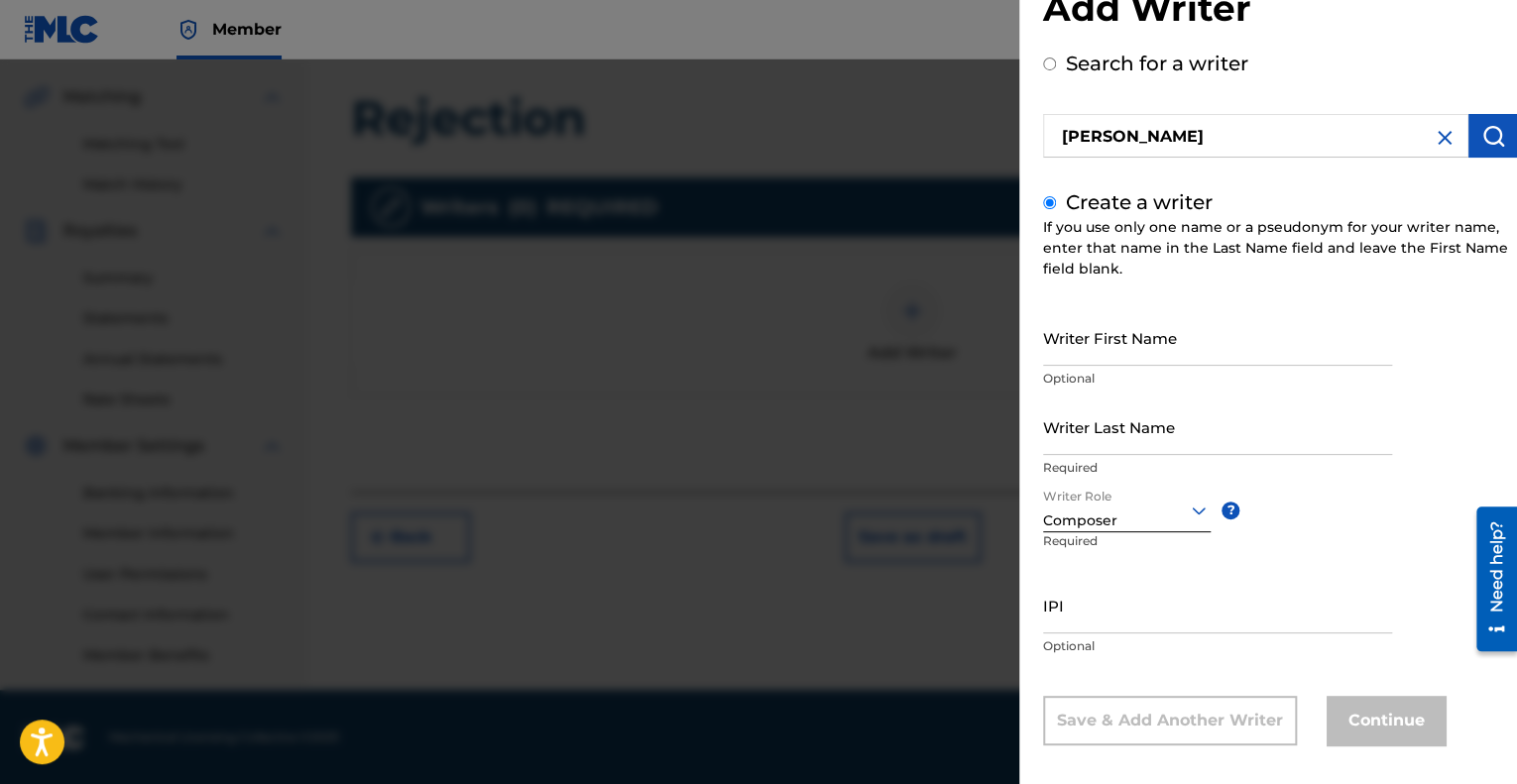 click on "IPI" at bounding box center [1218, 605] 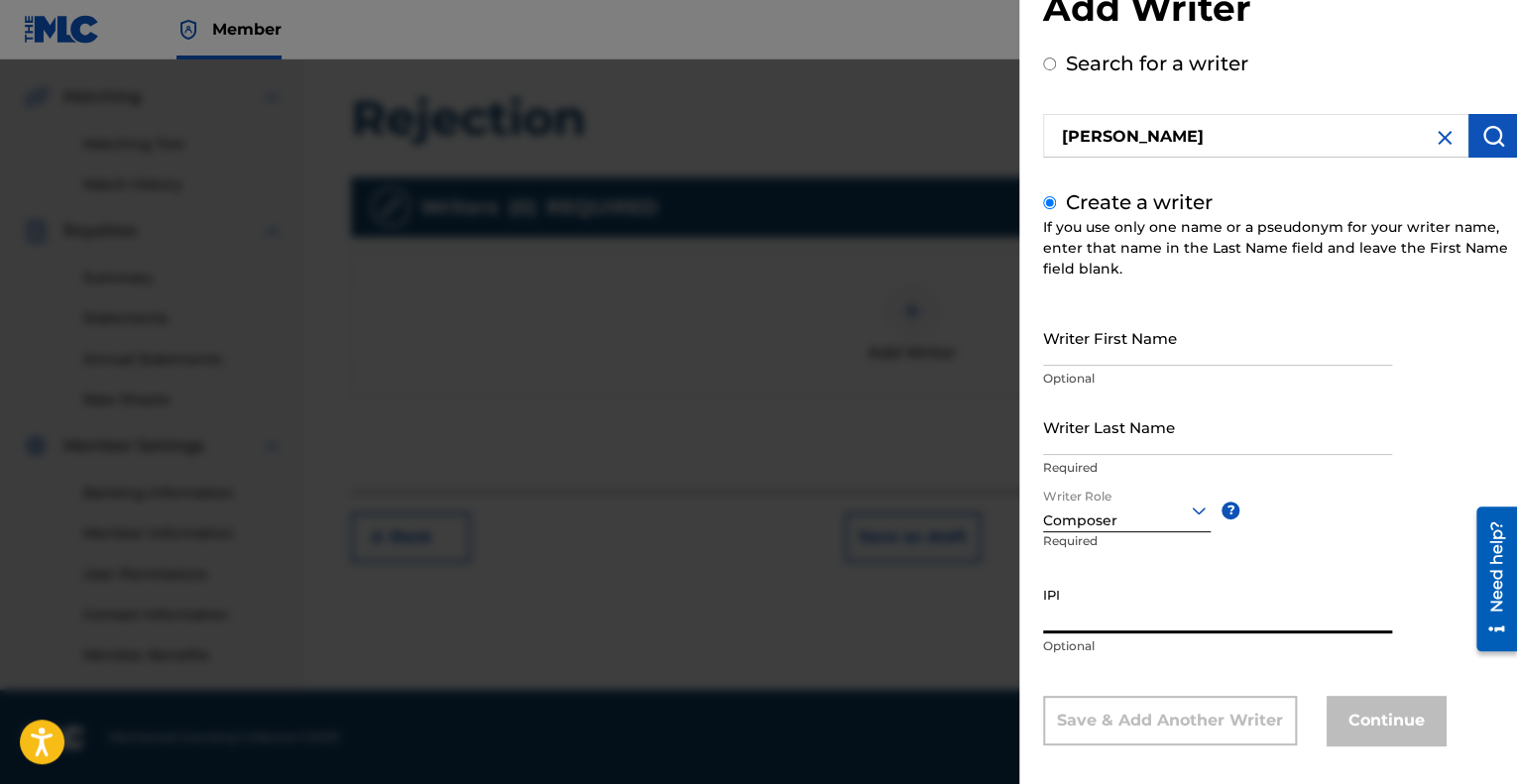 paste on "1298694481" 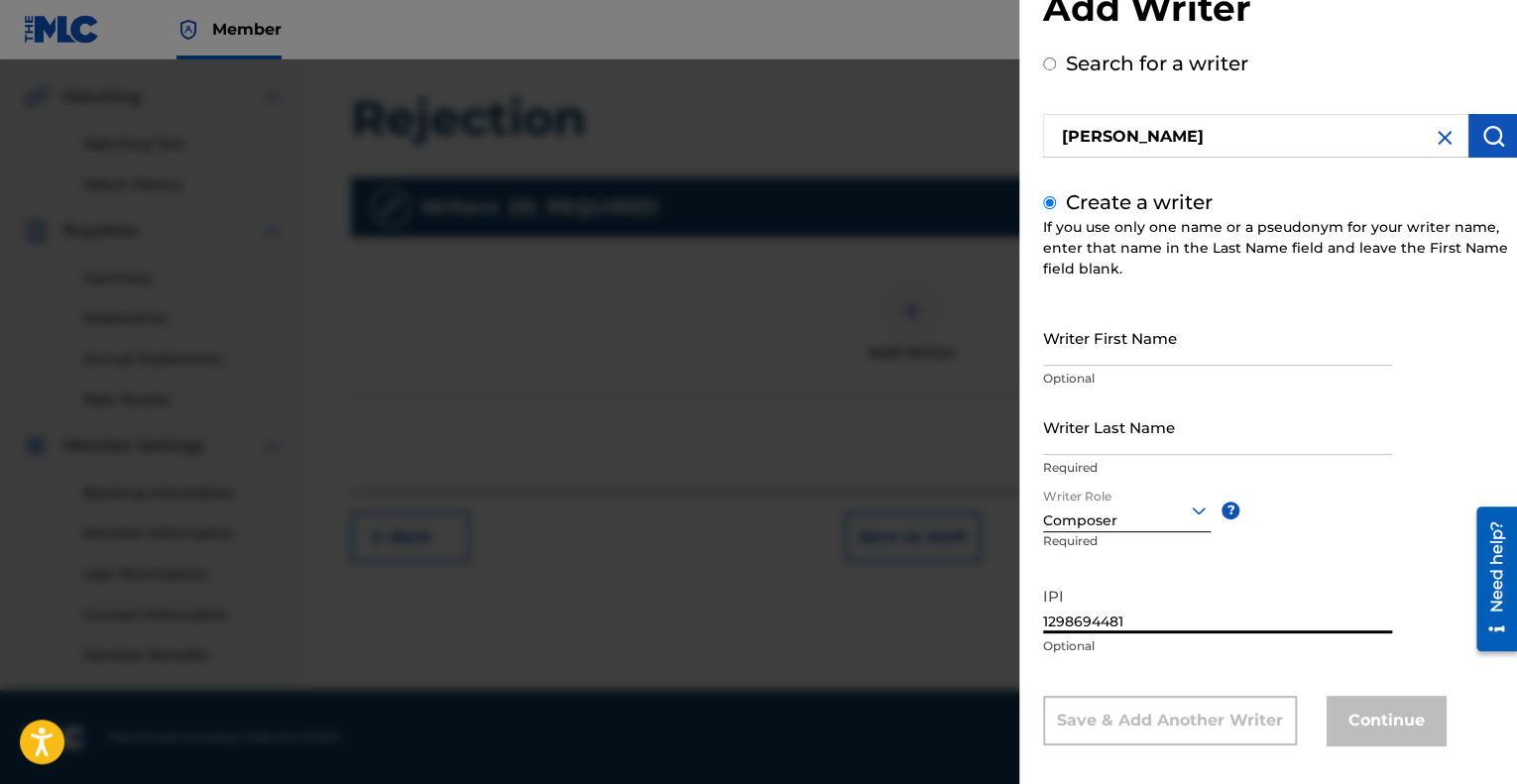 type on "1298694481" 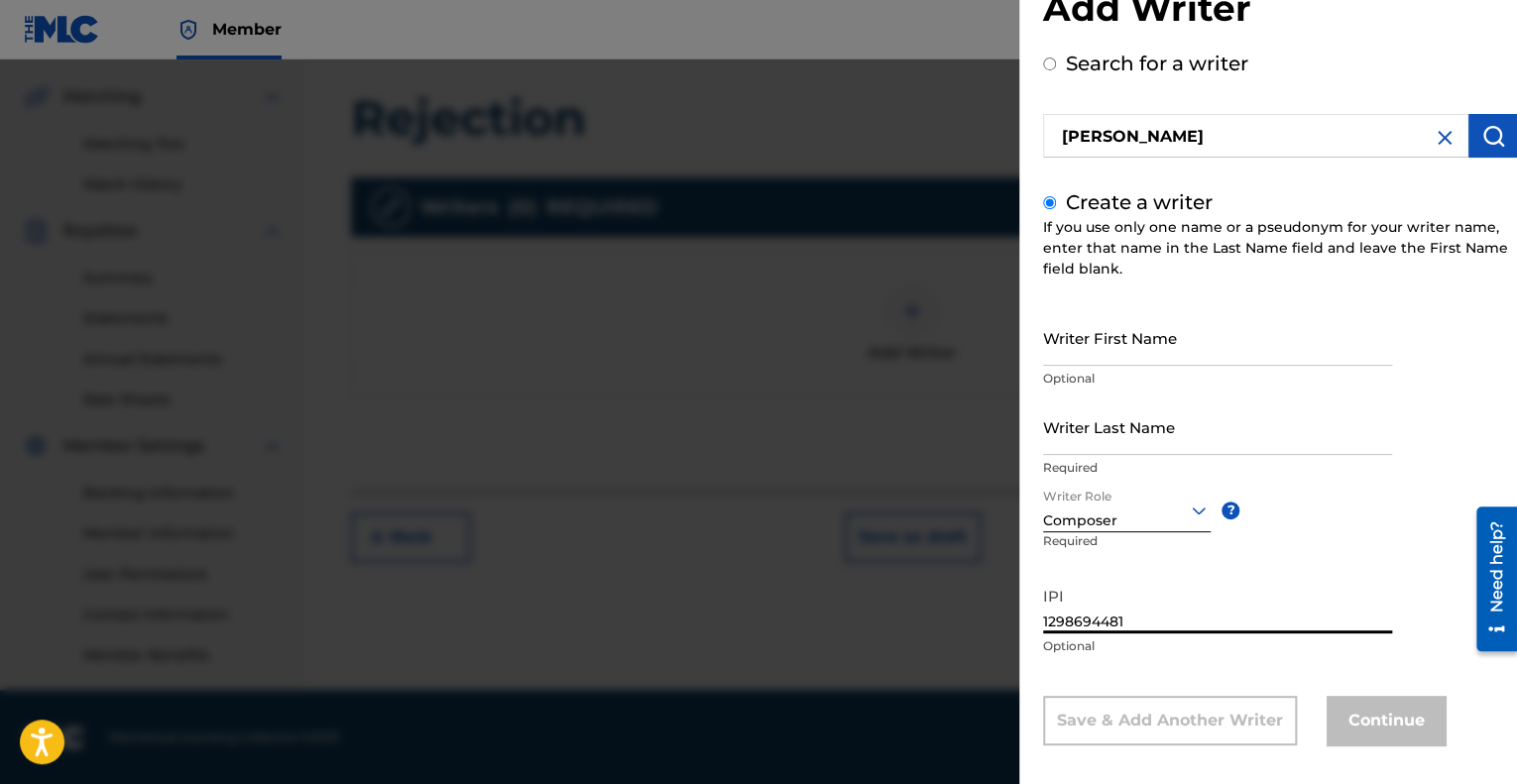click on "Writer First Name" at bounding box center [1218, 337] 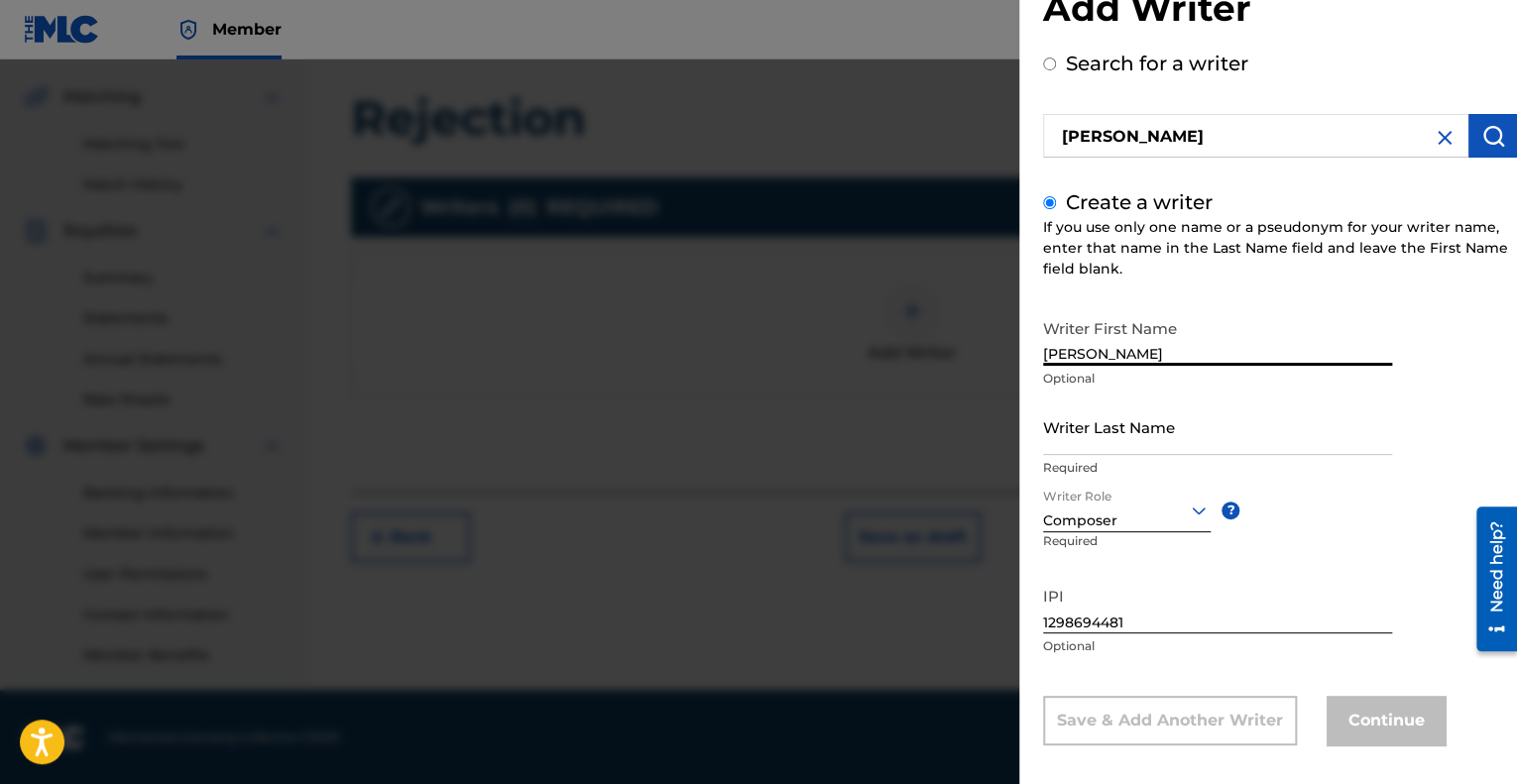 type on "[PERSON_NAME]" 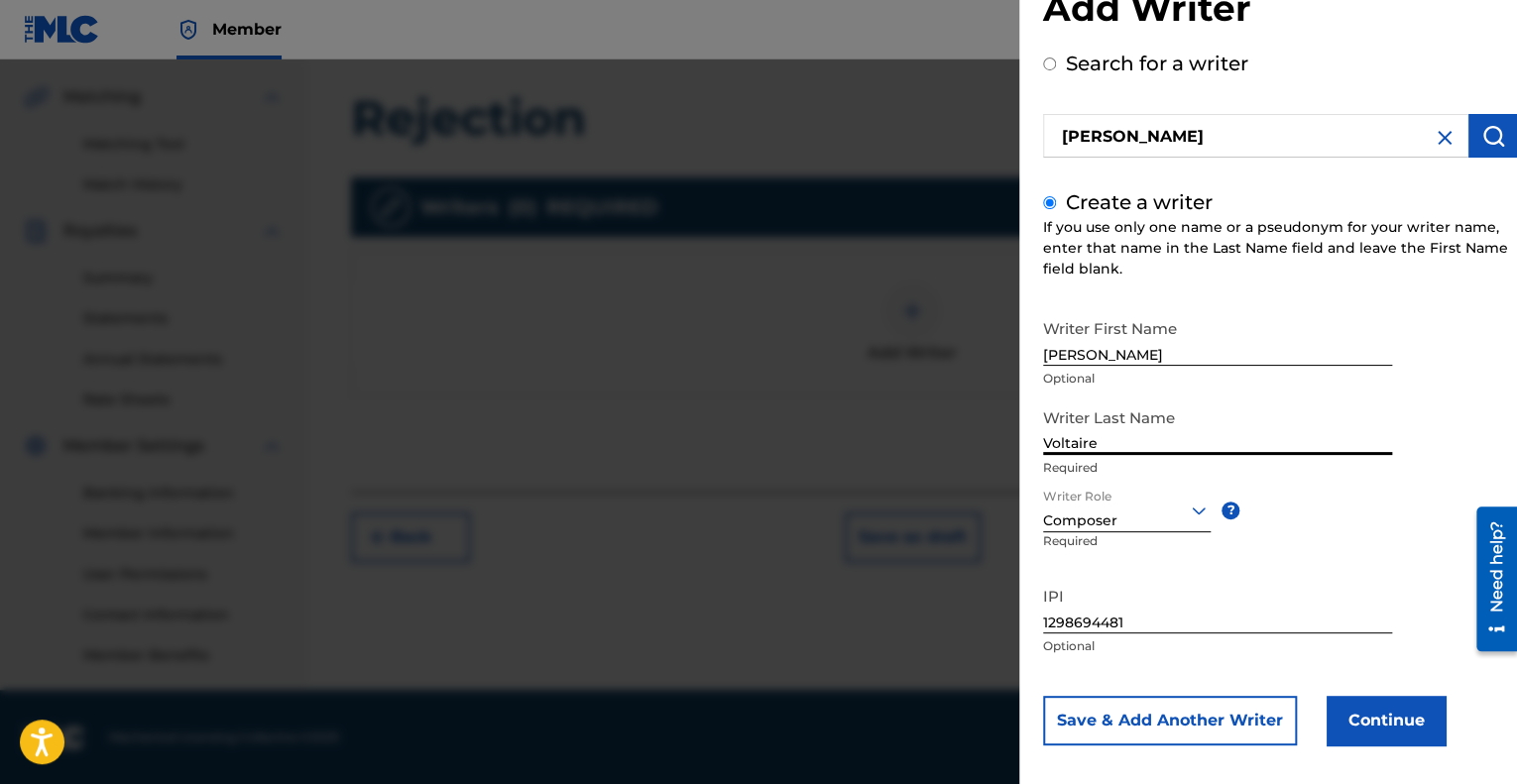 type on "Voltaire" 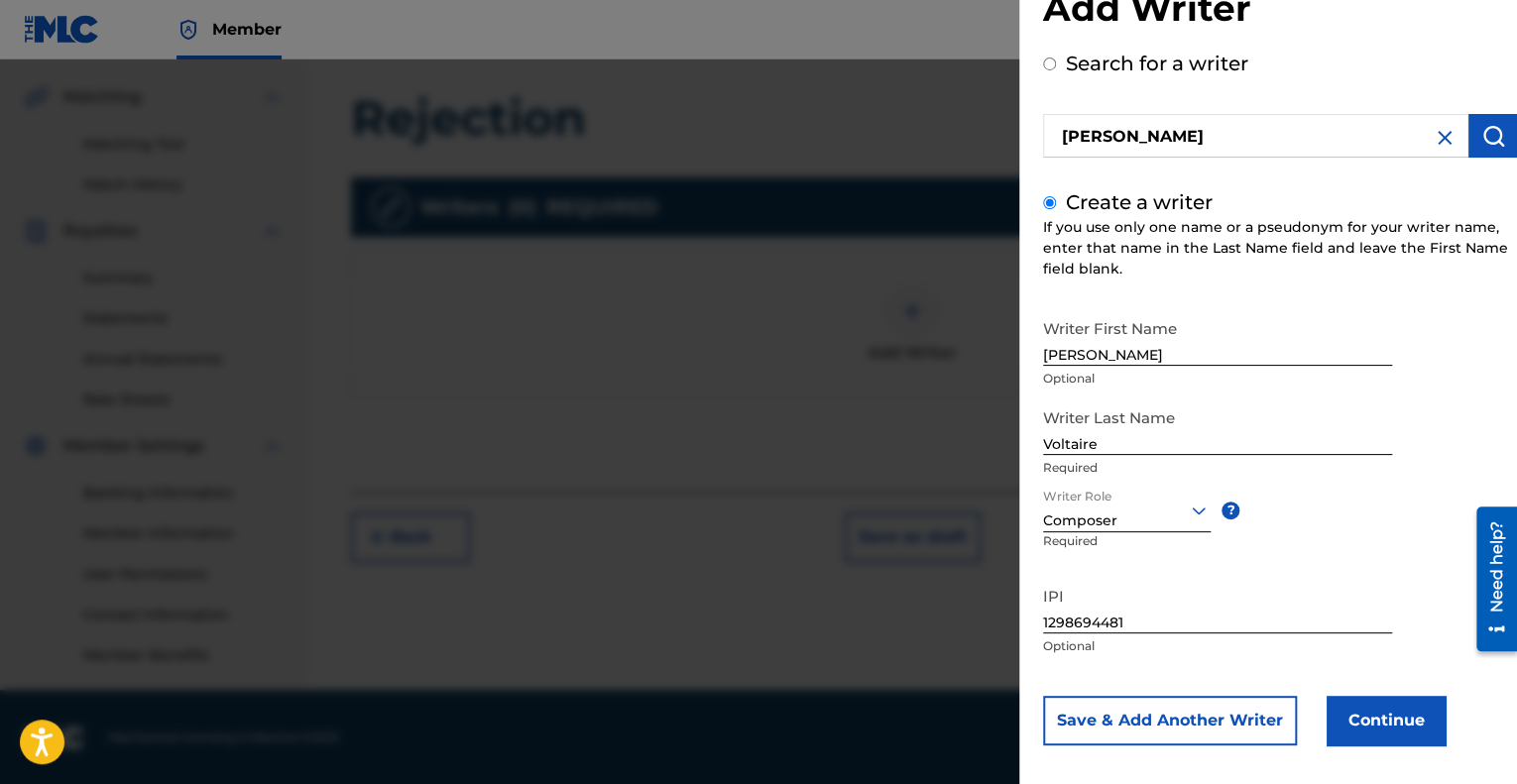 click on "Continue" at bounding box center [1386, 721] 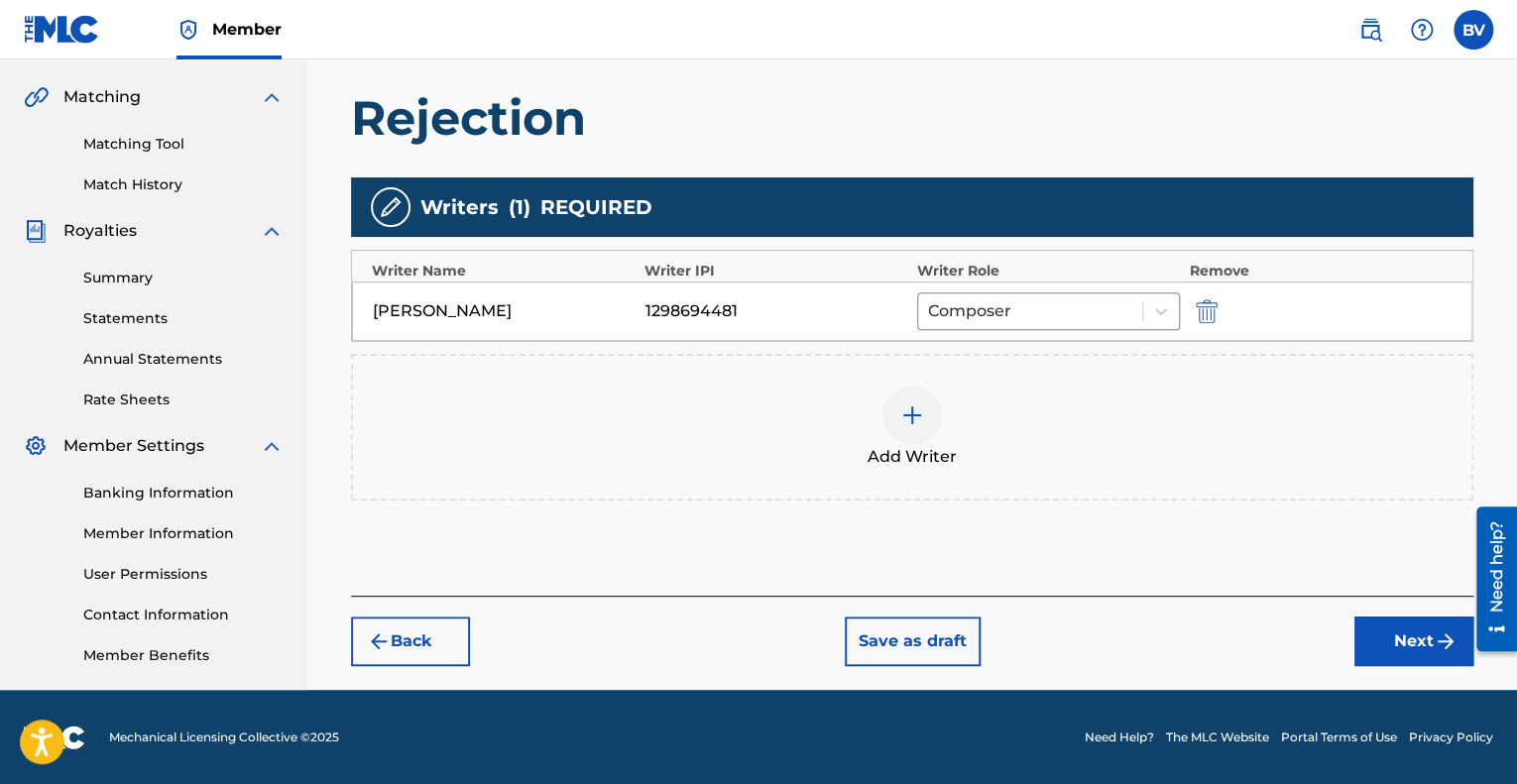 click on "Next" at bounding box center (1414, 641) 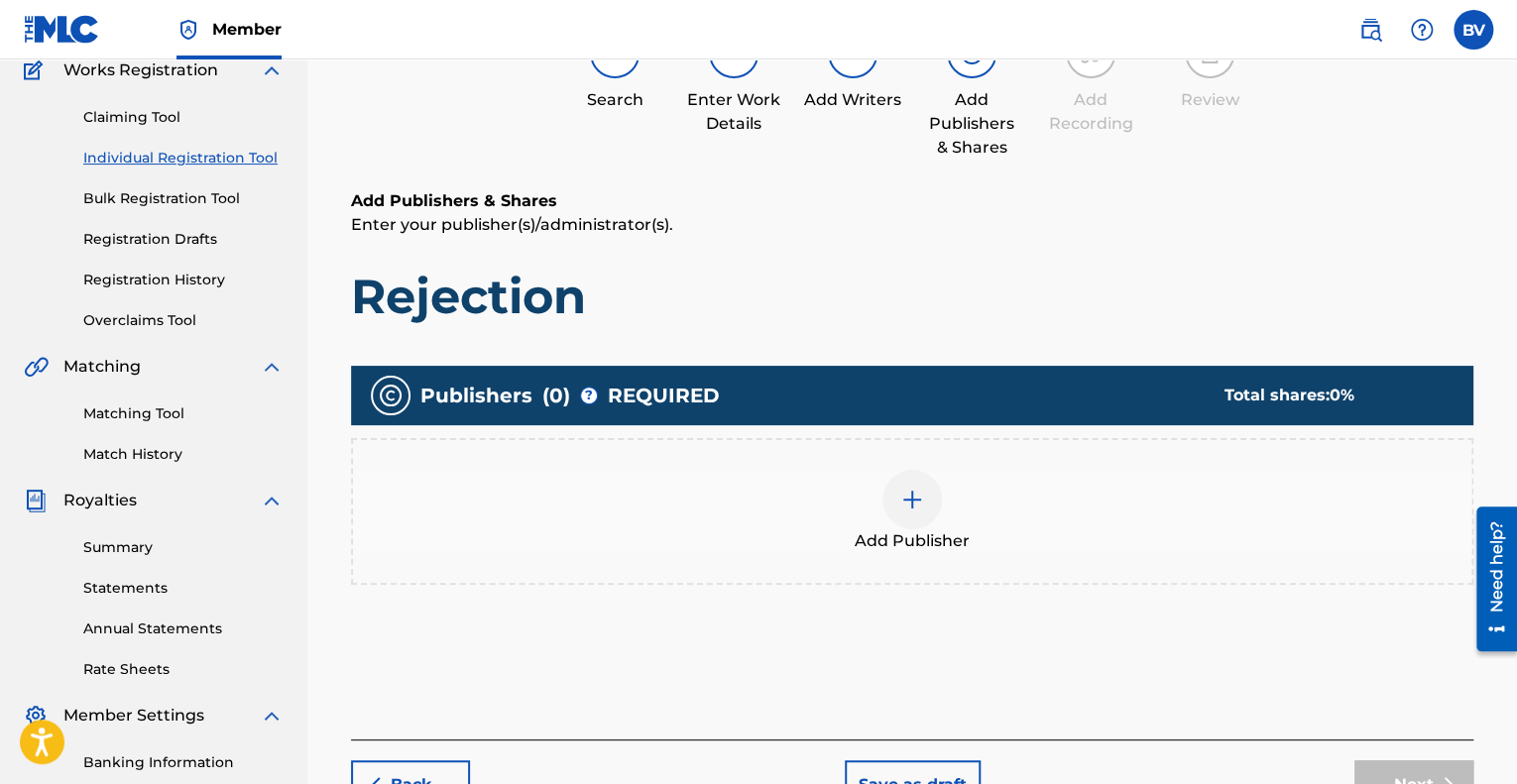 scroll, scrollTop: 89, scrollLeft: 0, axis: vertical 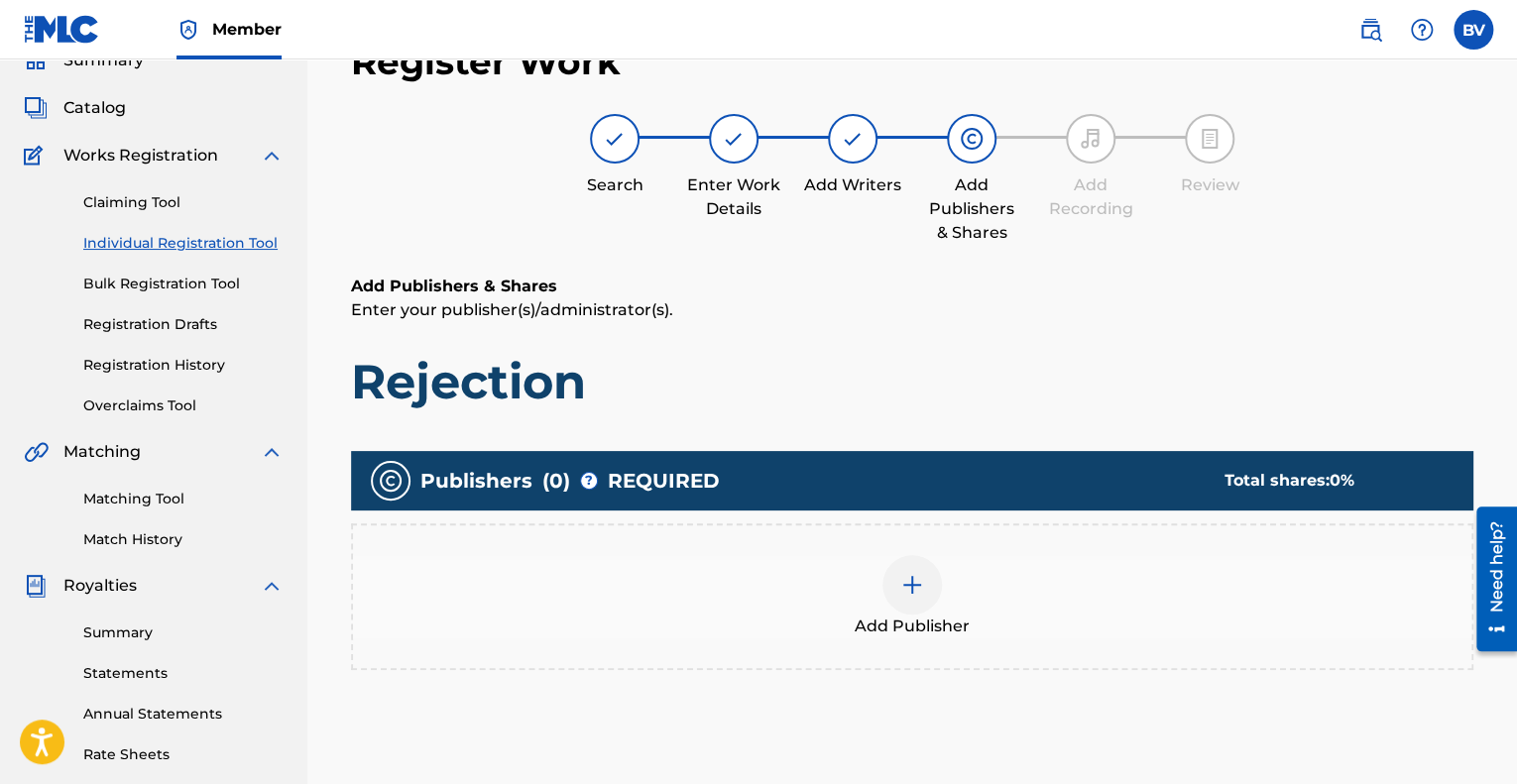click on "Add Publisher" at bounding box center [912, 597] 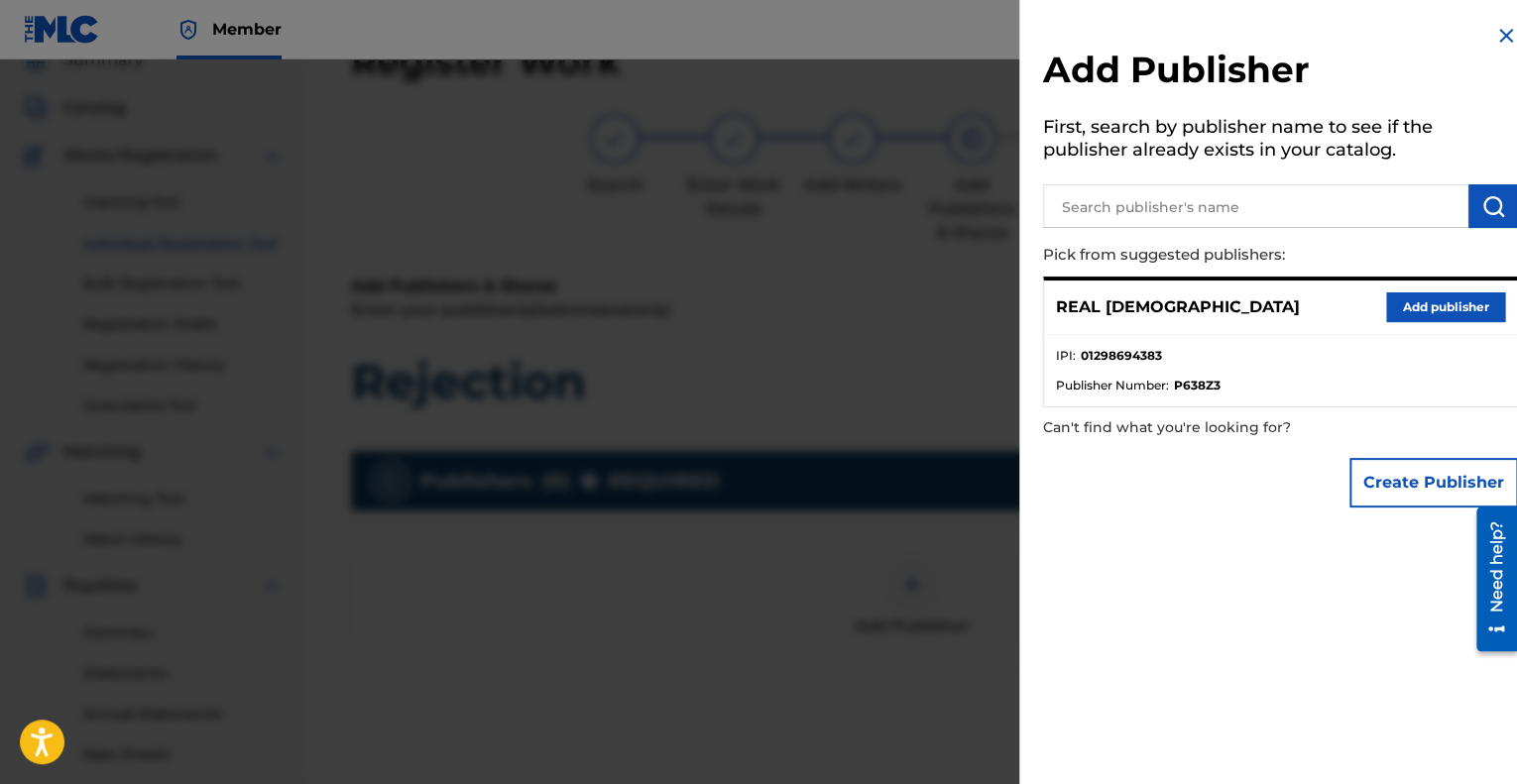 click on "Add publisher" at bounding box center (1446, 307) 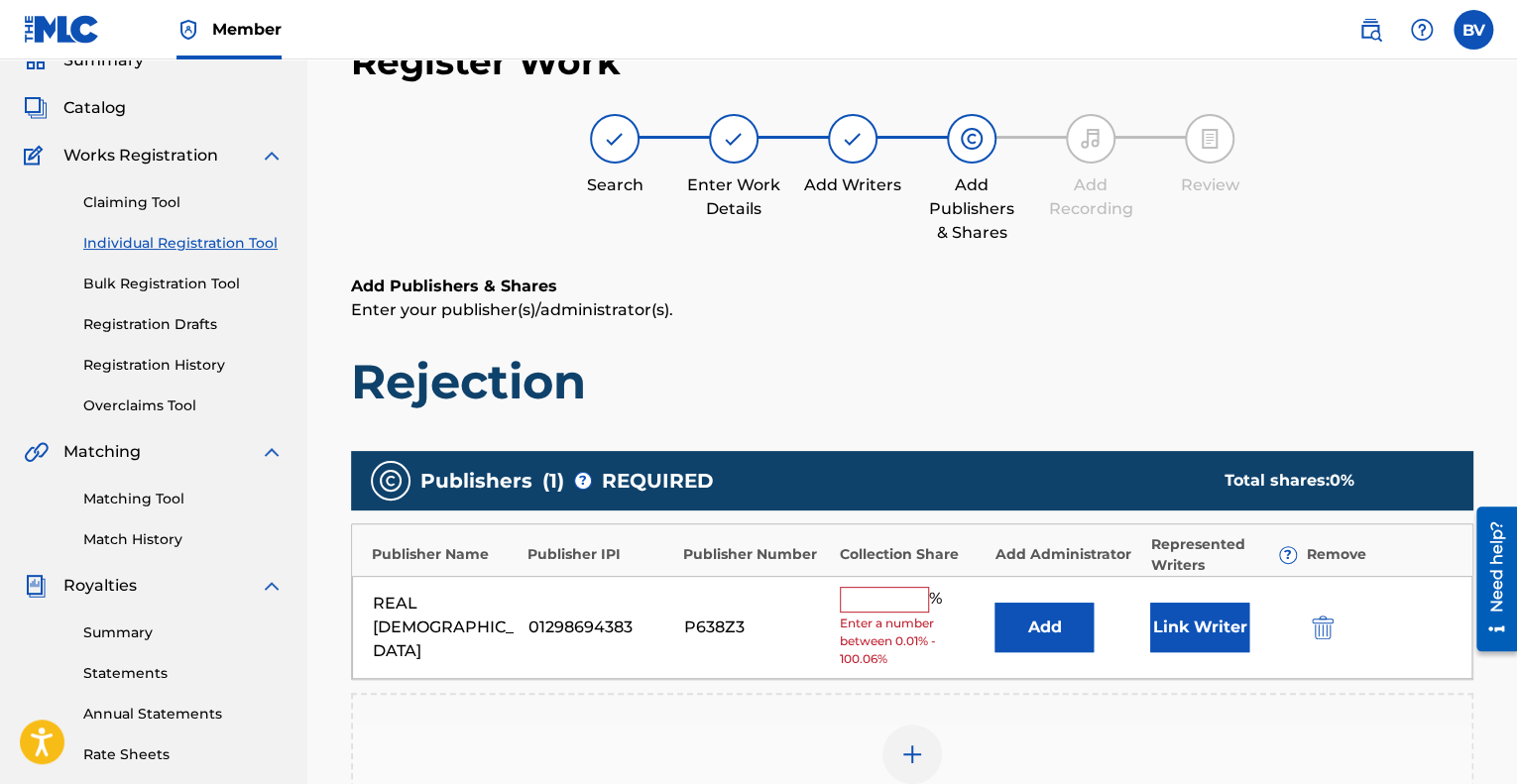 click at bounding box center [884, 600] 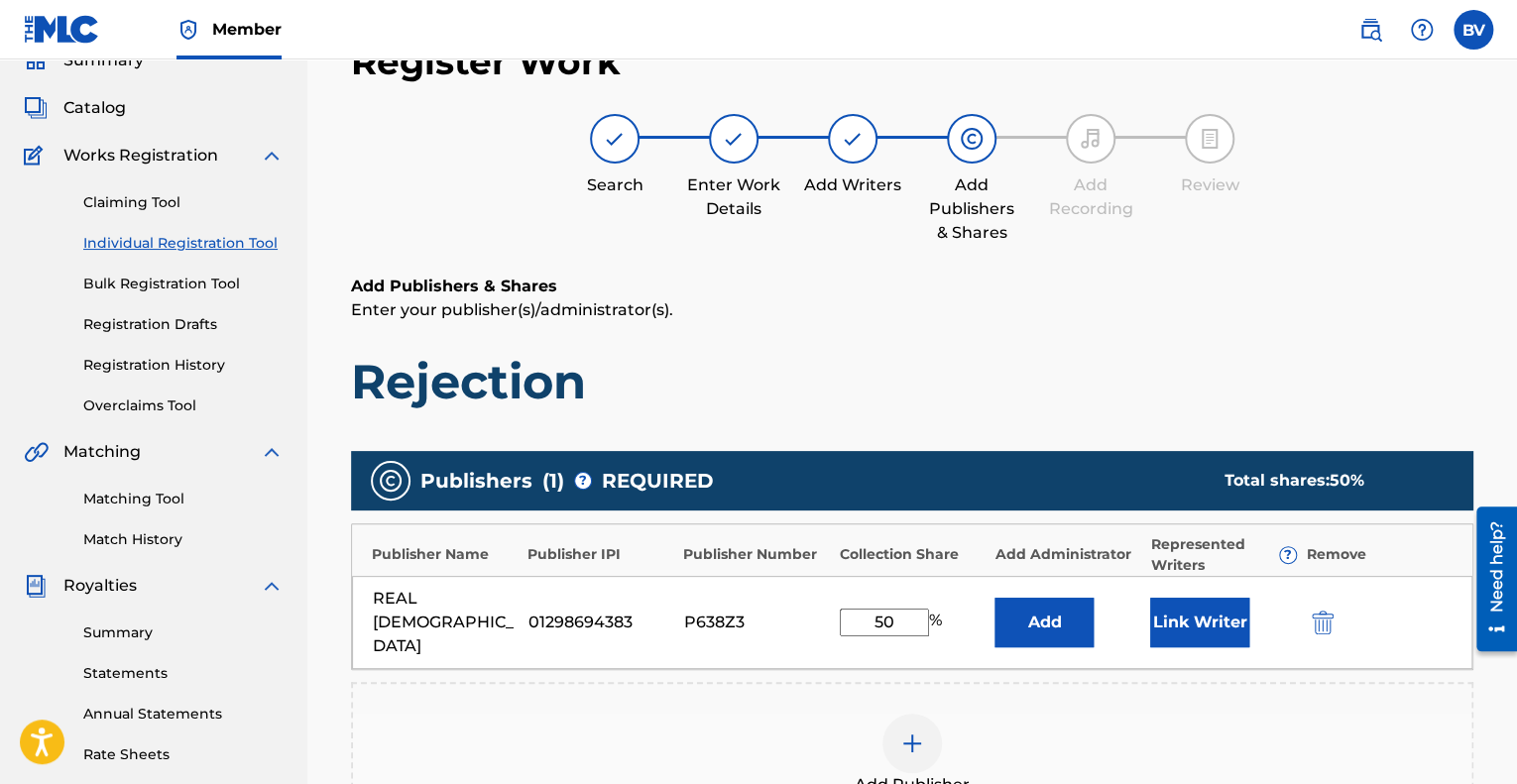 type on "50" 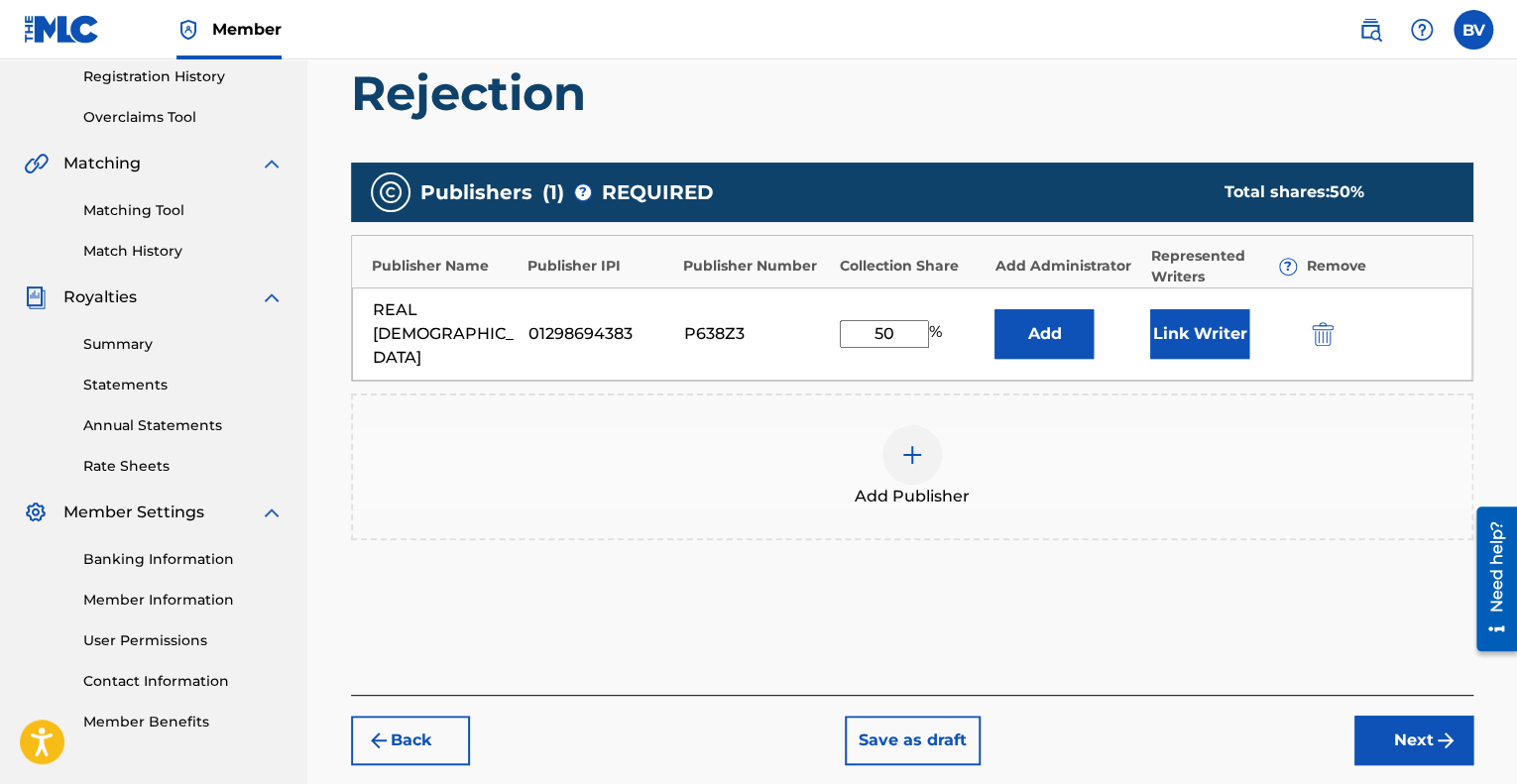 scroll, scrollTop: 450, scrollLeft: 0, axis: vertical 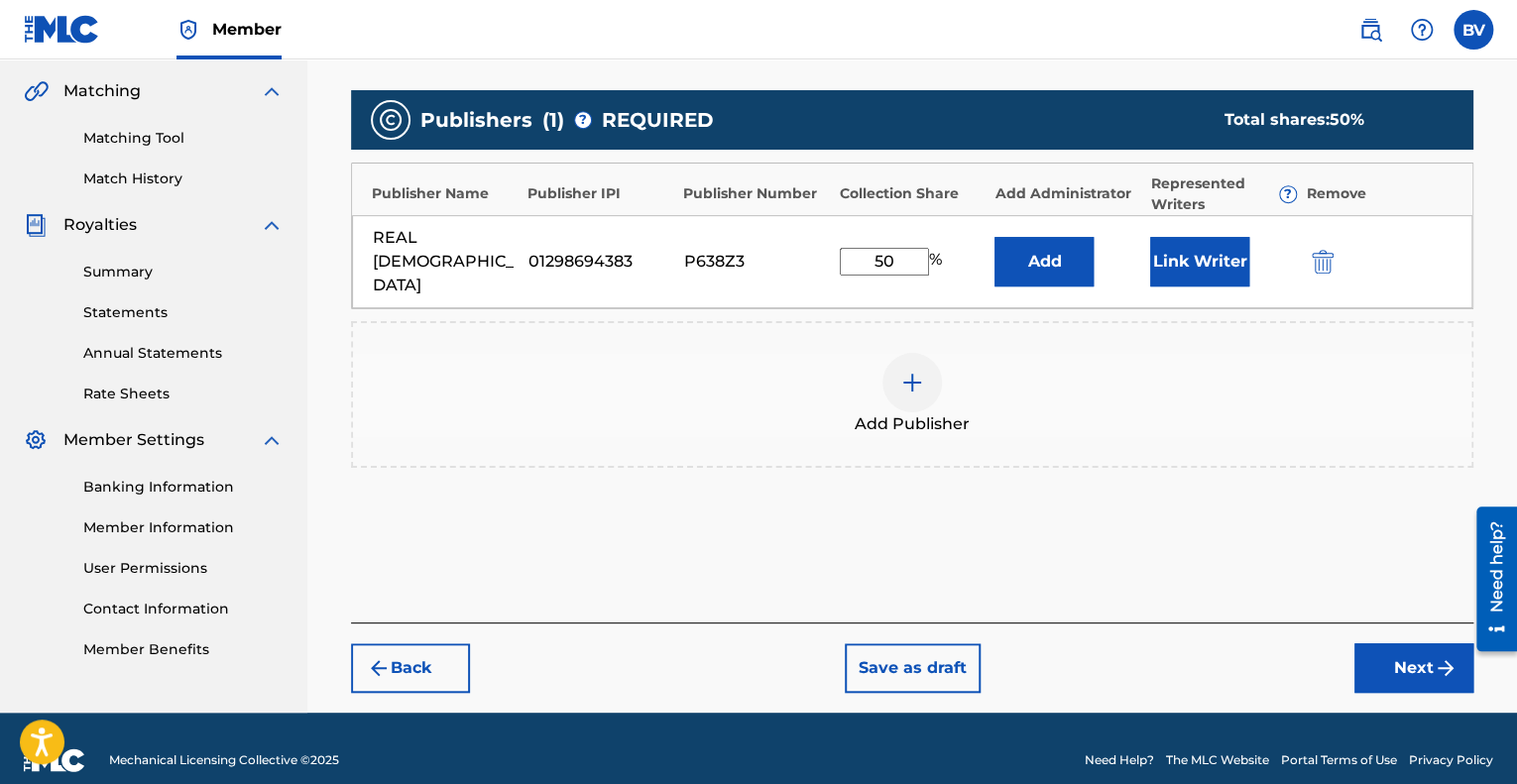 click on "Next" at bounding box center (1414, 668) 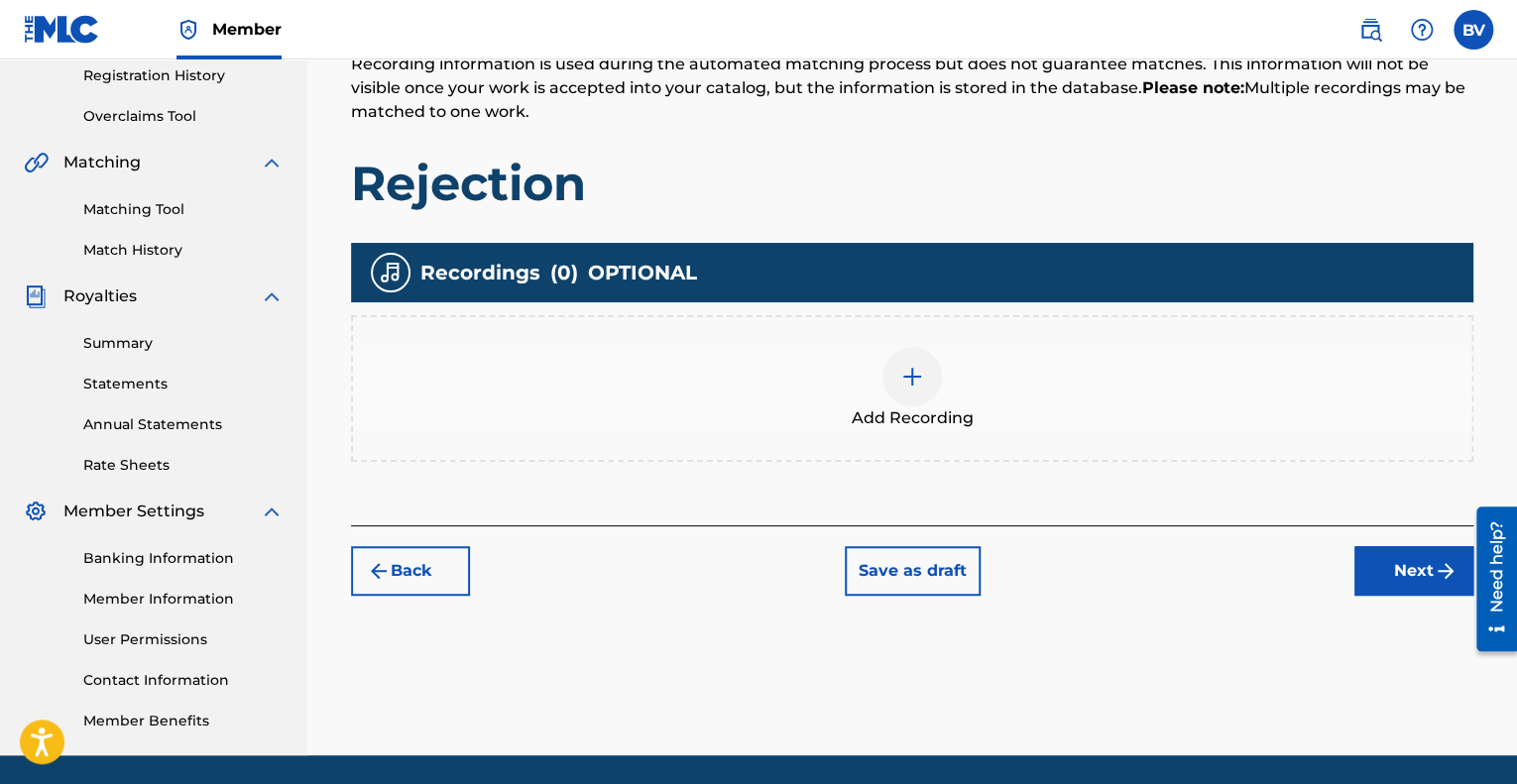 scroll, scrollTop: 396, scrollLeft: 0, axis: vertical 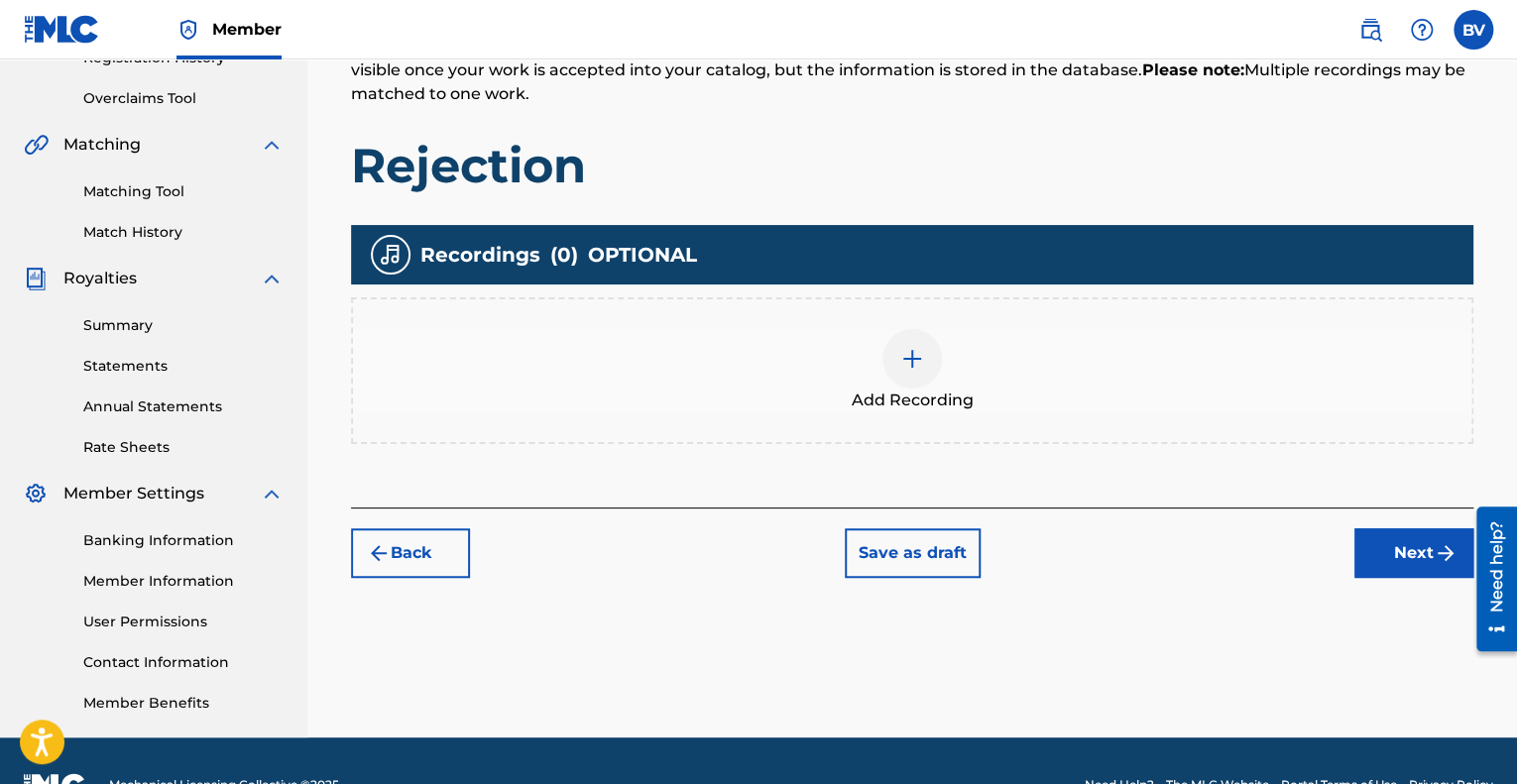 click at bounding box center [912, 359] 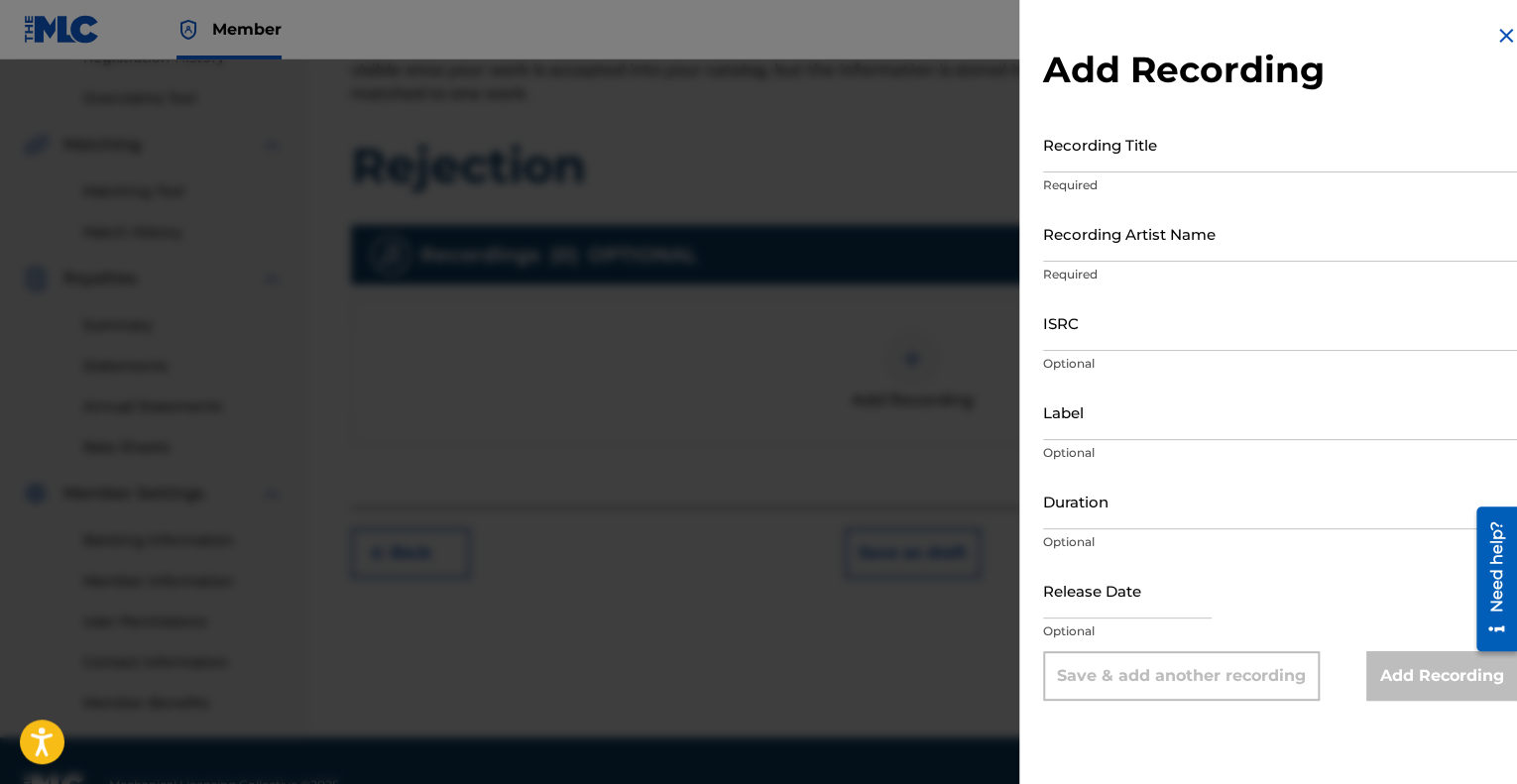click on "Recording Title" at bounding box center (1280, 144) 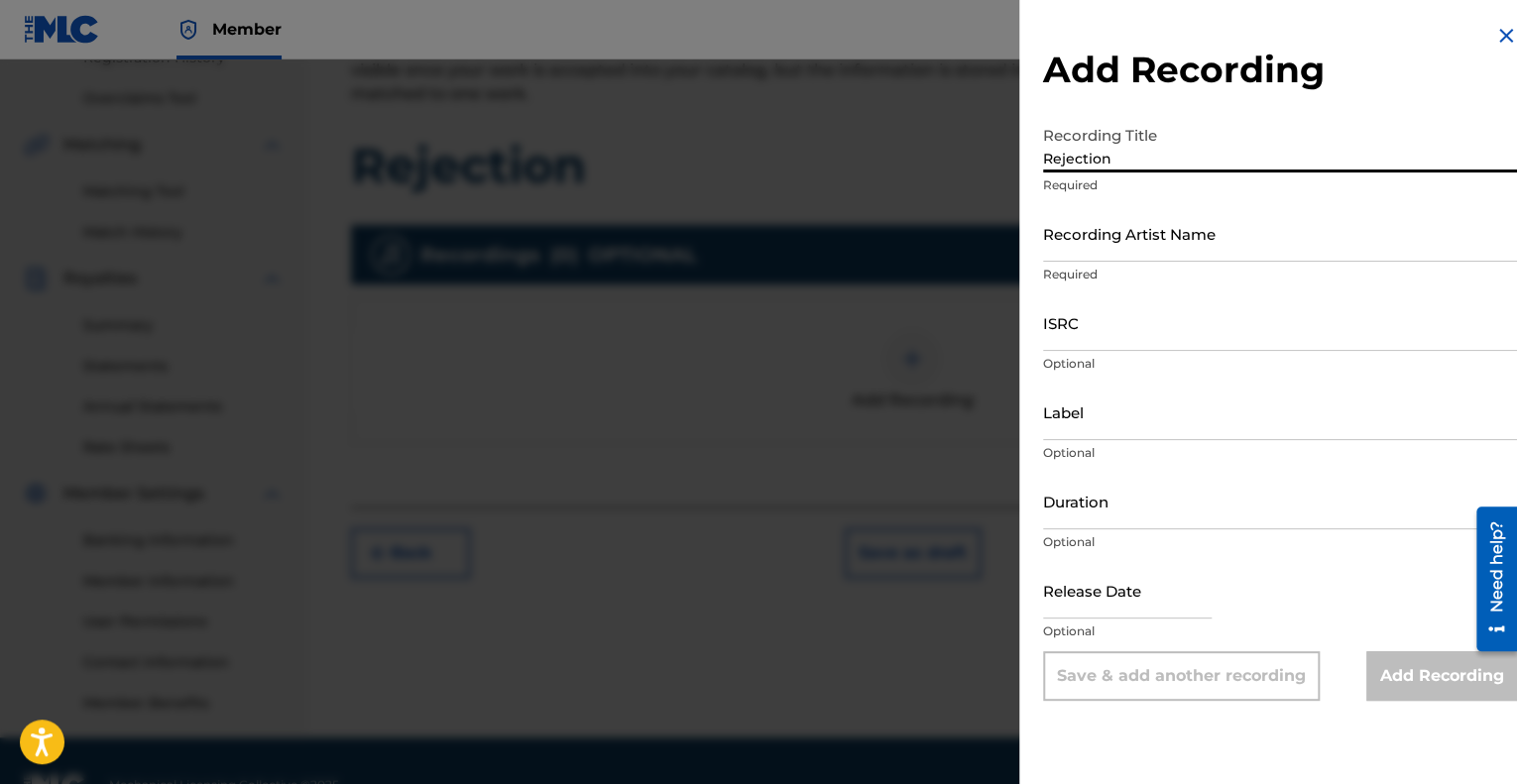 type on "Rejection" 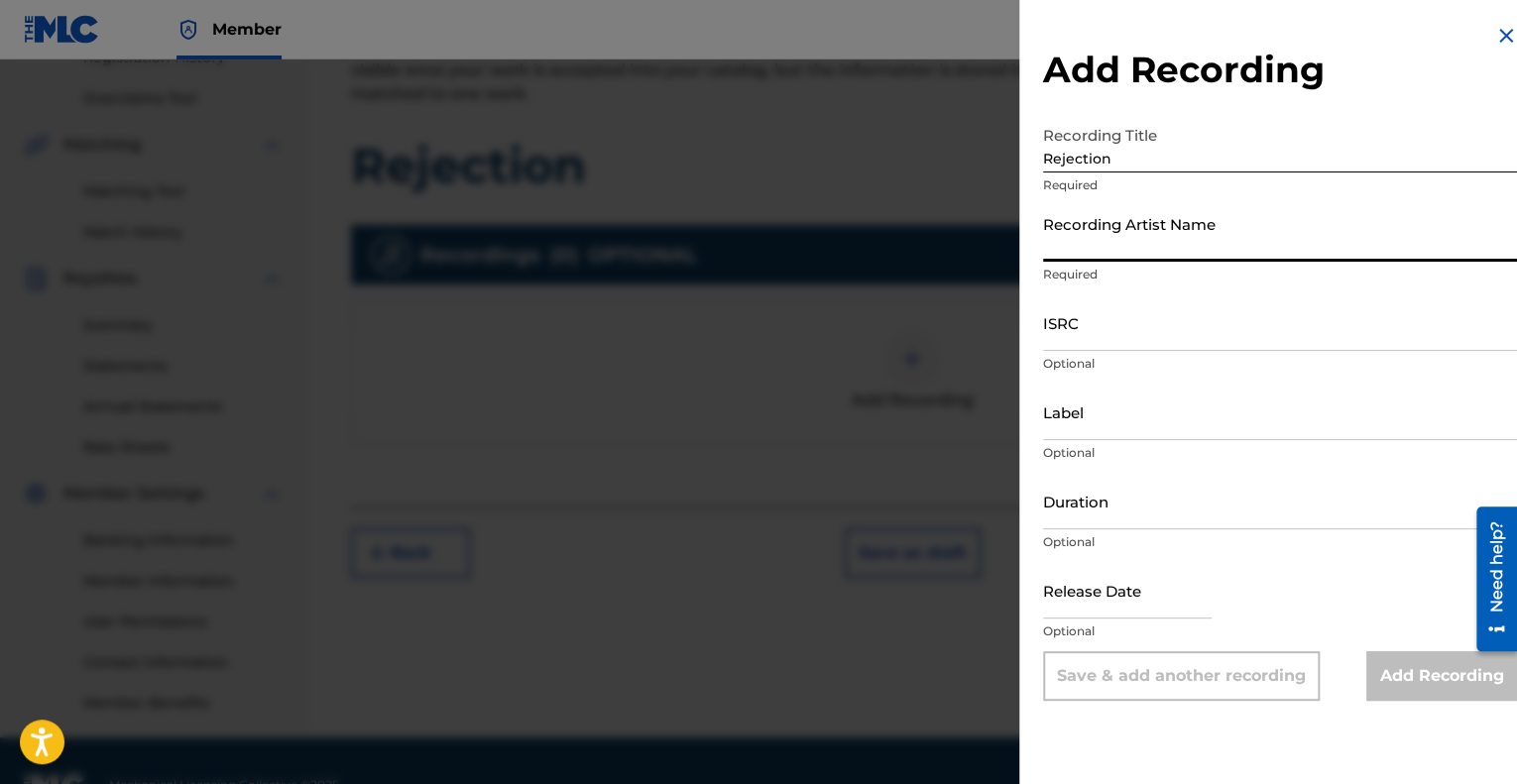 type on "i" 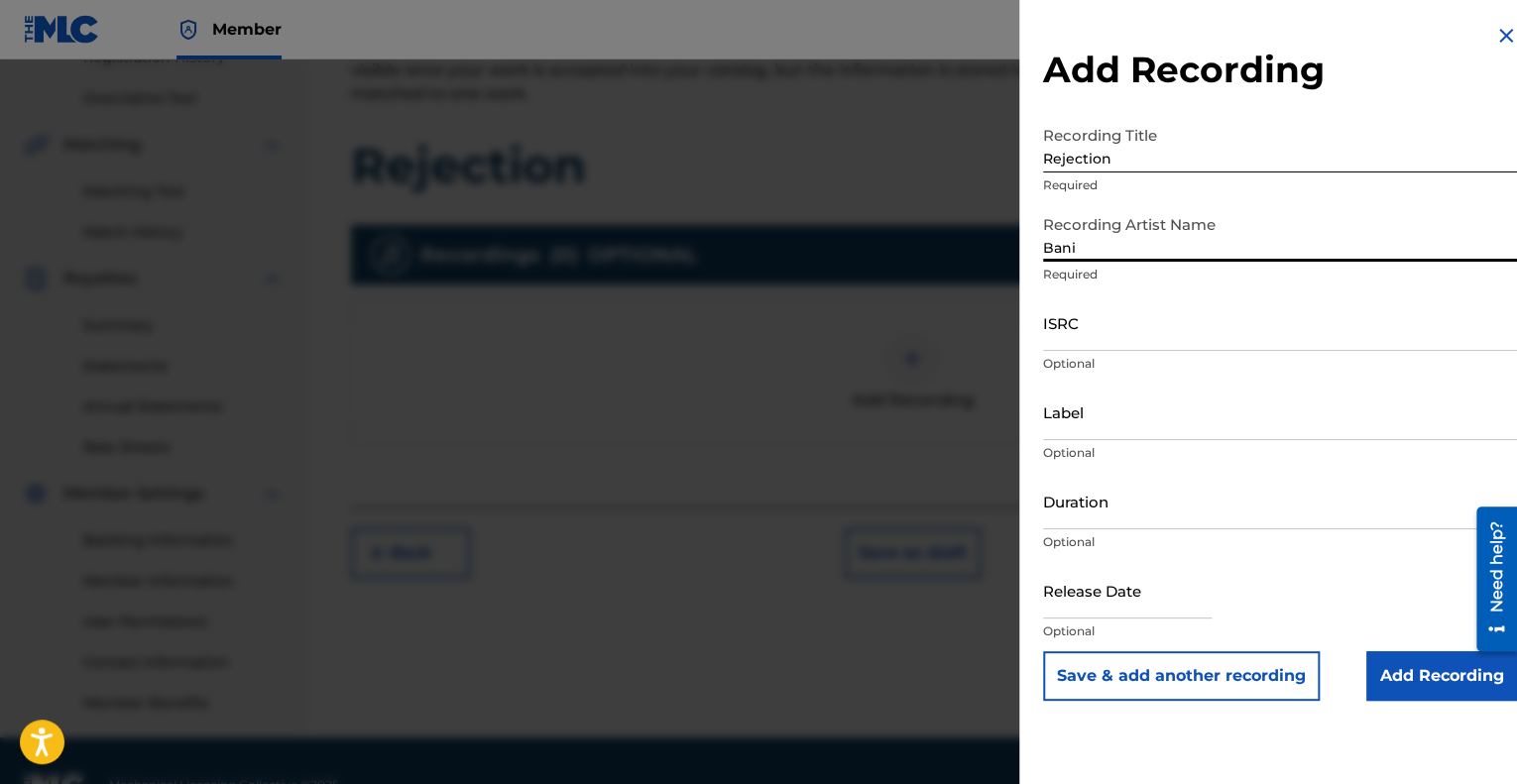 type on "Bani" 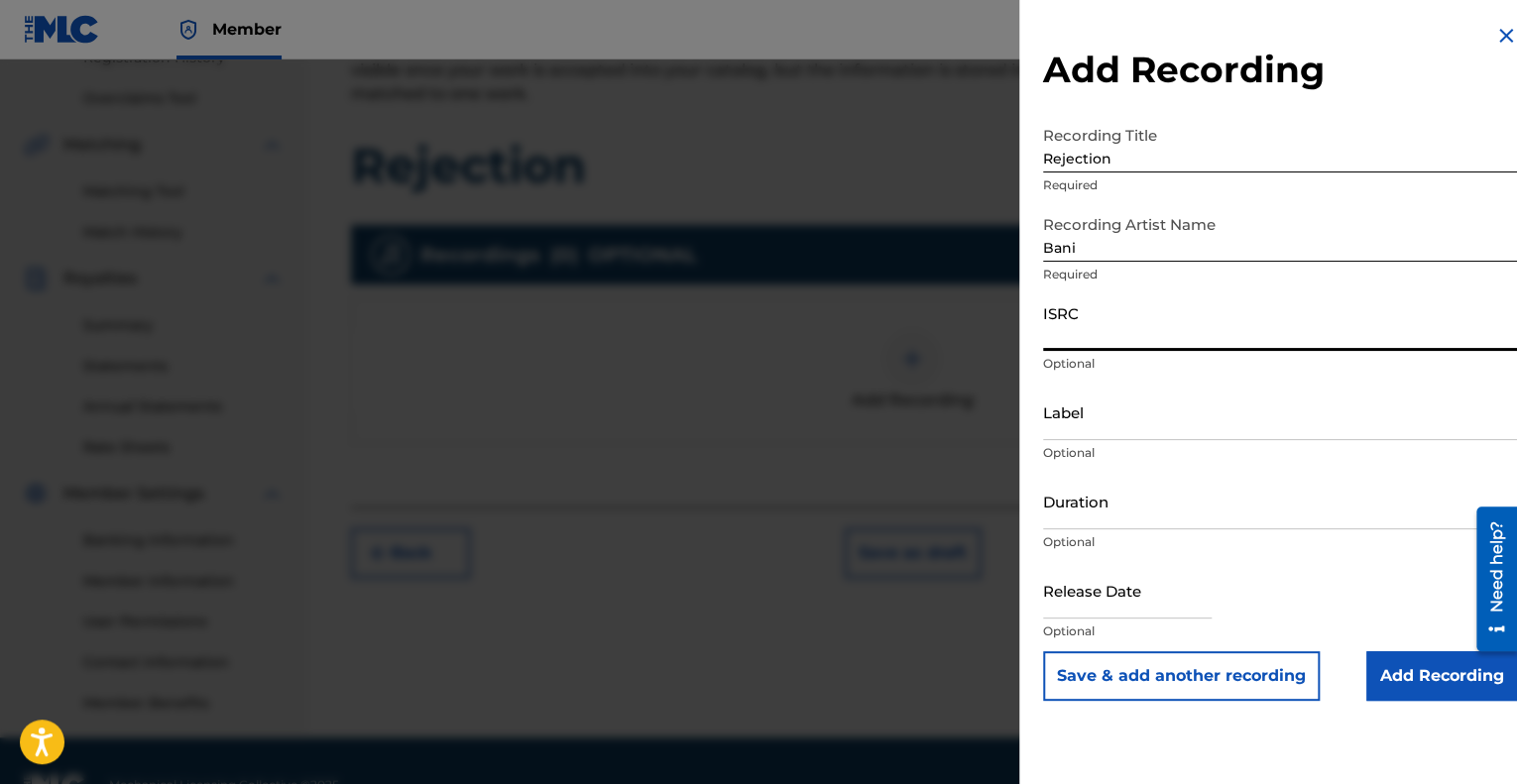 paste on "QZTAX2534612" 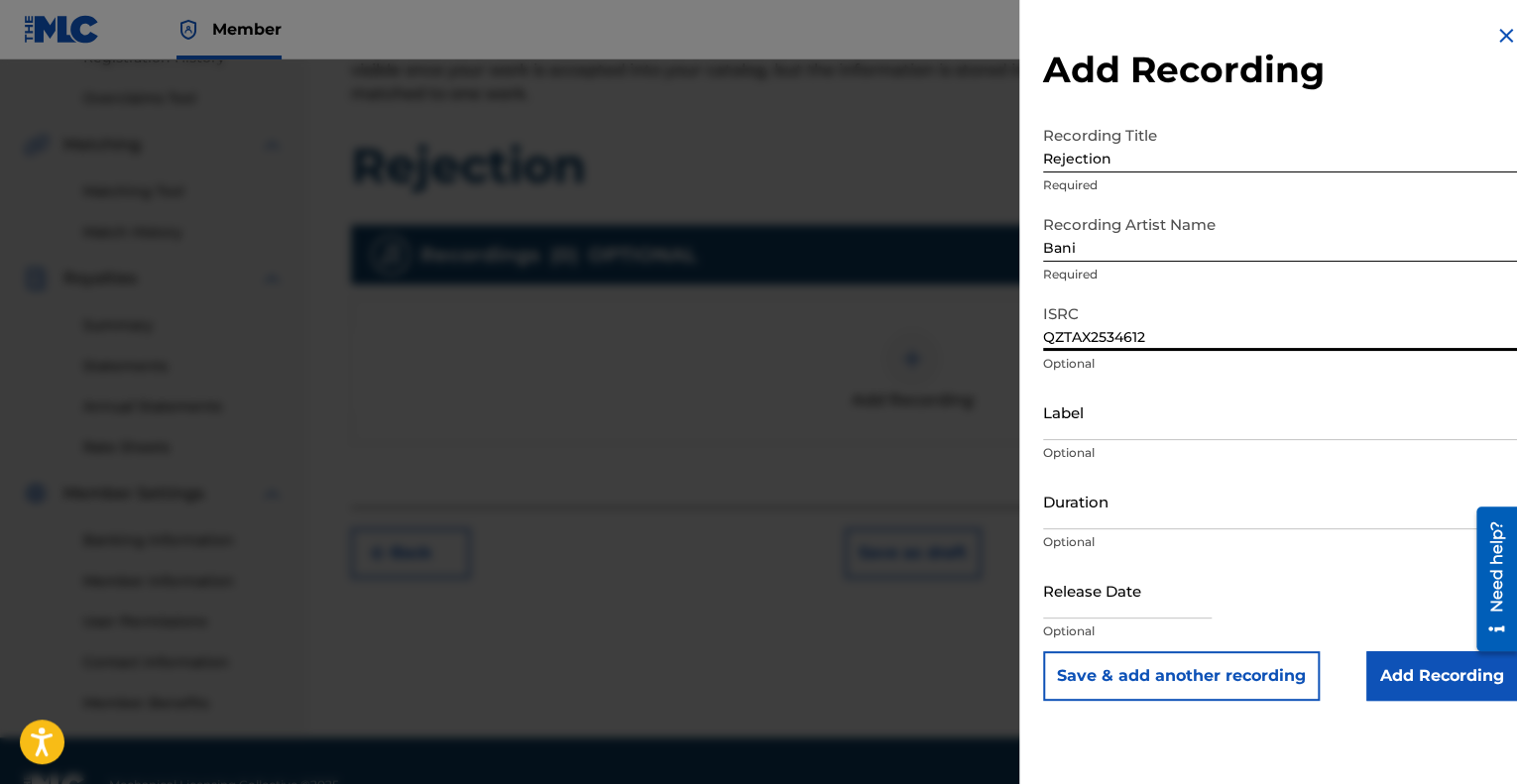 type on "QZTAX2534612" 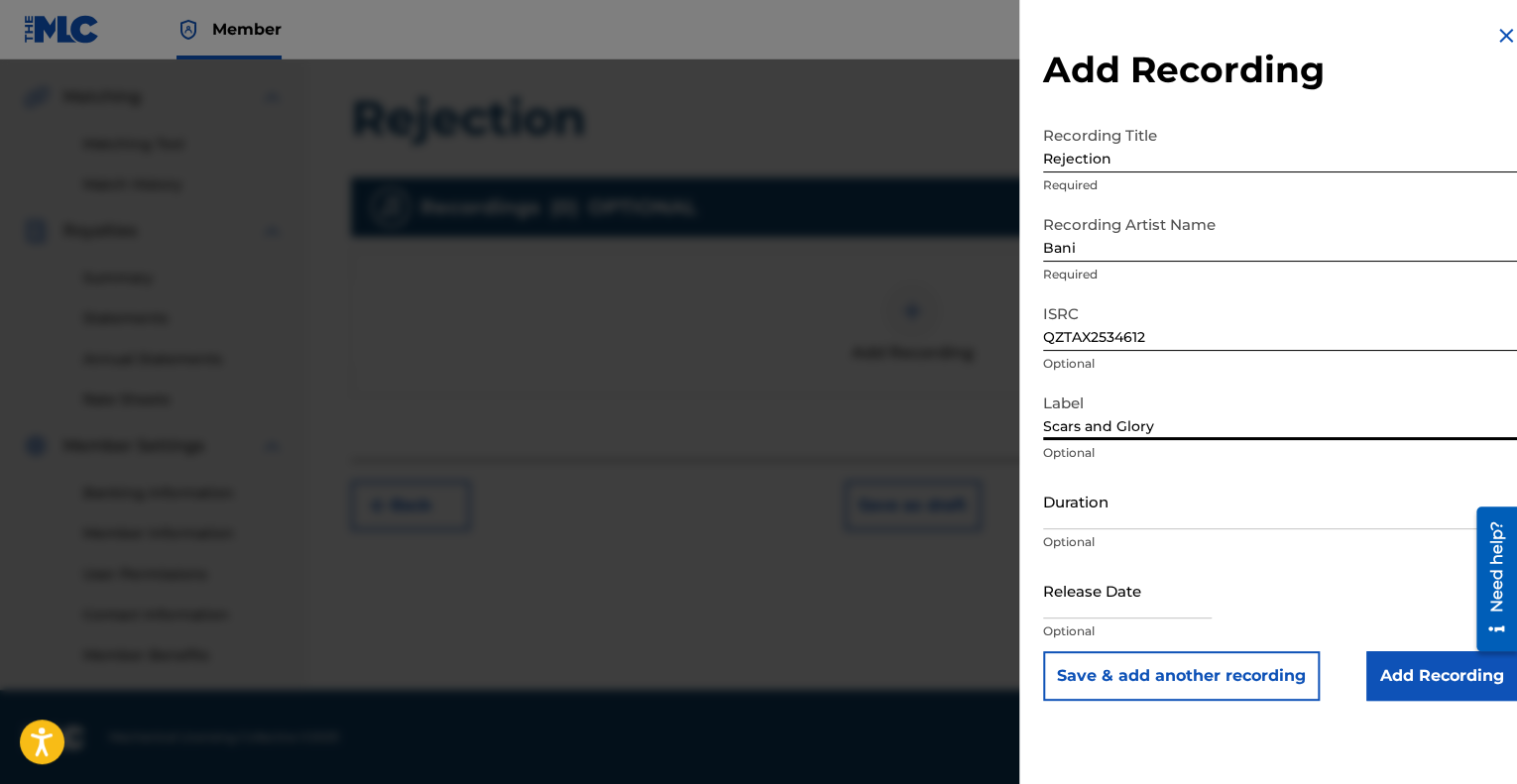scroll, scrollTop: 444, scrollLeft: 0, axis: vertical 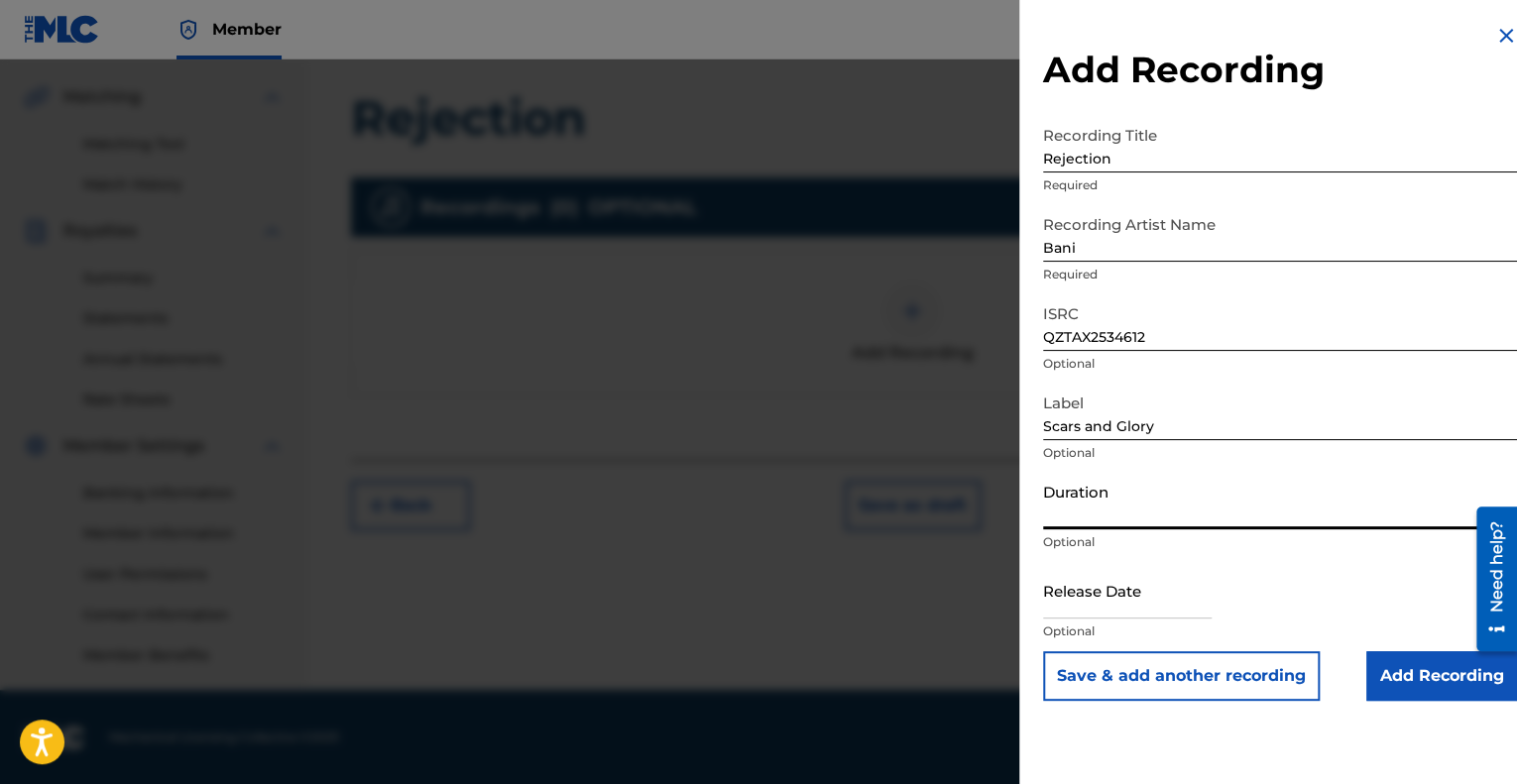 click on "Duration" at bounding box center (1280, 501) 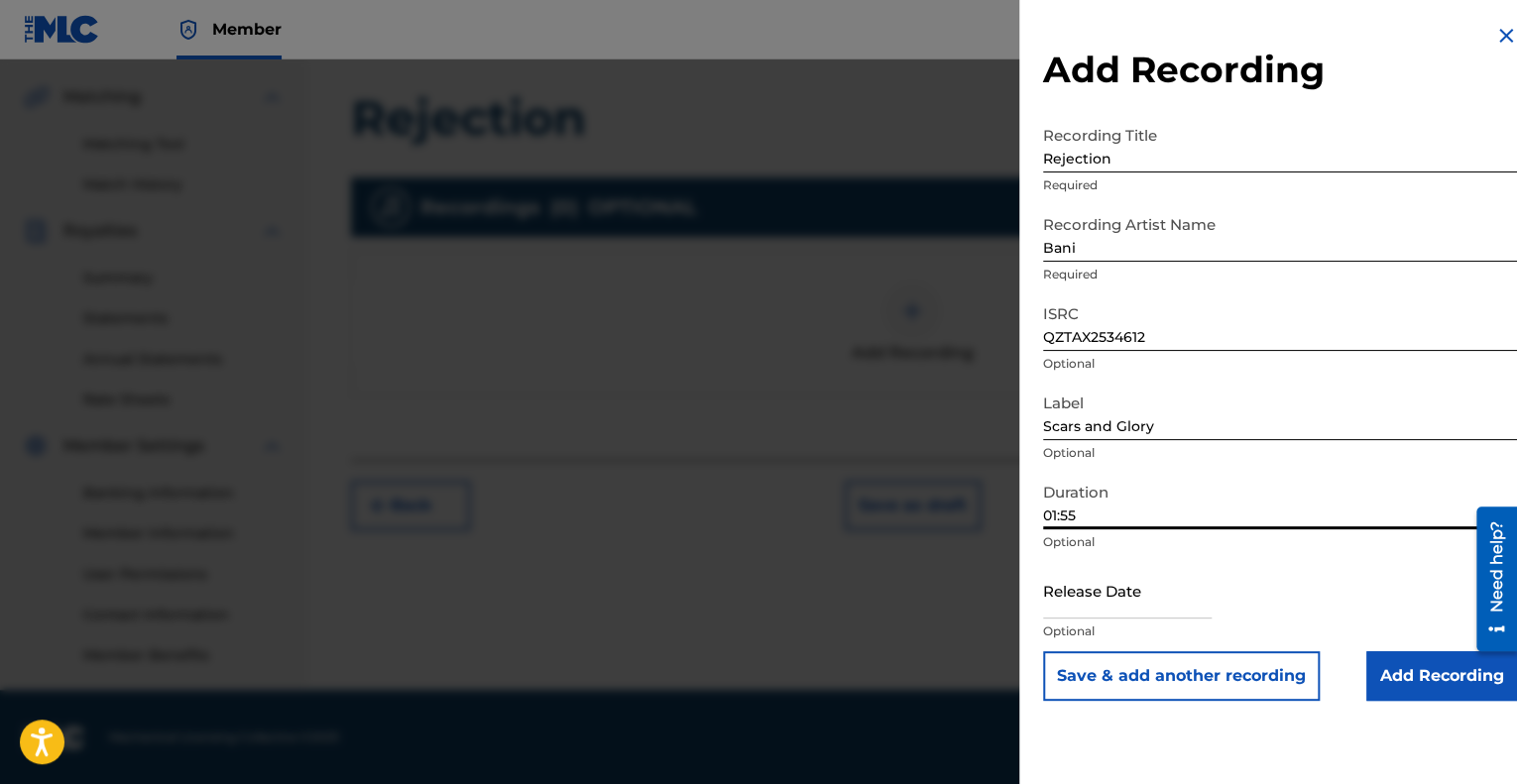 type on "01:55" 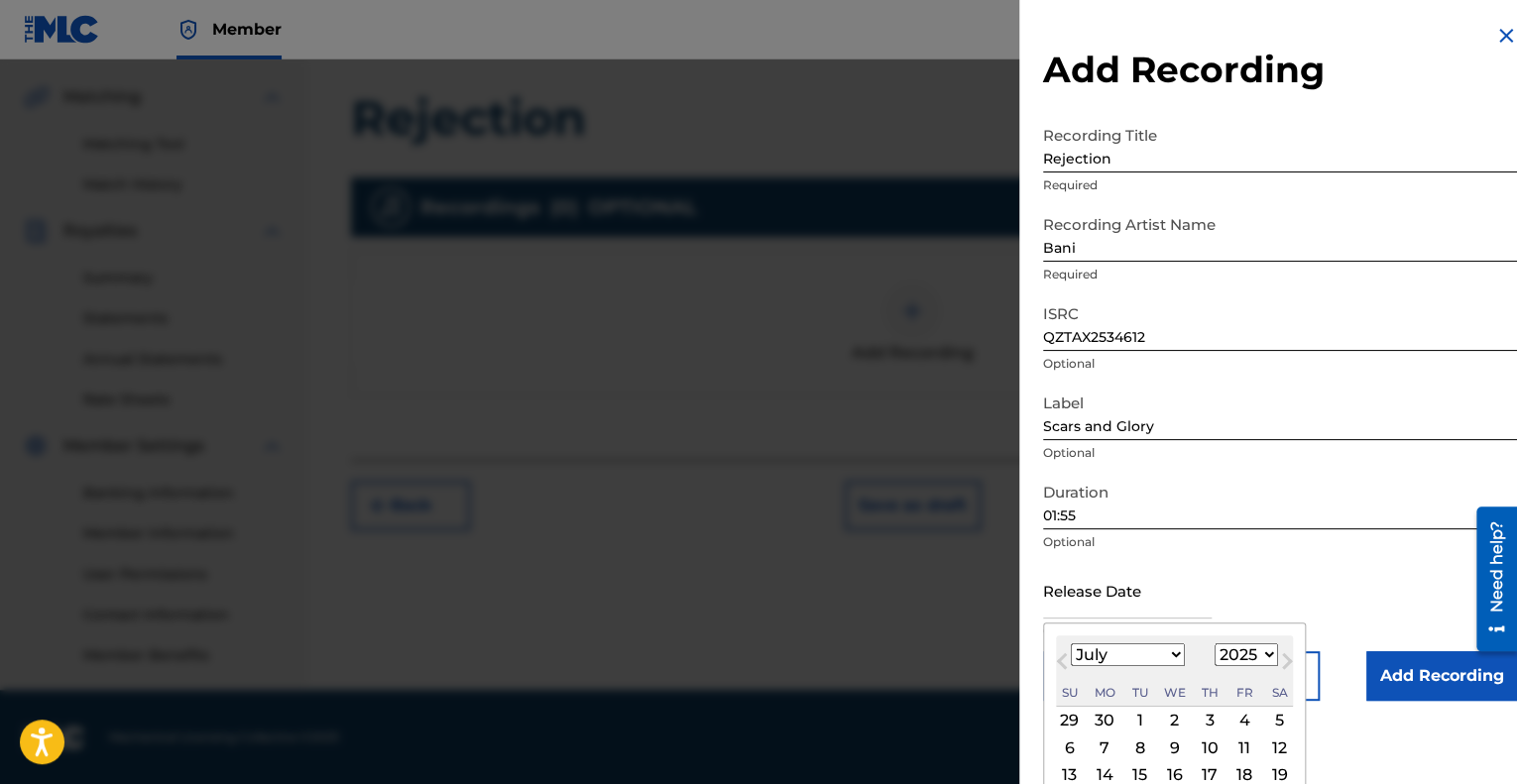 scroll, scrollTop: 97, scrollLeft: 0, axis: vertical 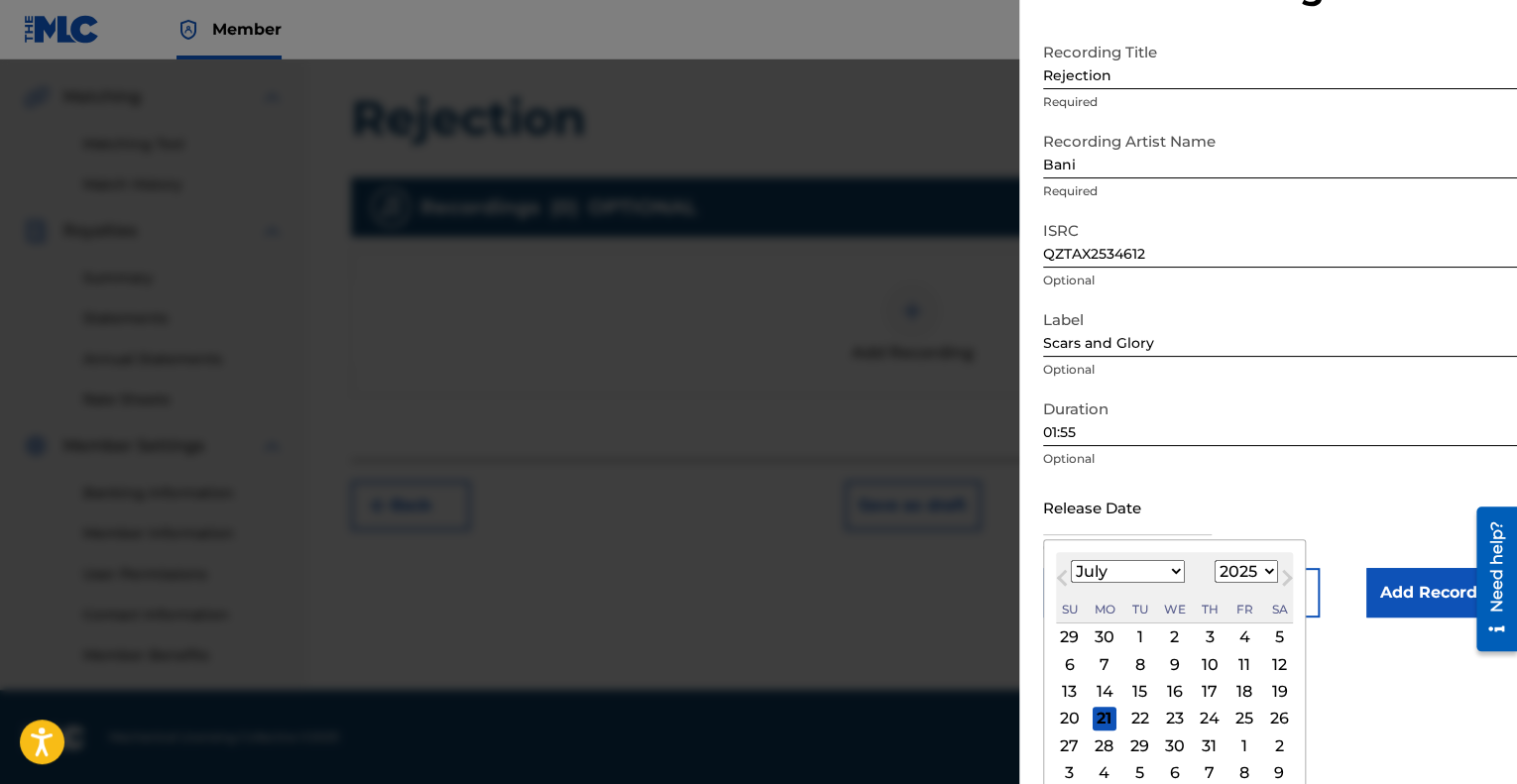 click on "Previous Month" at bounding box center (1062, 582) 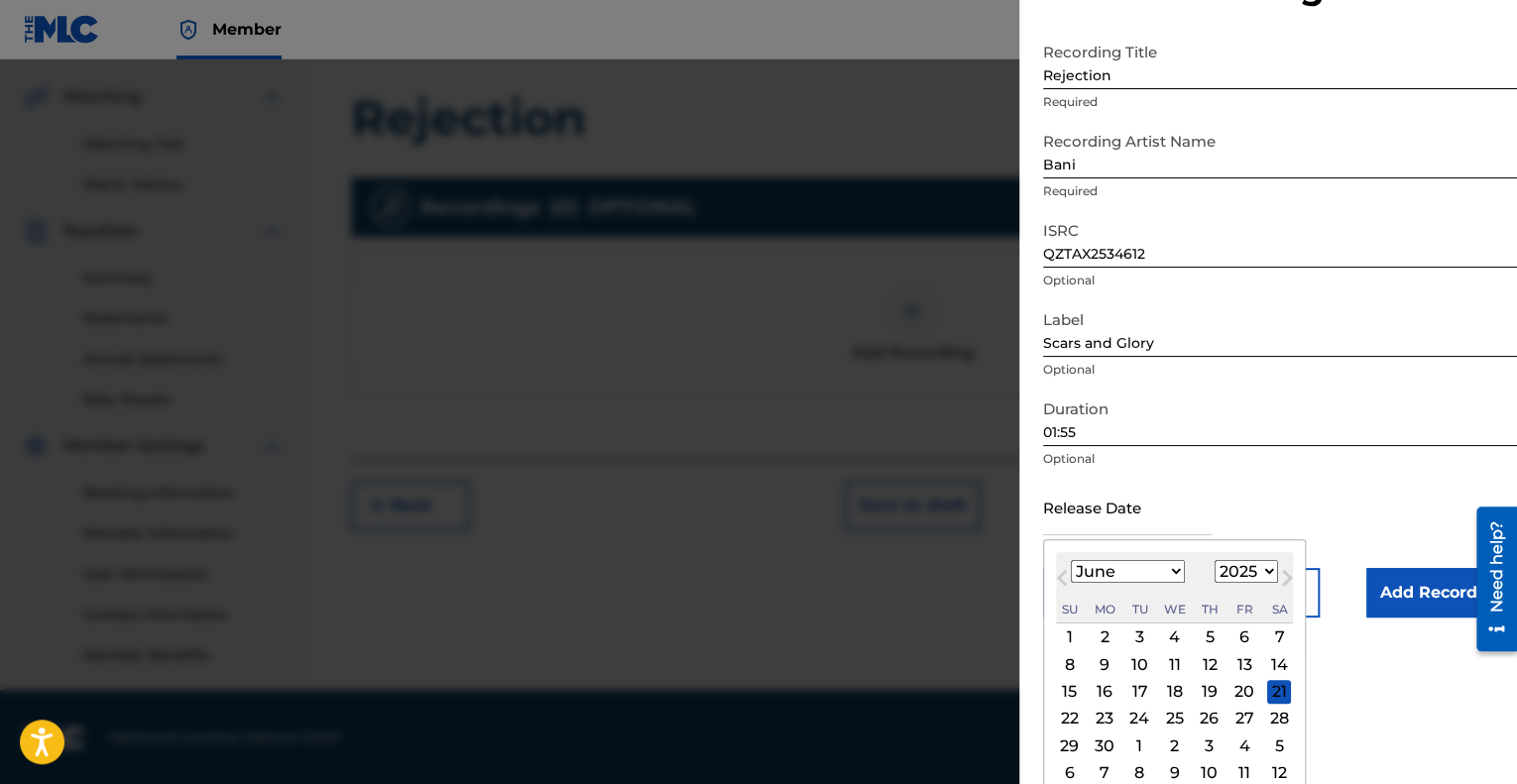 click on "3" at bounding box center (1139, 637) 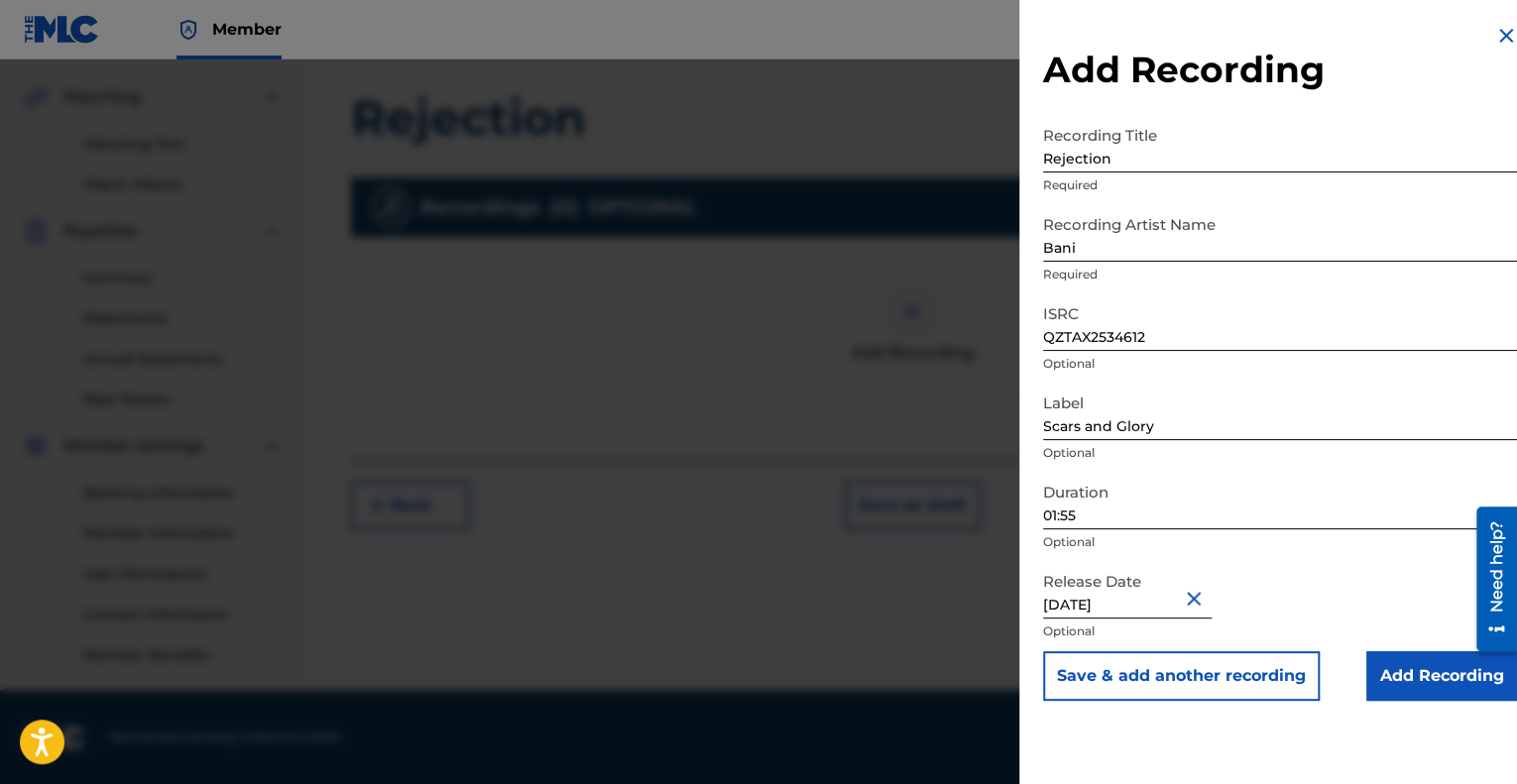 scroll, scrollTop: 0, scrollLeft: 0, axis: both 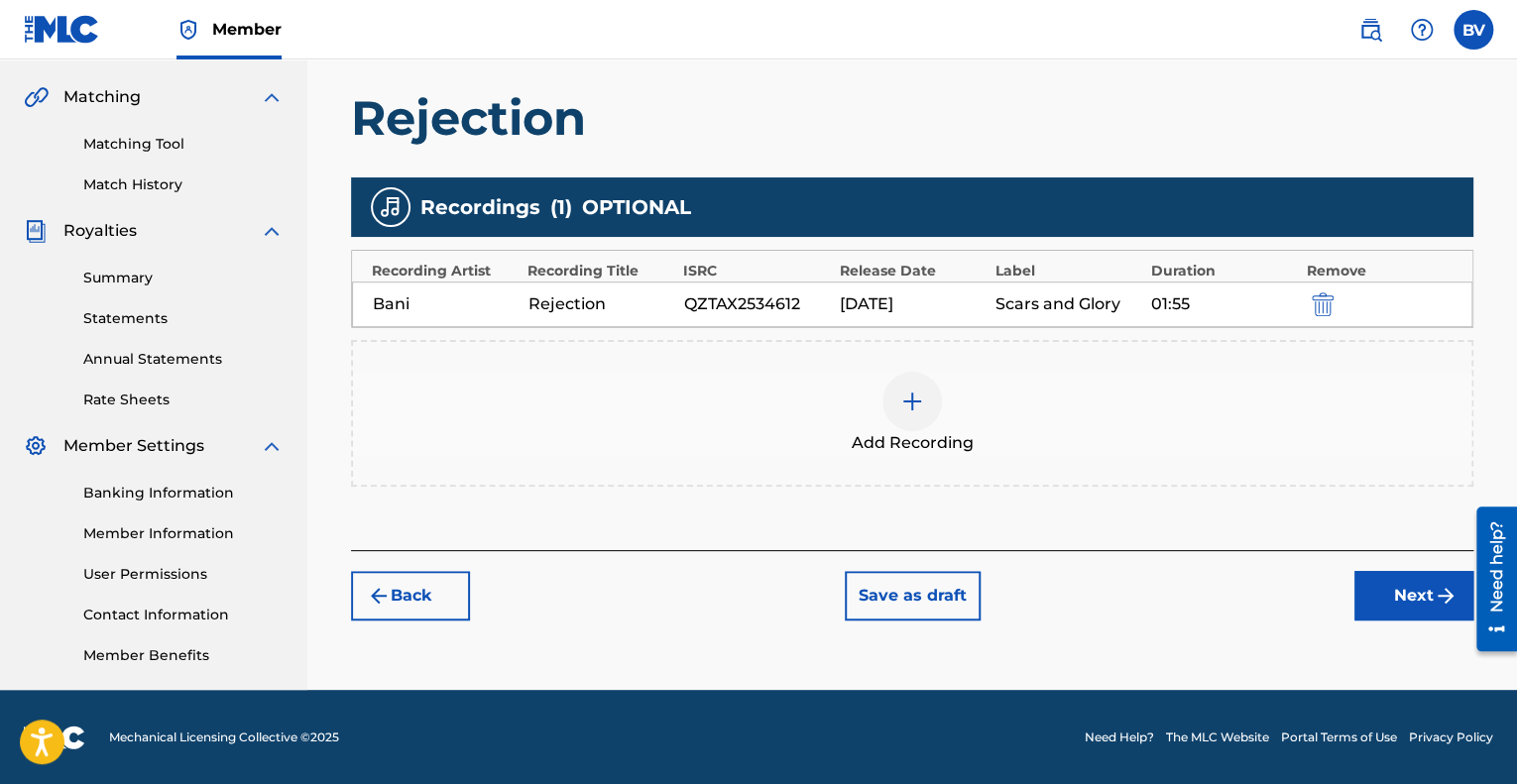 click on "Next" at bounding box center [1414, 596] 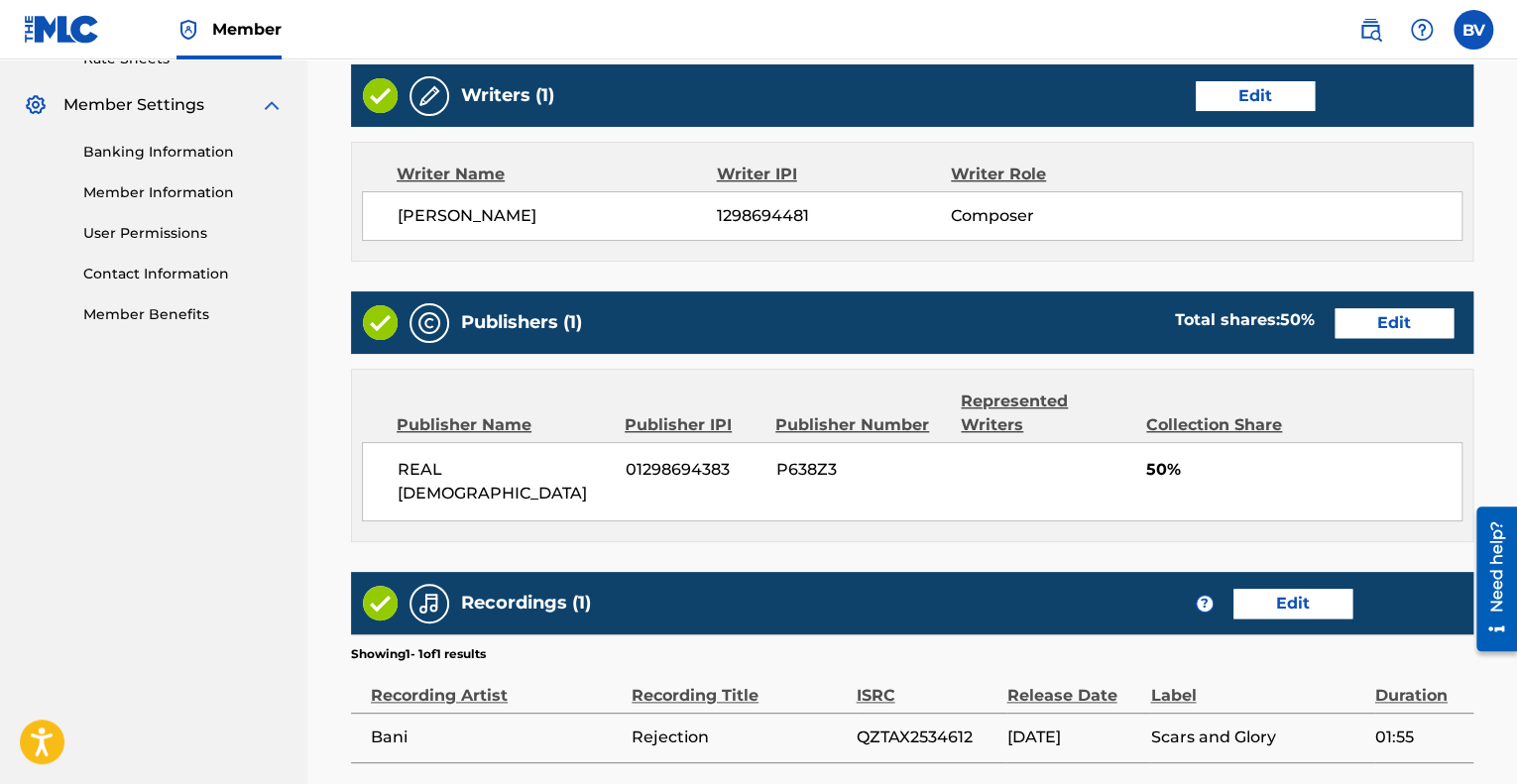 scroll, scrollTop: 754, scrollLeft: 0, axis: vertical 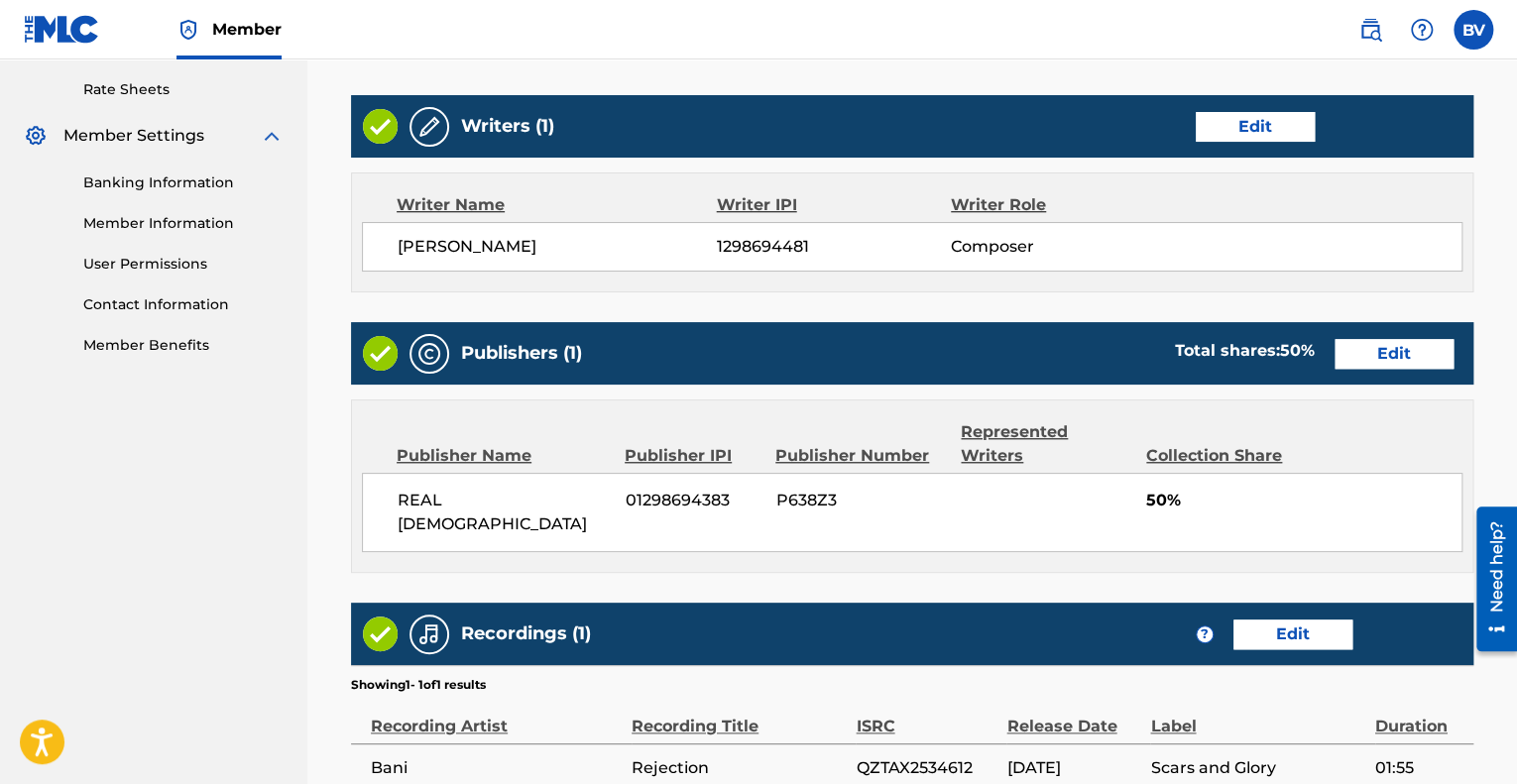 click on "Edit" at bounding box center [1255, 127] 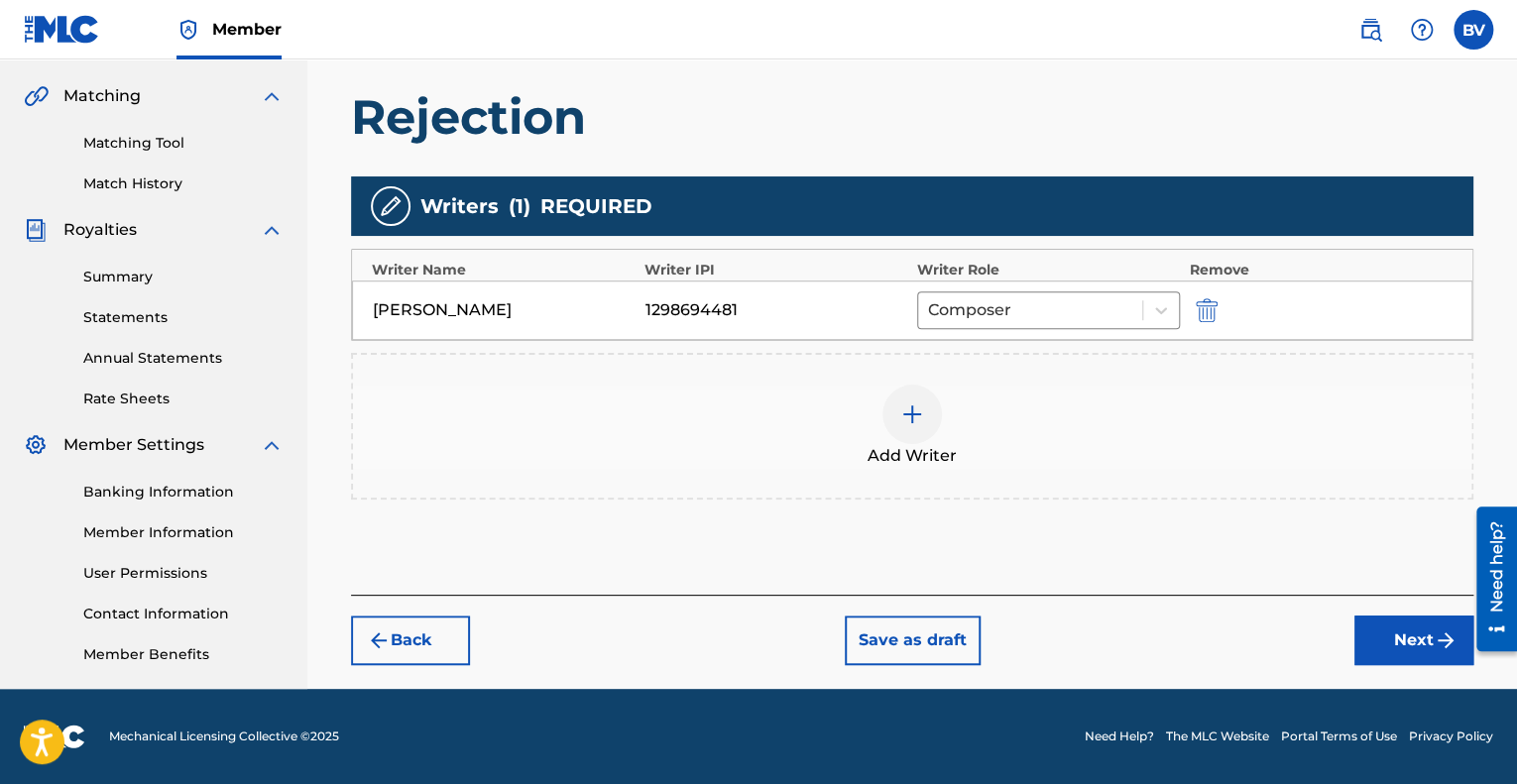 scroll, scrollTop: 444, scrollLeft: 0, axis: vertical 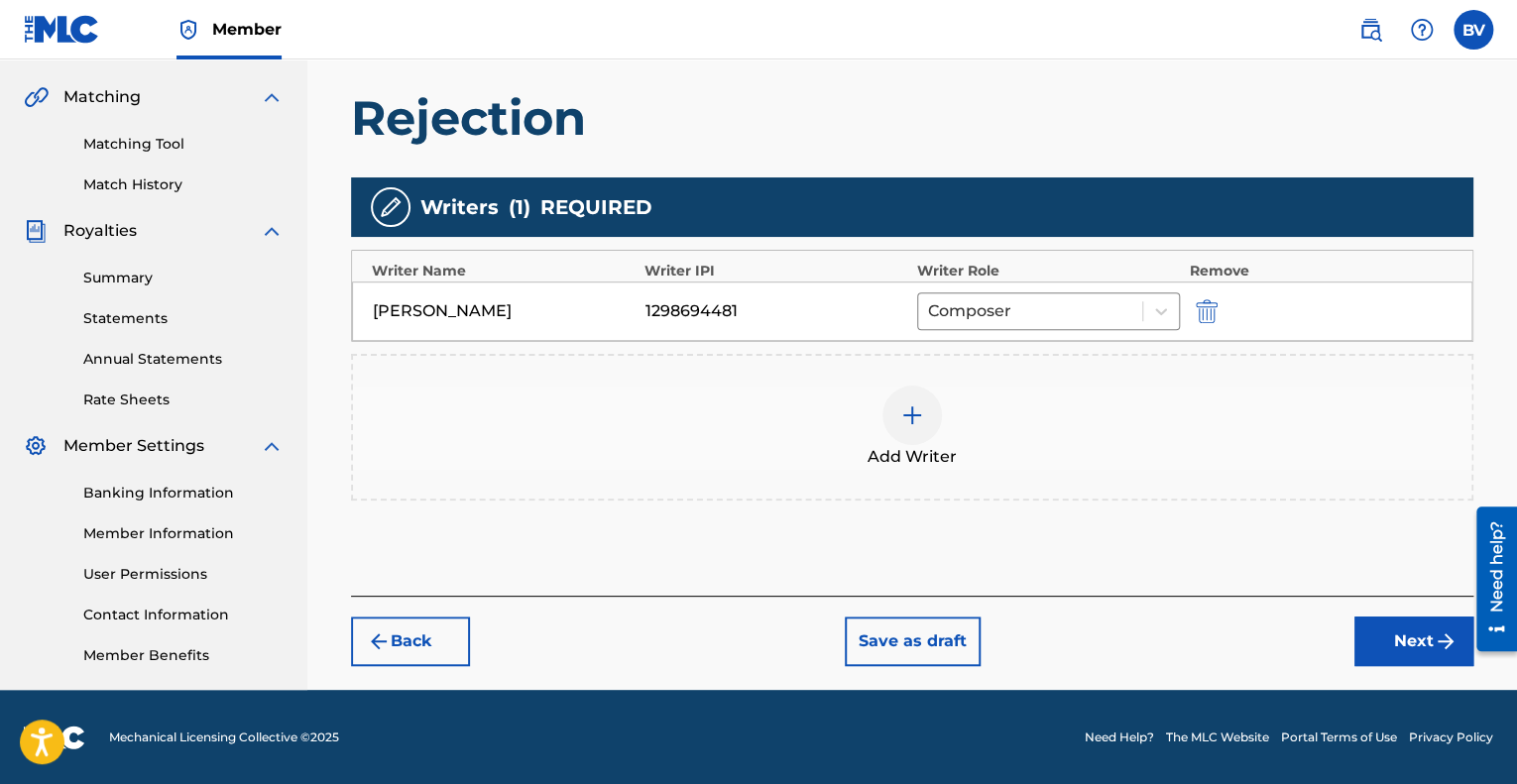 click on "Back" at bounding box center (410, 641) 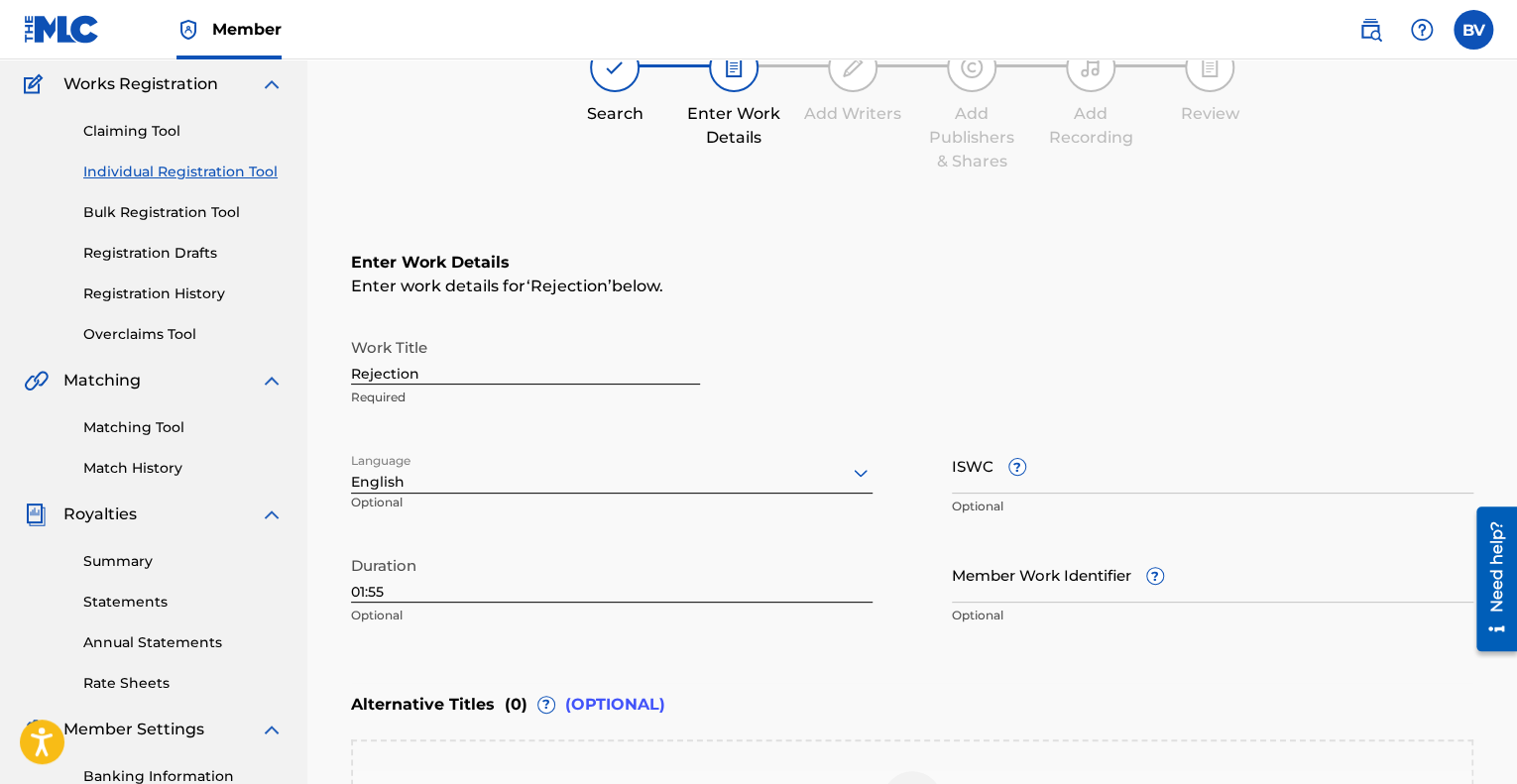 scroll, scrollTop: 0, scrollLeft: 0, axis: both 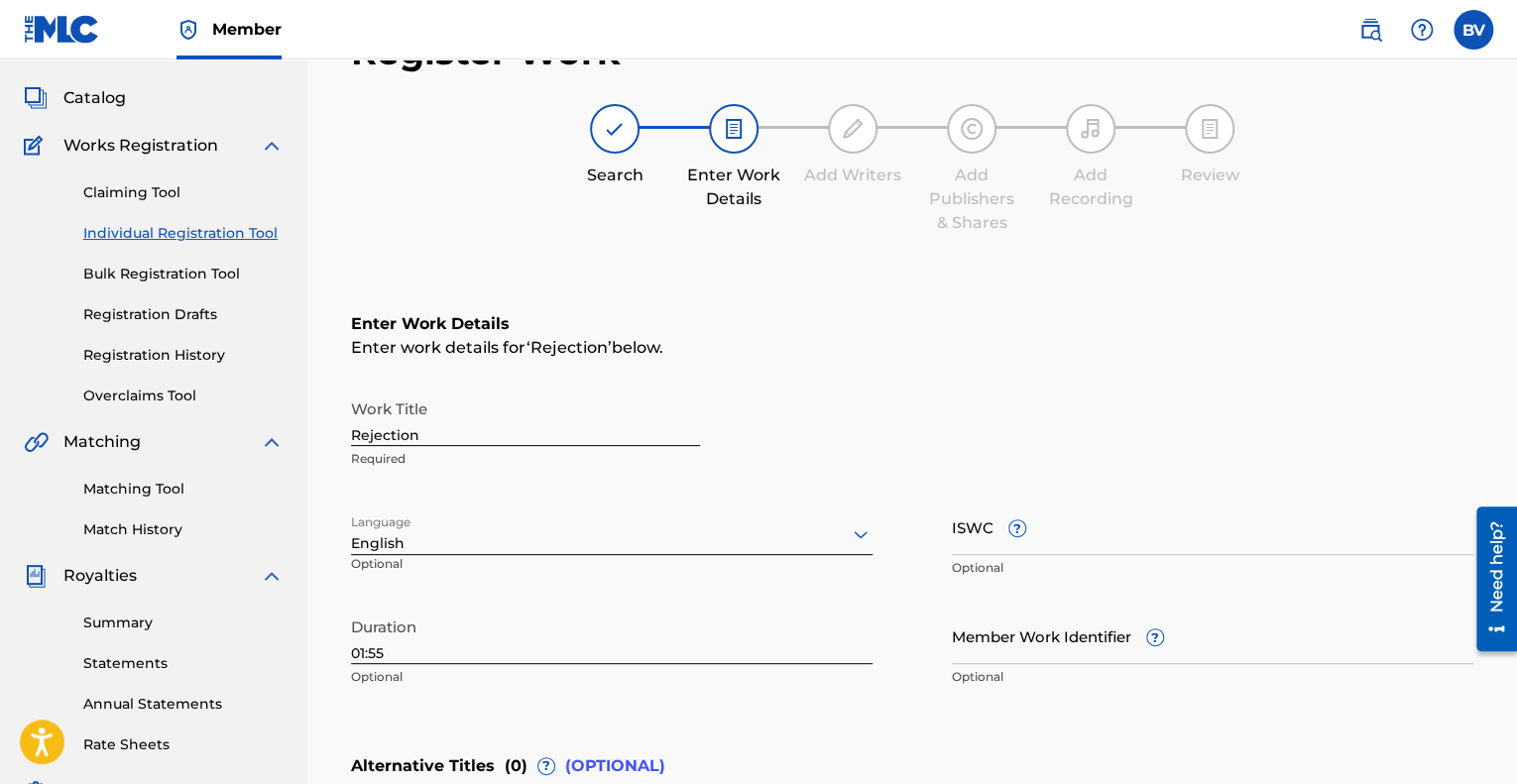 click at bounding box center (1210, 129) 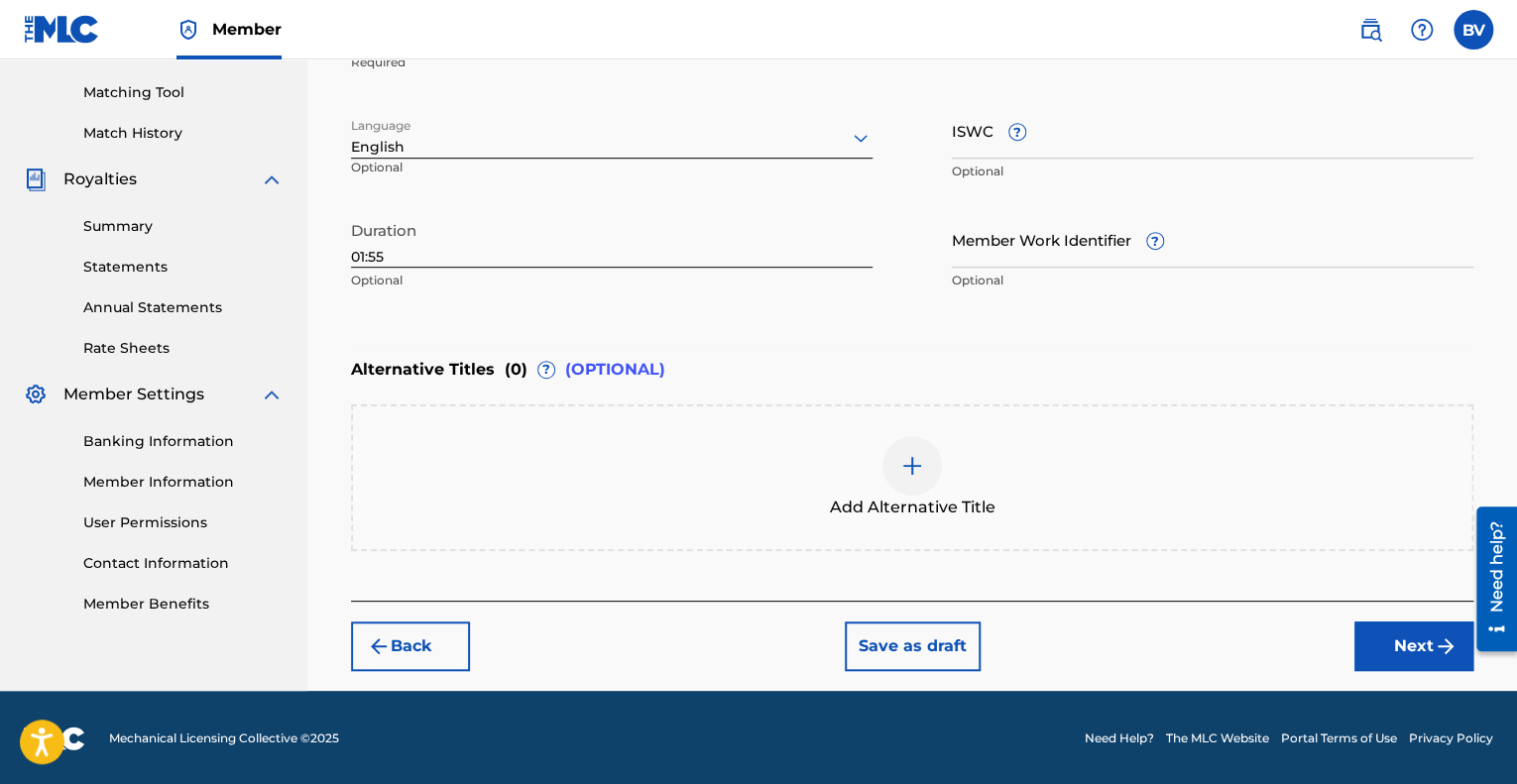 click on "Next" at bounding box center [1414, 646] 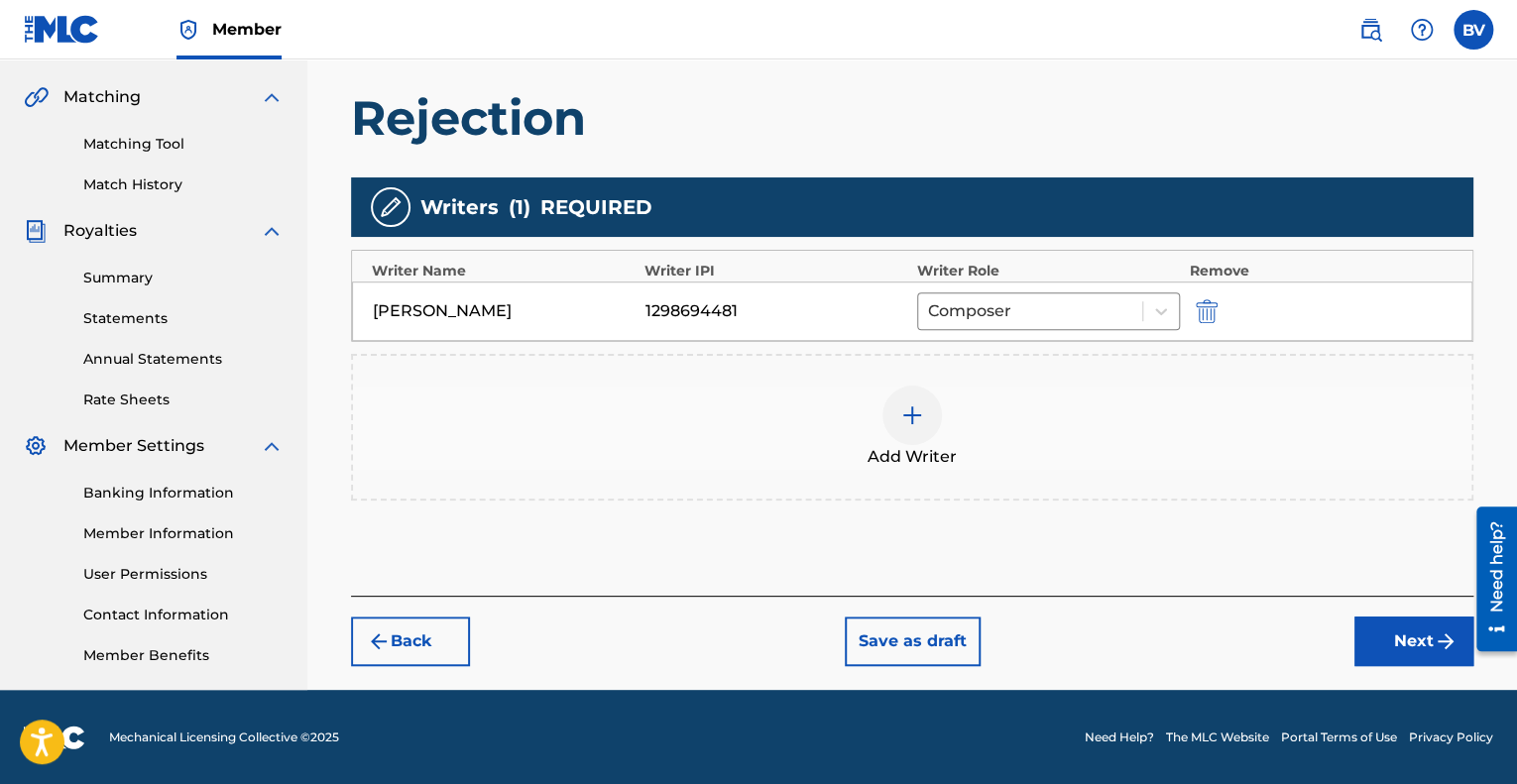 click on "Next" at bounding box center [1414, 641] 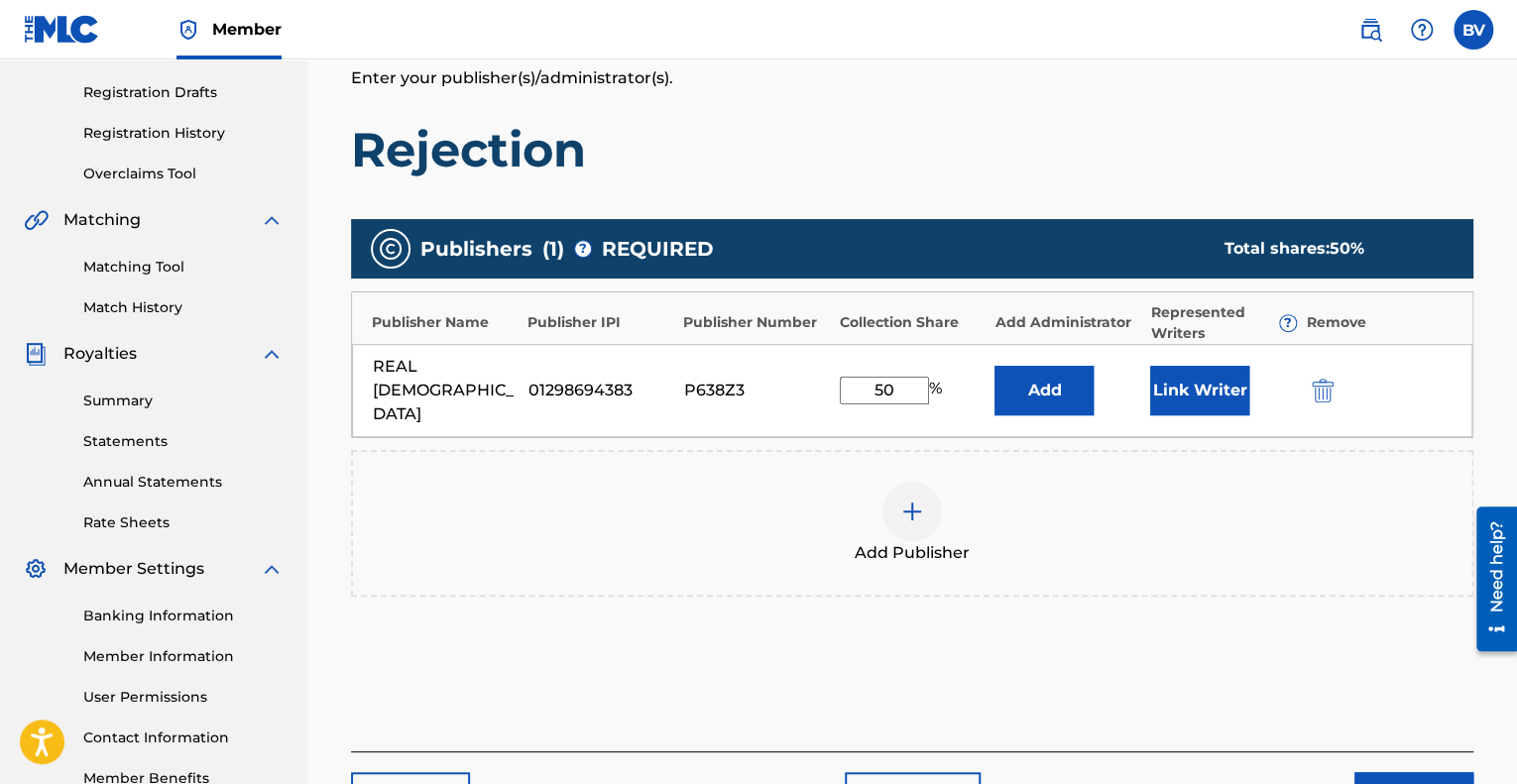 scroll, scrollTop: 450, scrollLeft: 0, axis: vertical 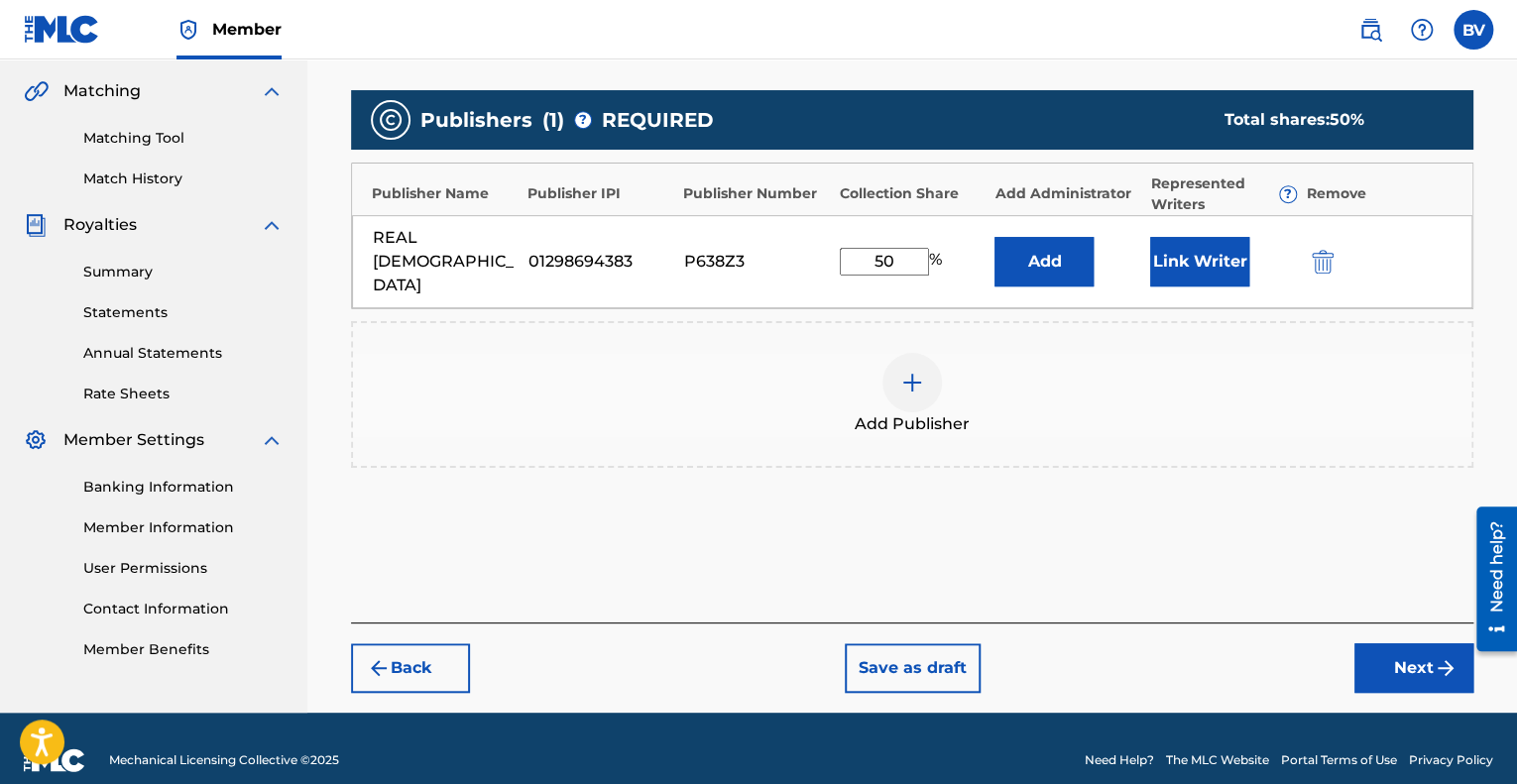 click on "Next" at bounding box center (1414, 668) 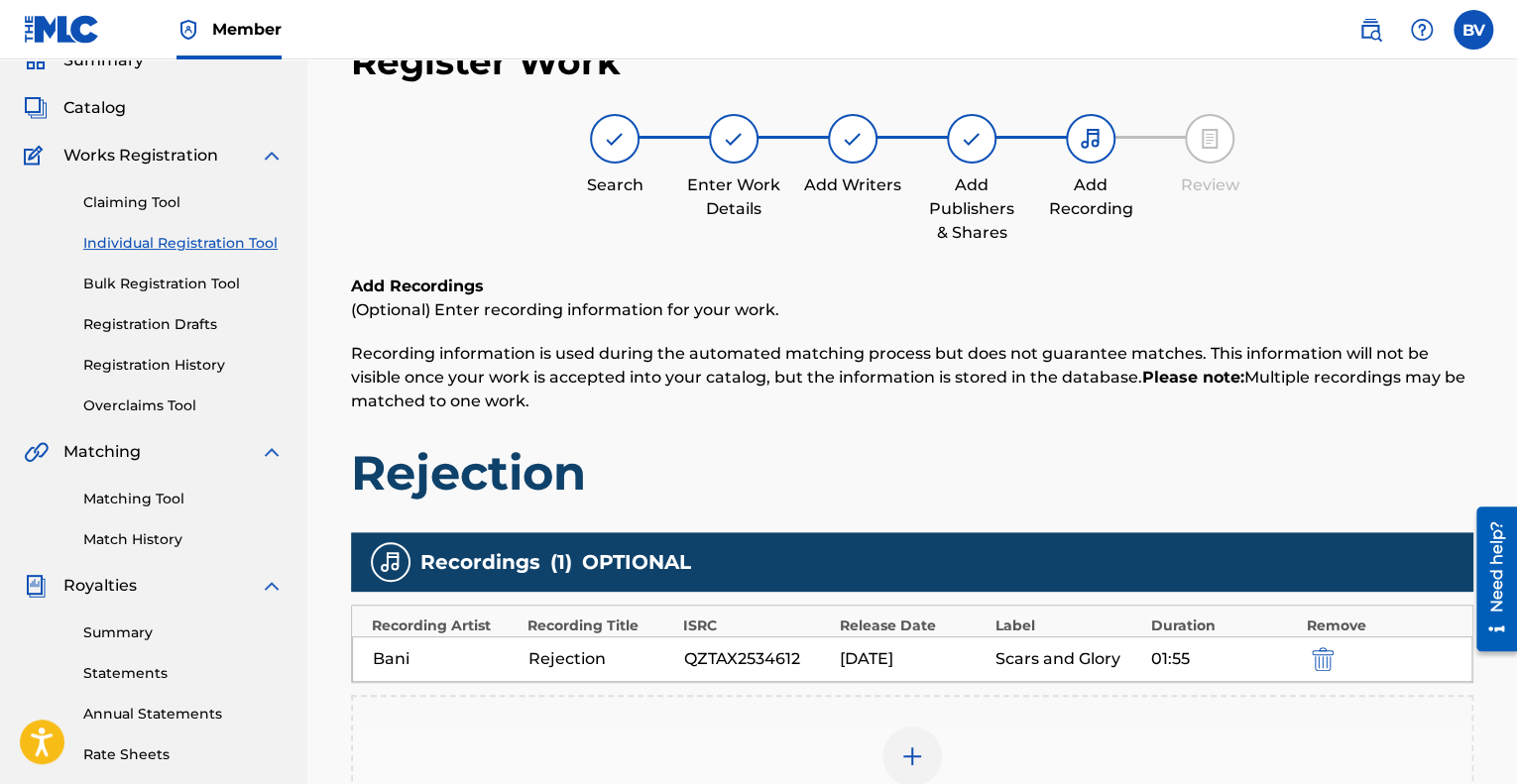 scroll, scrollTop: 444, scrollLeft: 0, axis: vertical 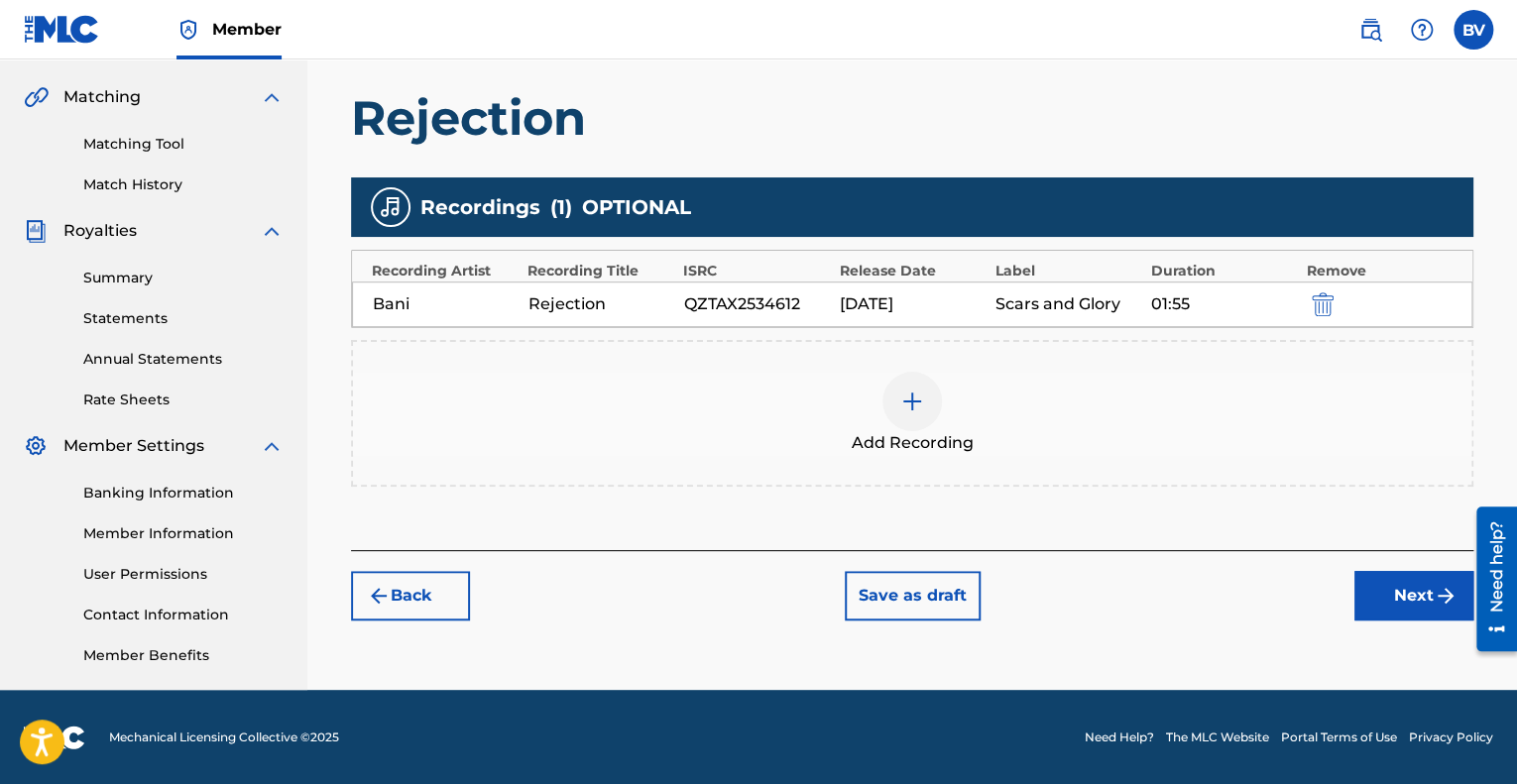 click on "Next" at bounding box center (1414, 596) 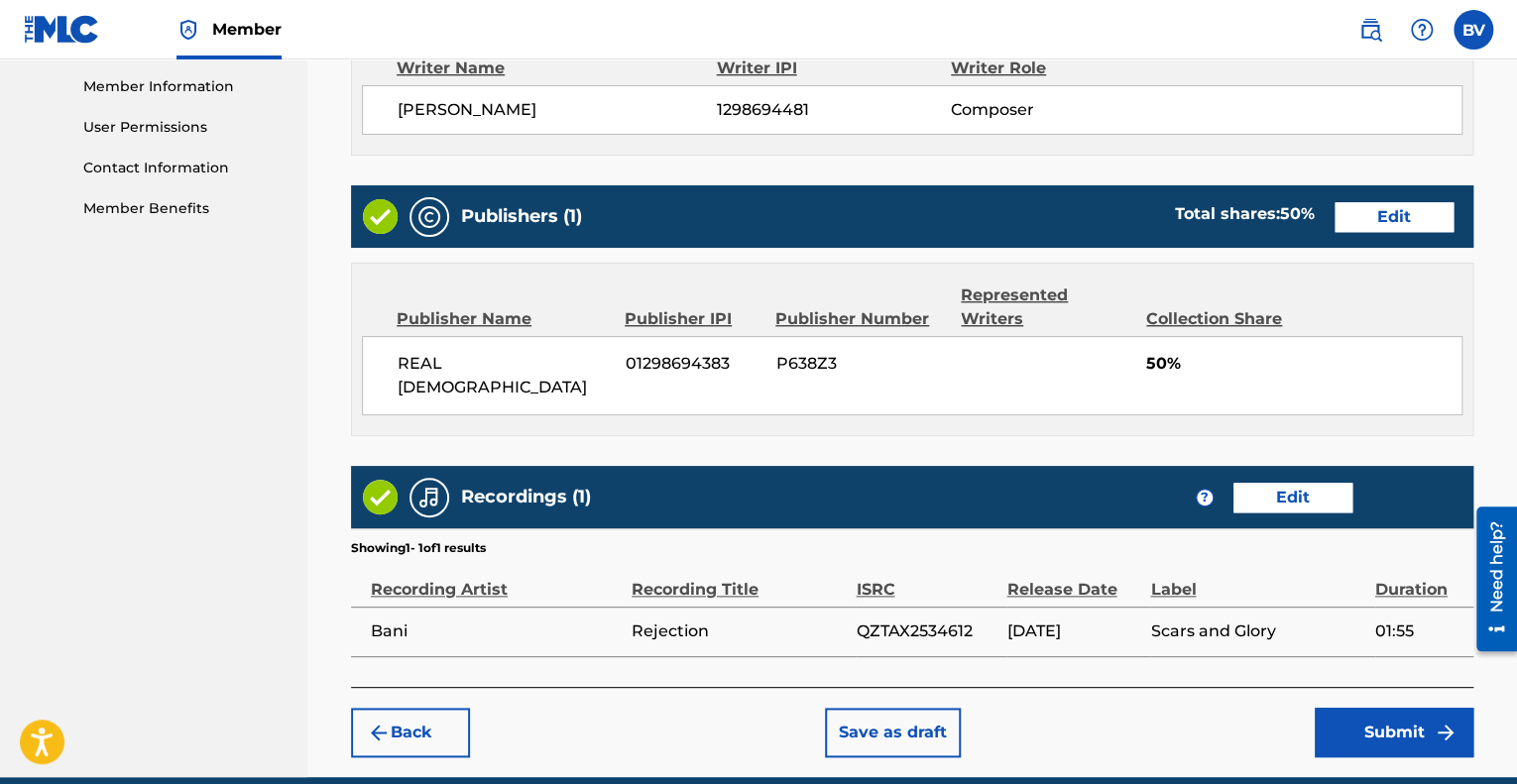 scroll, scrollTop: 892, scrollLeft: 0, axis: vertical 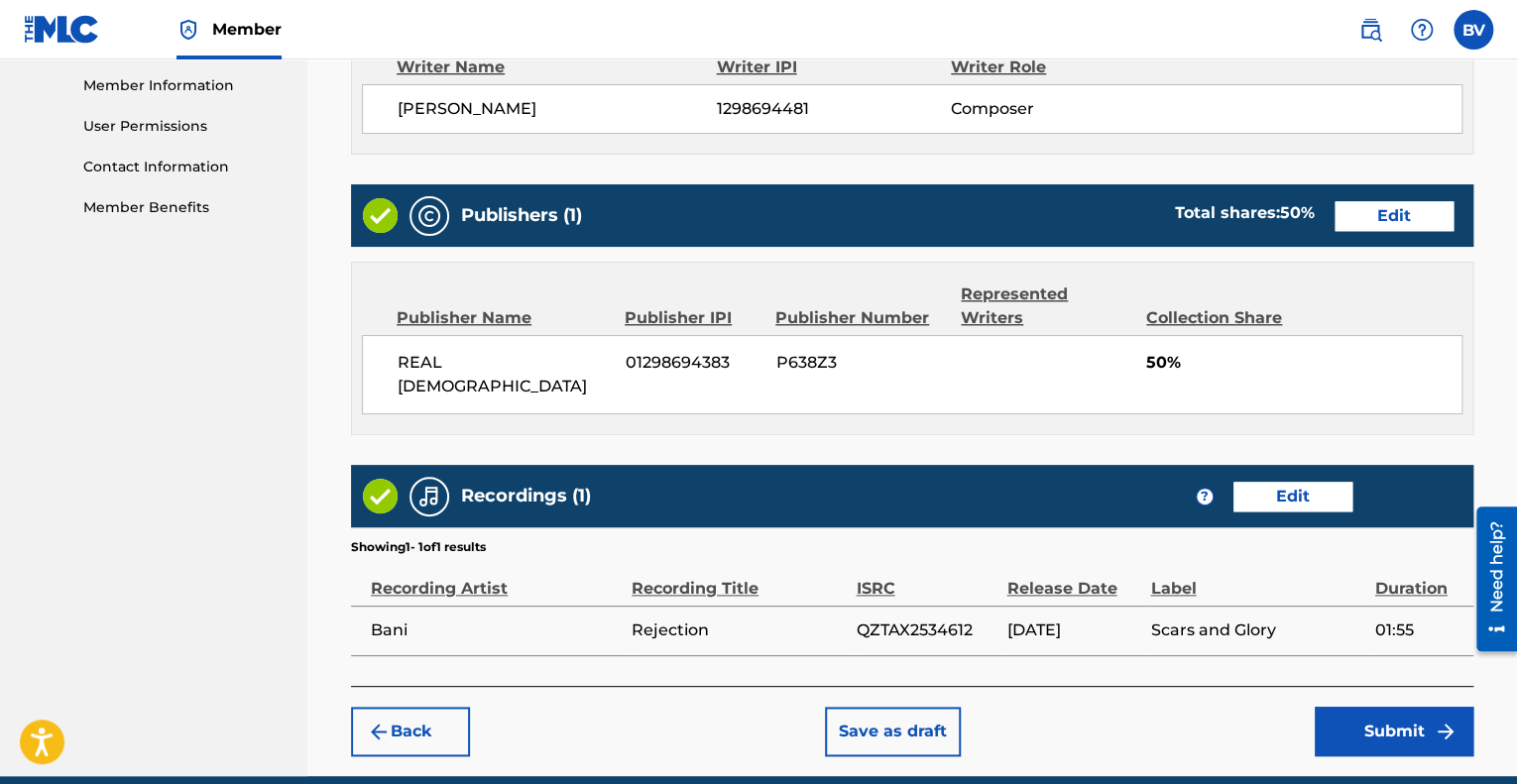 click on "Edit" at bounding box center (1293, 497) 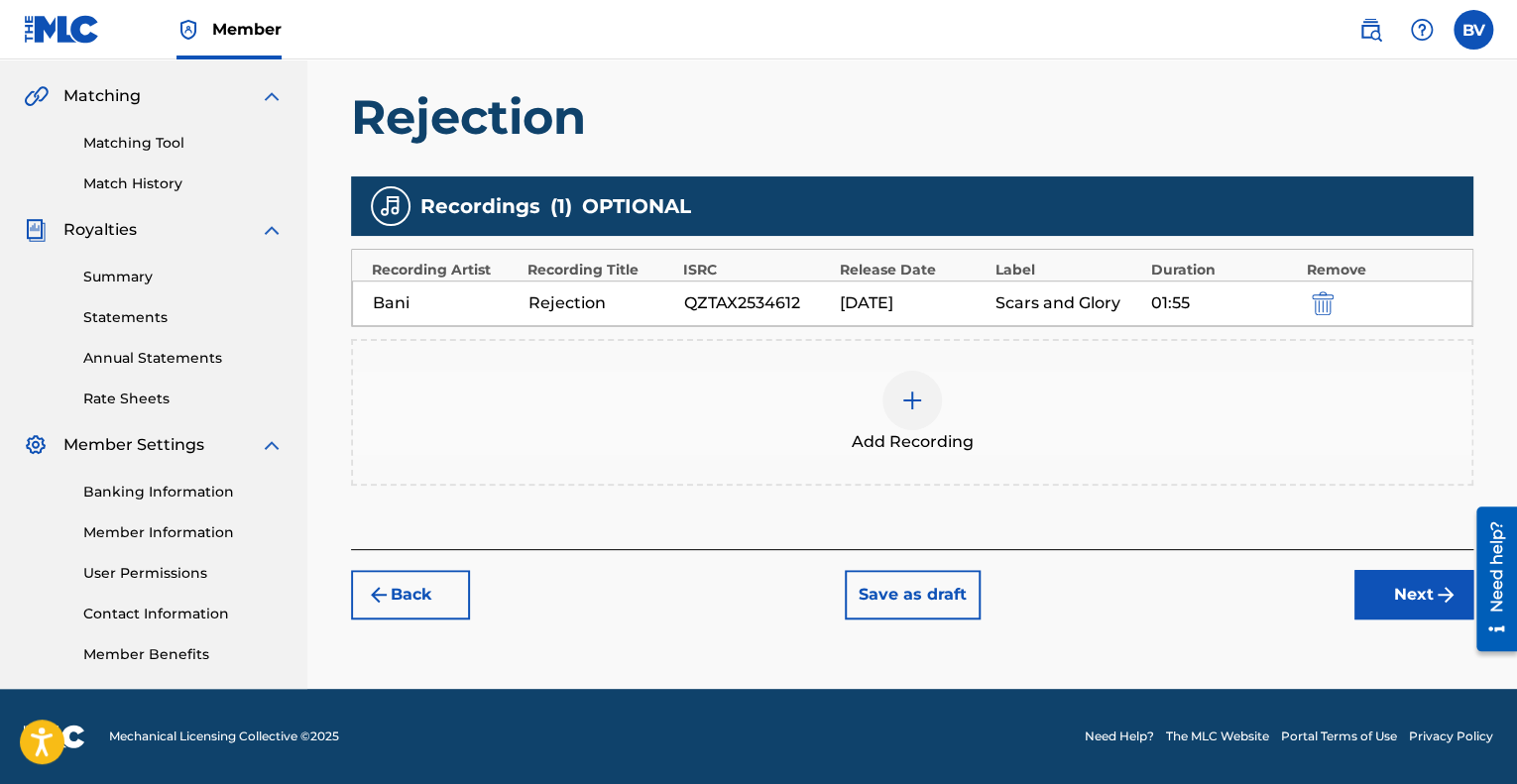 scroll, scrollTop: 444, scrollLeft: 0, axis: vertical 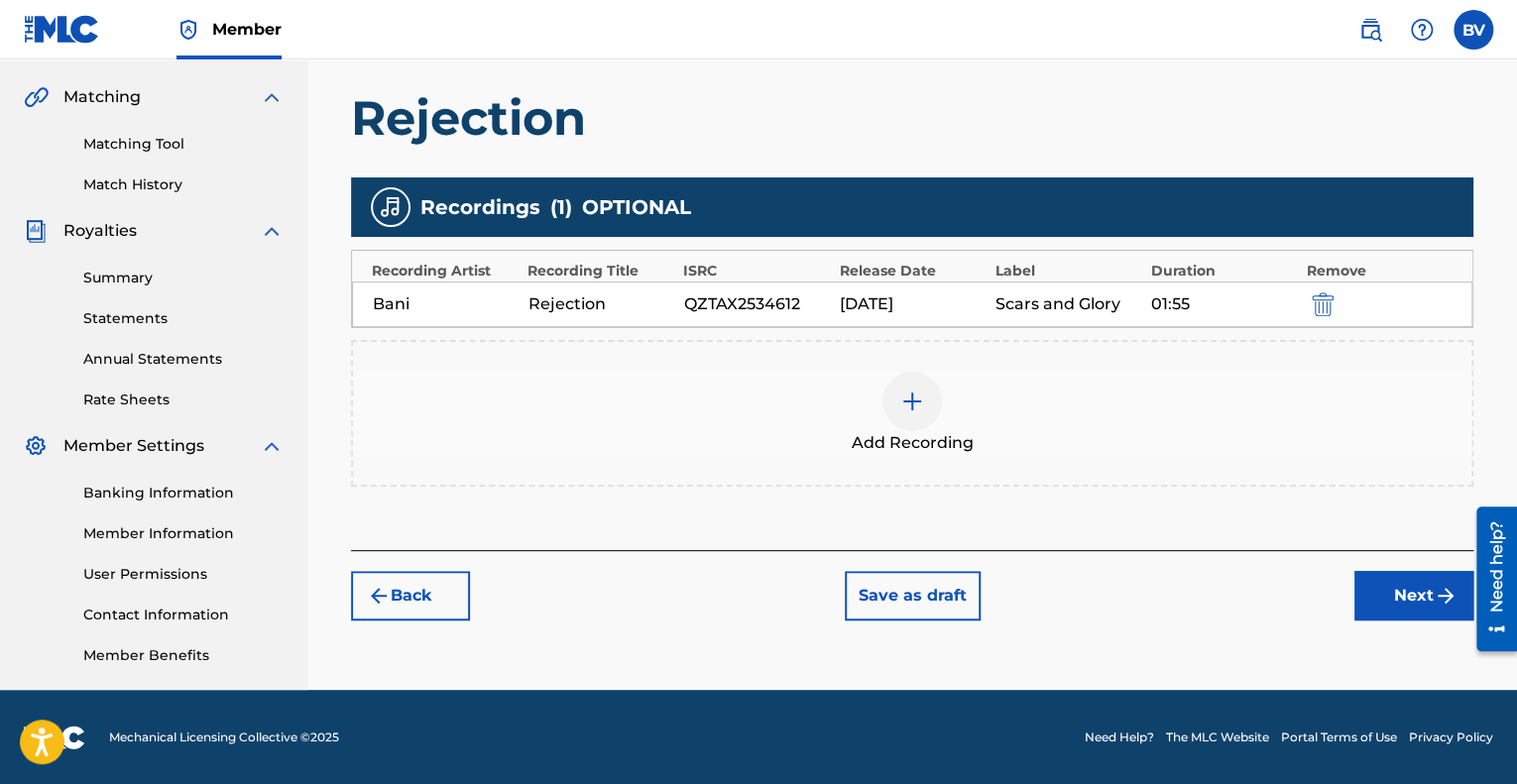 click on "Add Recording" at bounding box center [912, 413] 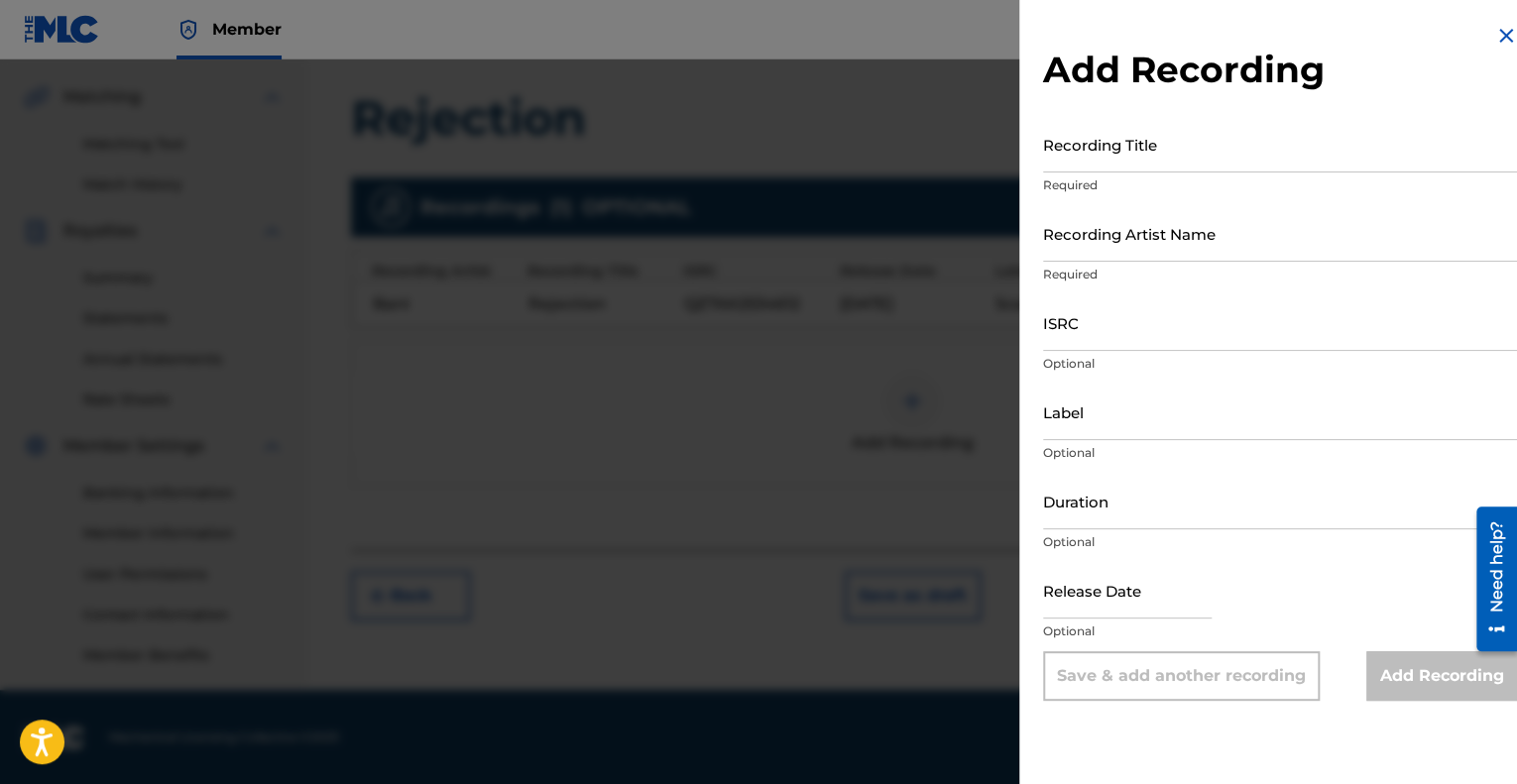 click on "Recording Title" at bounding box center [1280, 144] 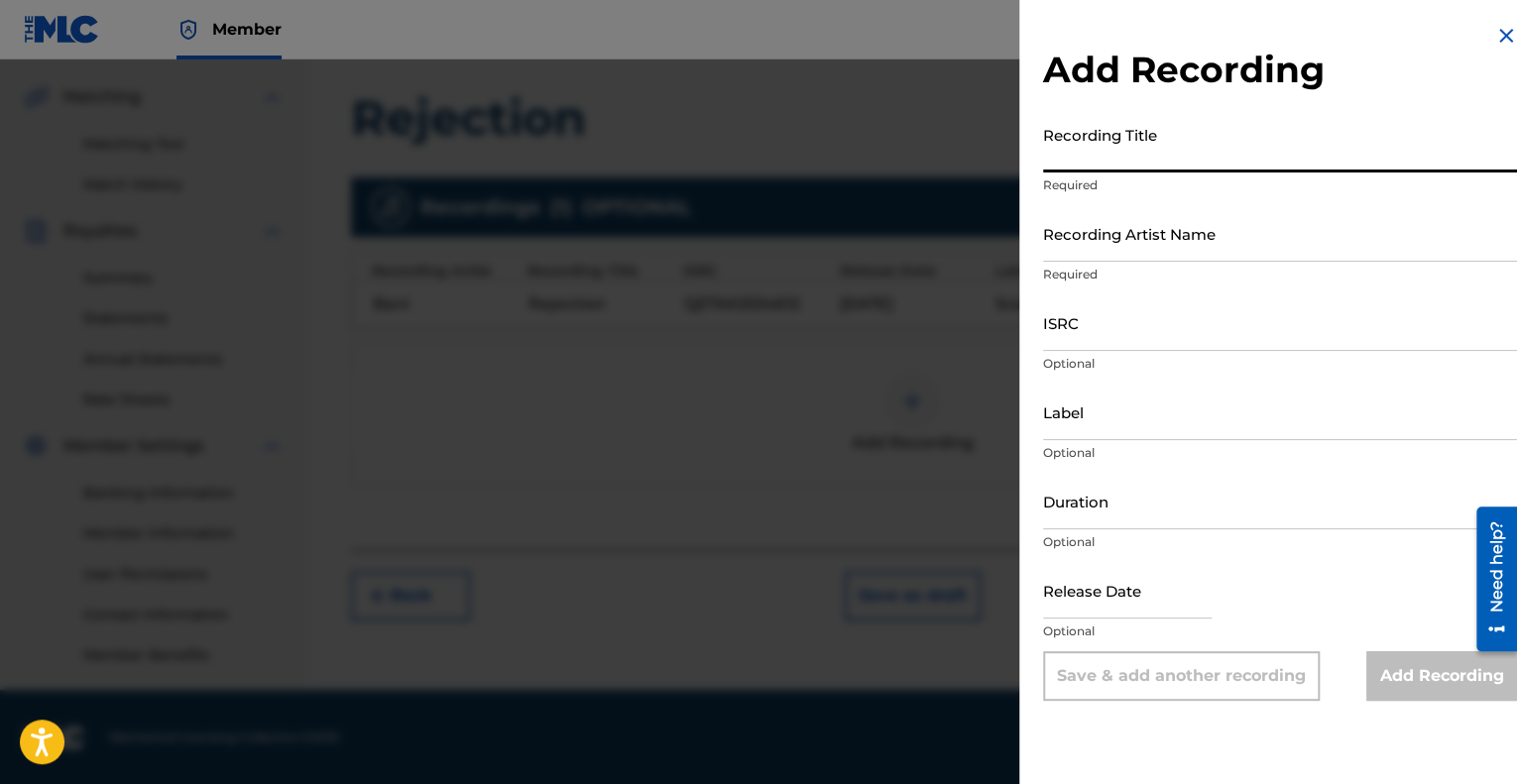 click on "ISRC" at bounding box center [1280, 322] 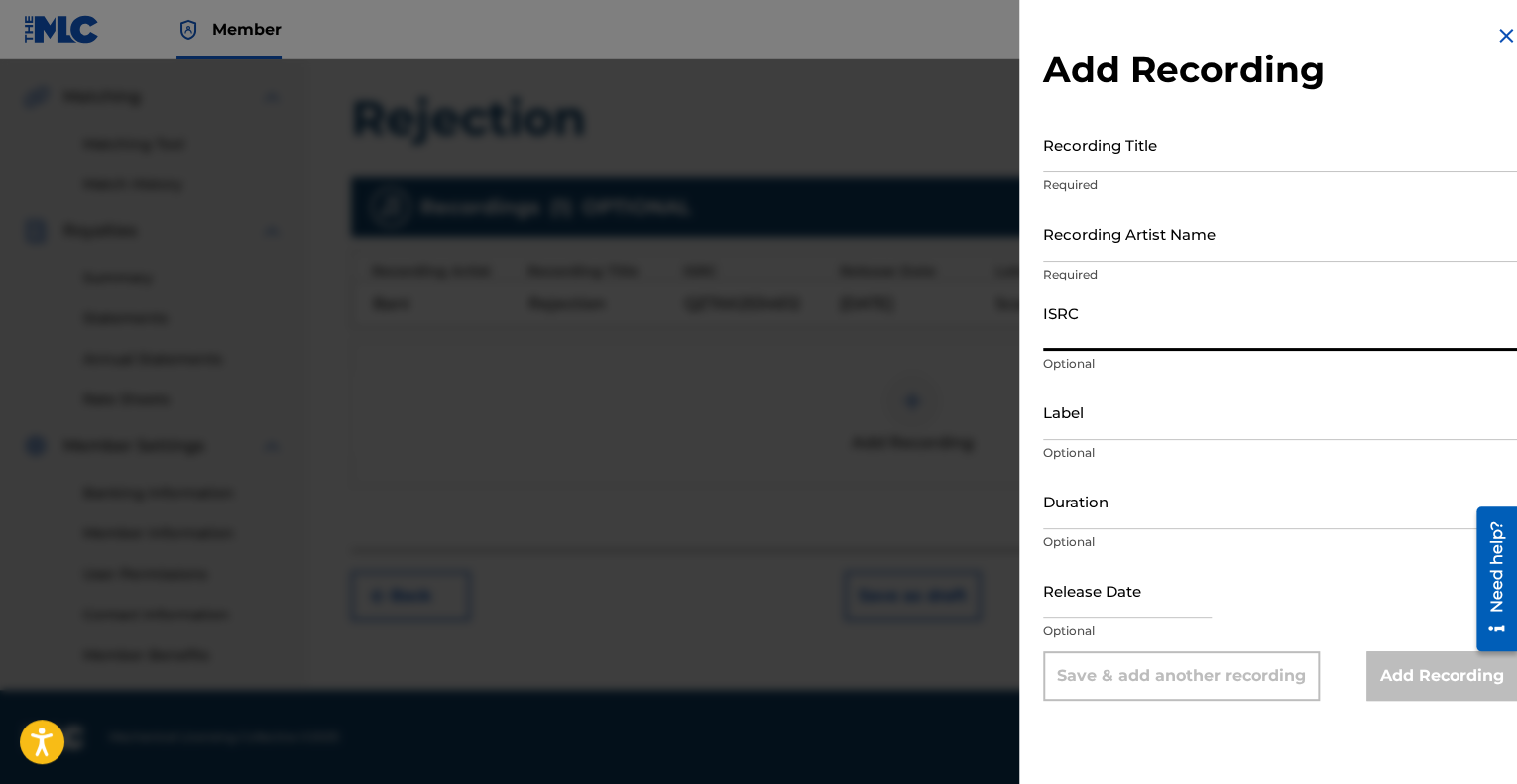 paste on "QZTAY2516216" 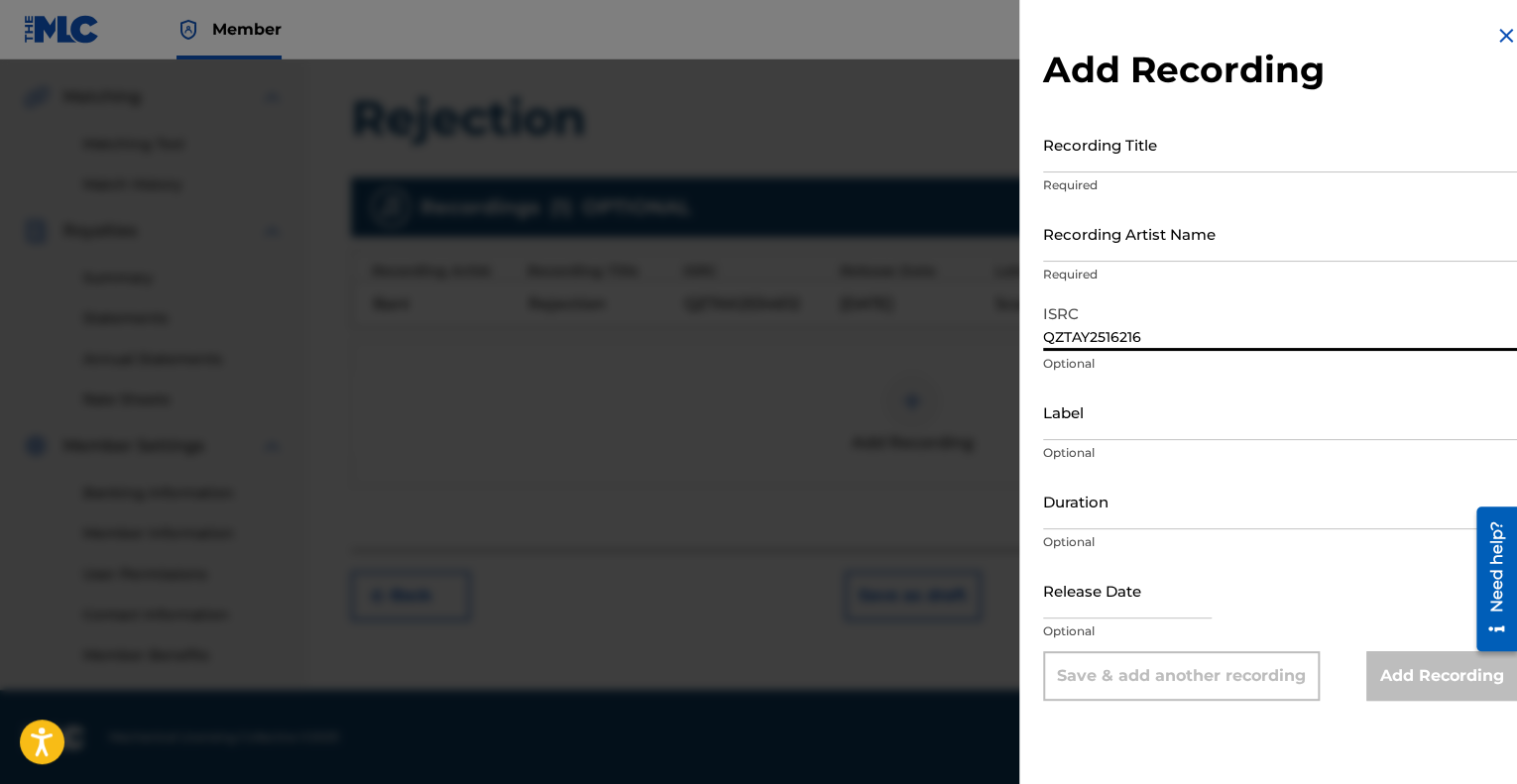 type on "QZTAY2516216" 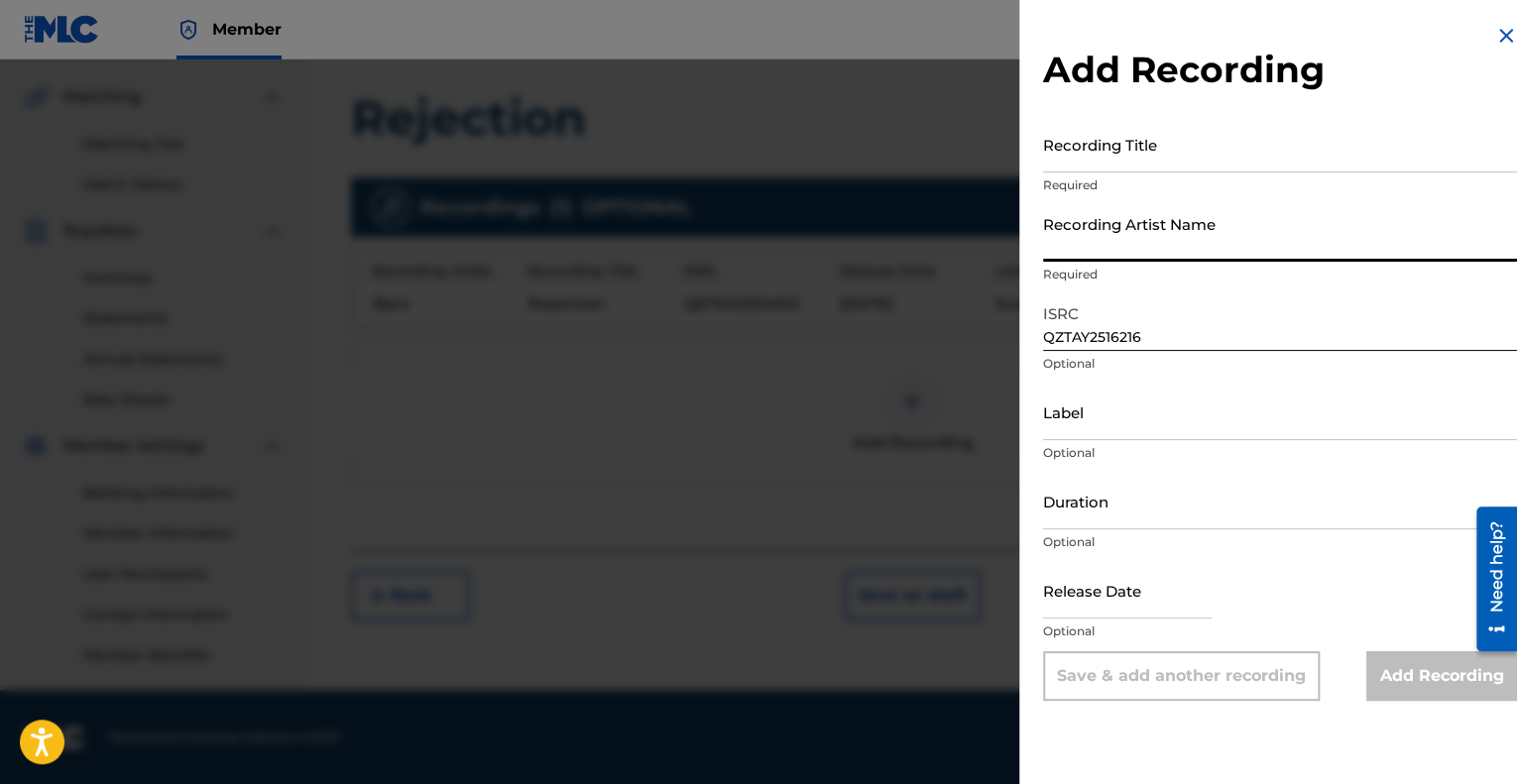 click on "Recording Artist Name" at bounding box center [1280, 233] 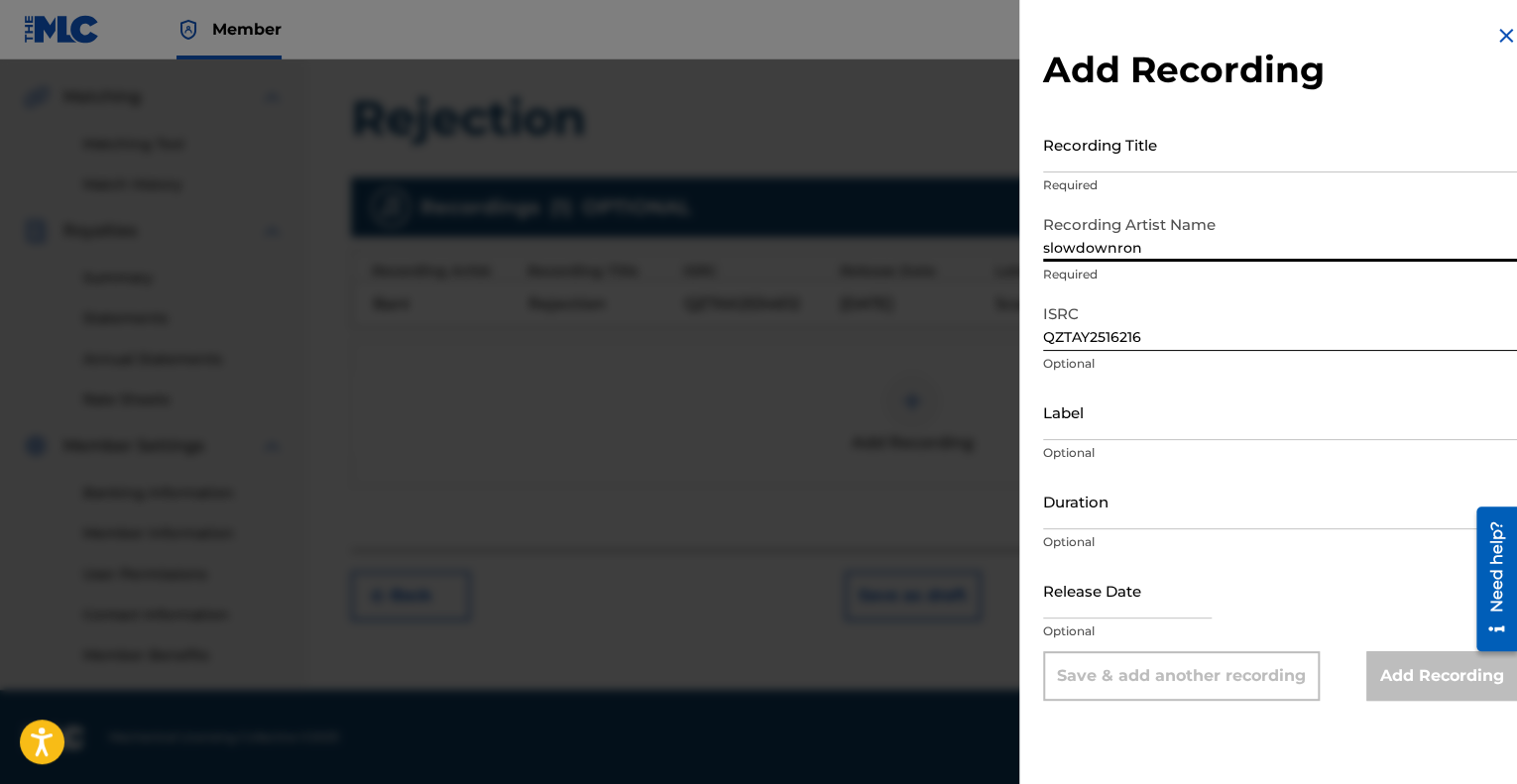 type on "slowdownron" 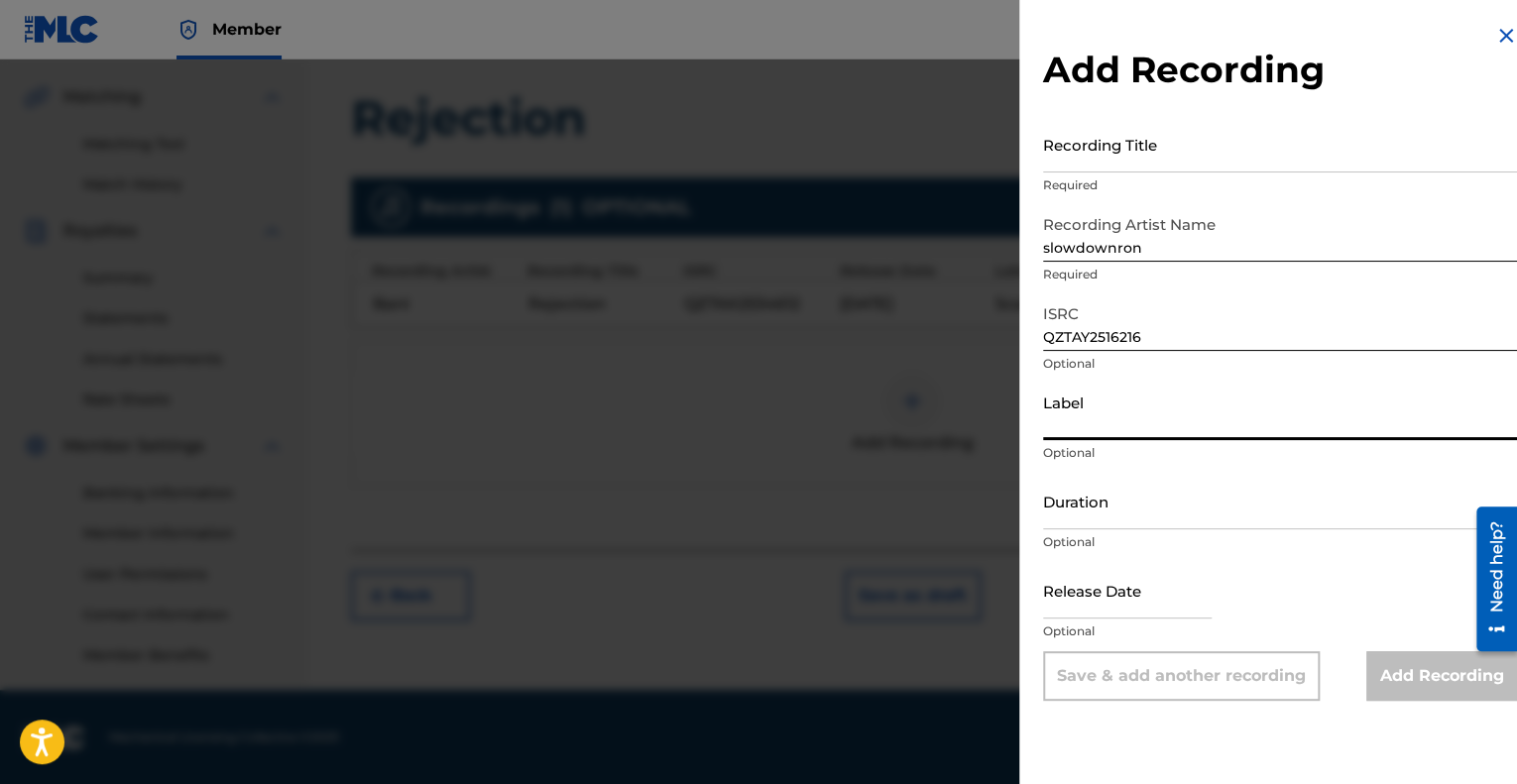 click on "Label" at bounding box center (1280, 411) 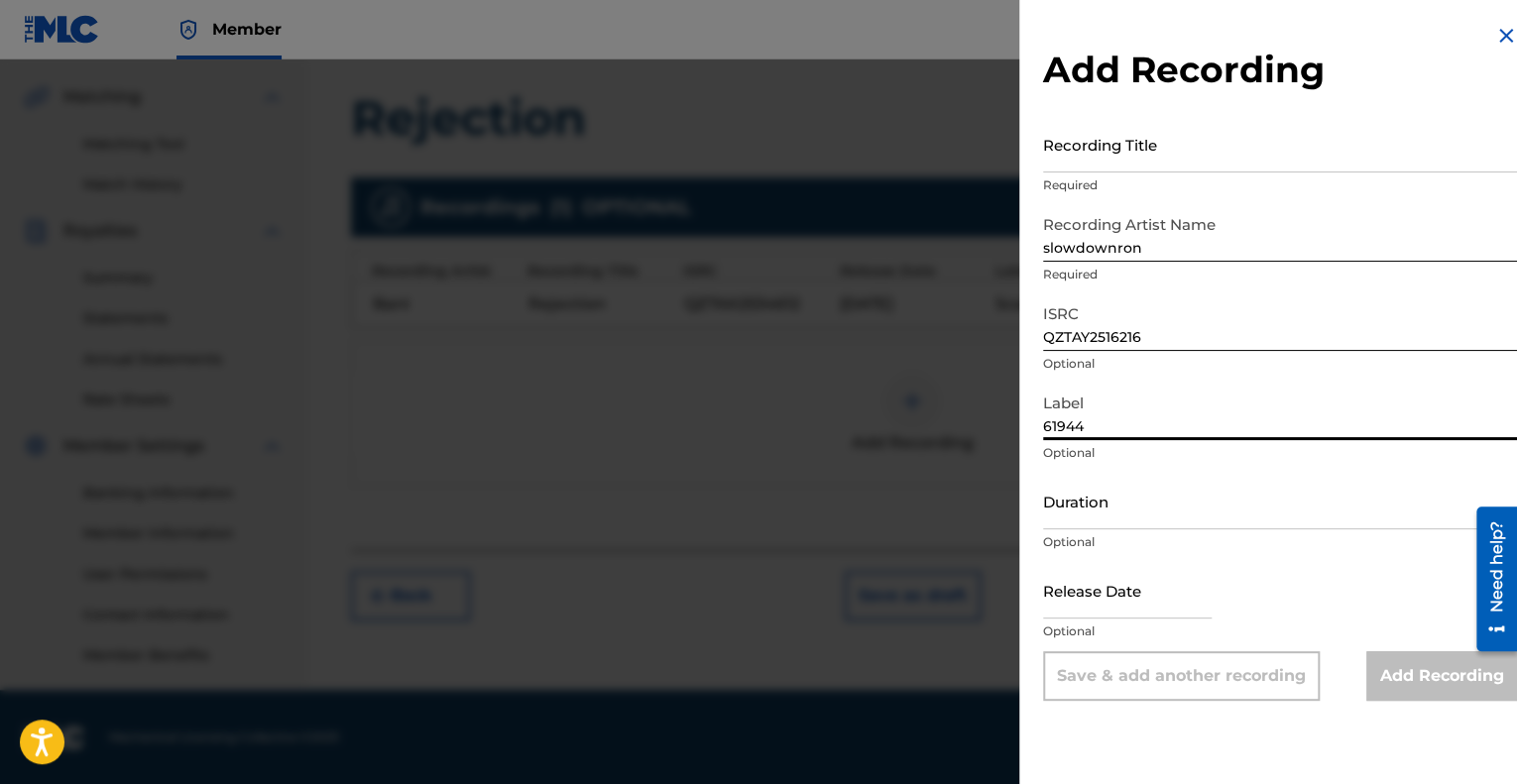 drag, startPoint x: 1002, startPoint y: 433, endPoint x: 980, endPoint y: 439, distance: 22.803509 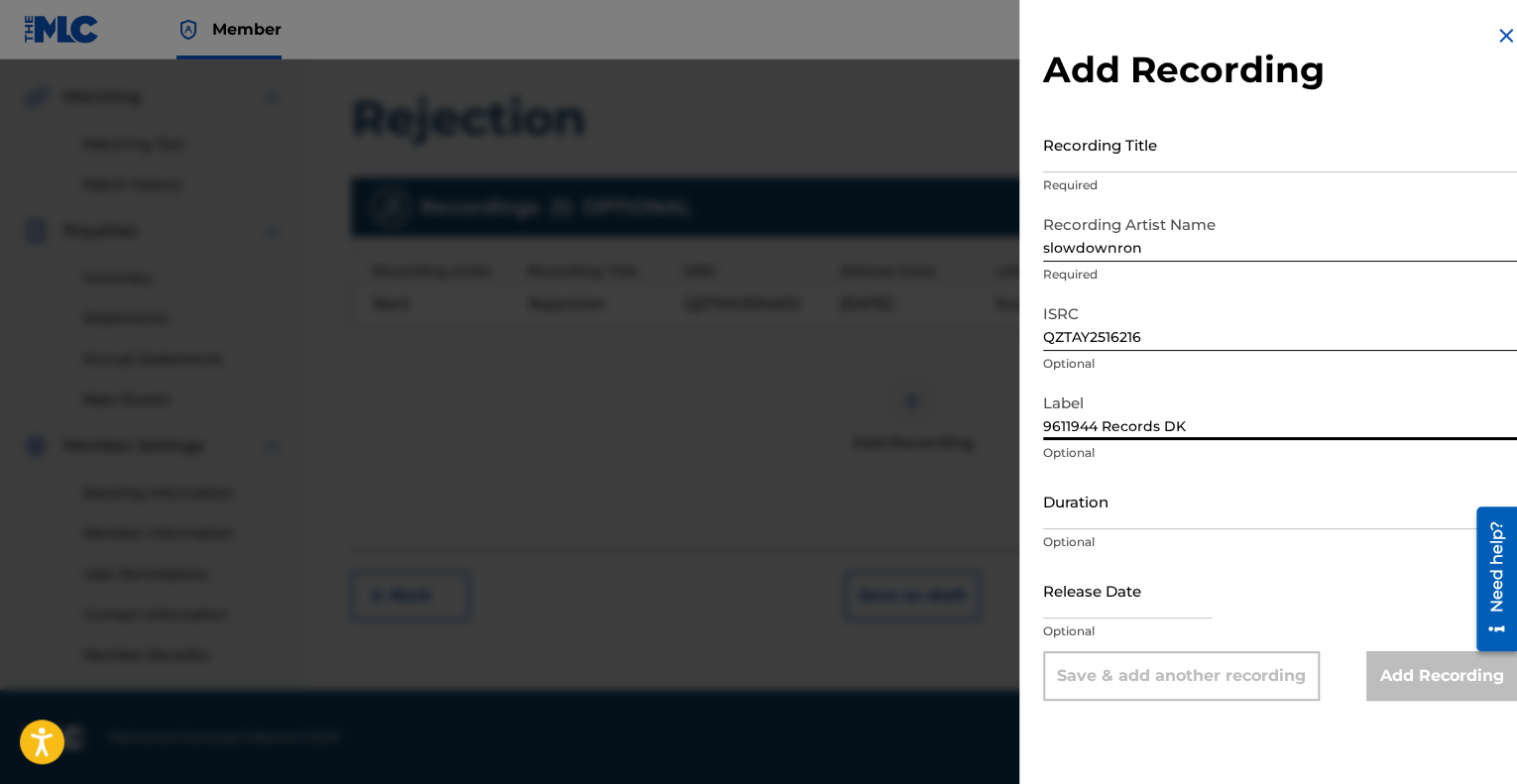 type on "9611944 Records DK" 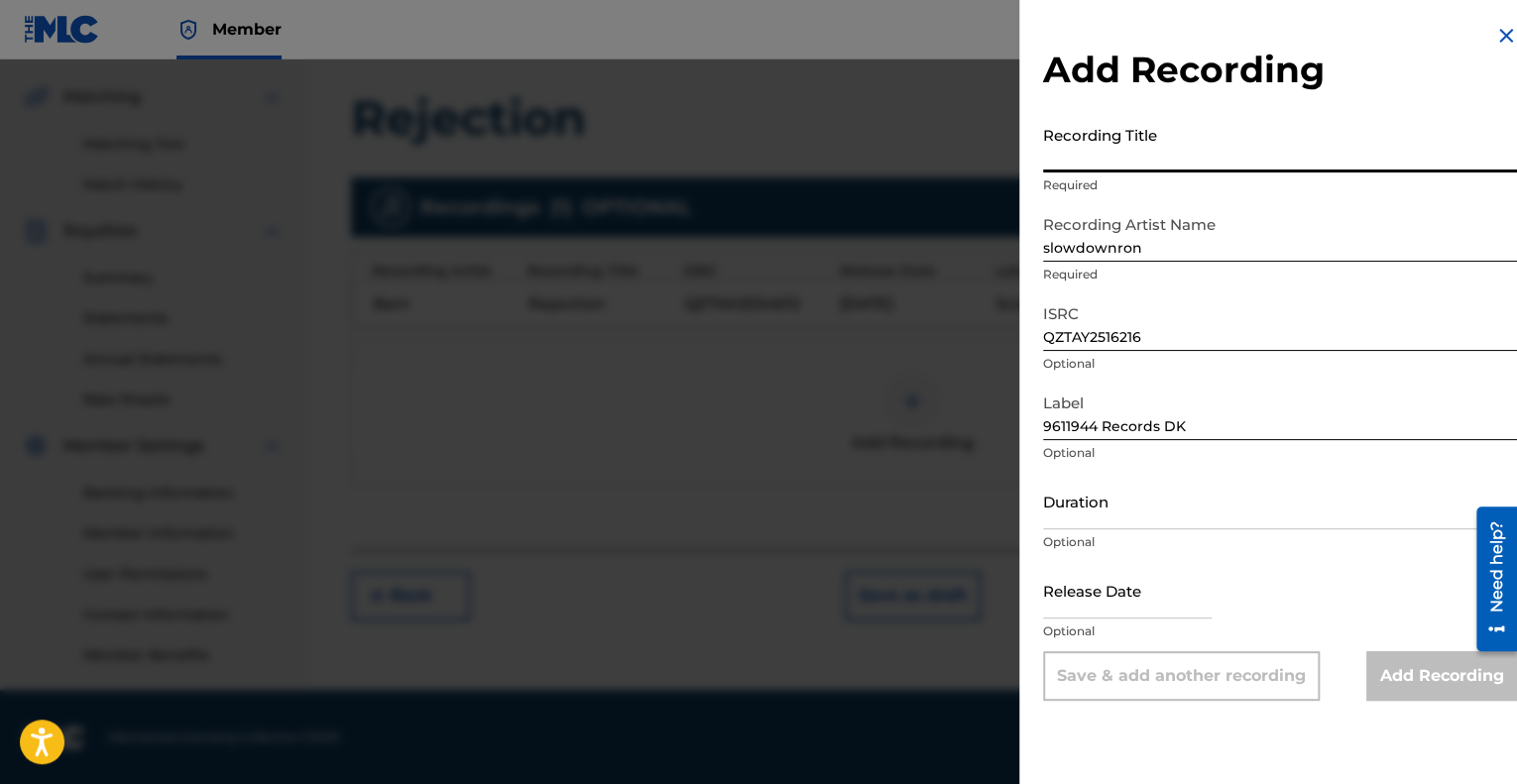 paste on "Rejection Fast" 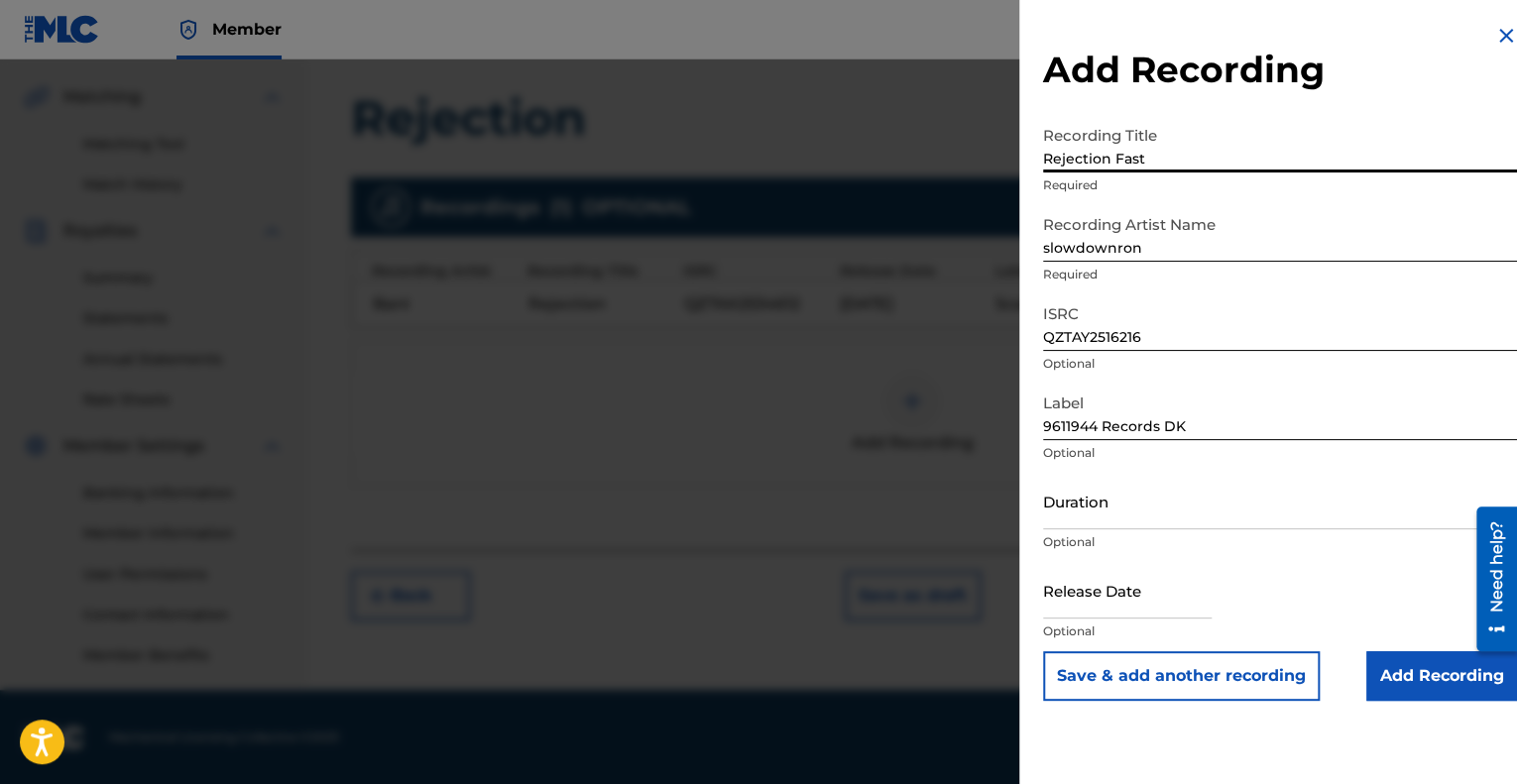 type on "Rejection Fast" 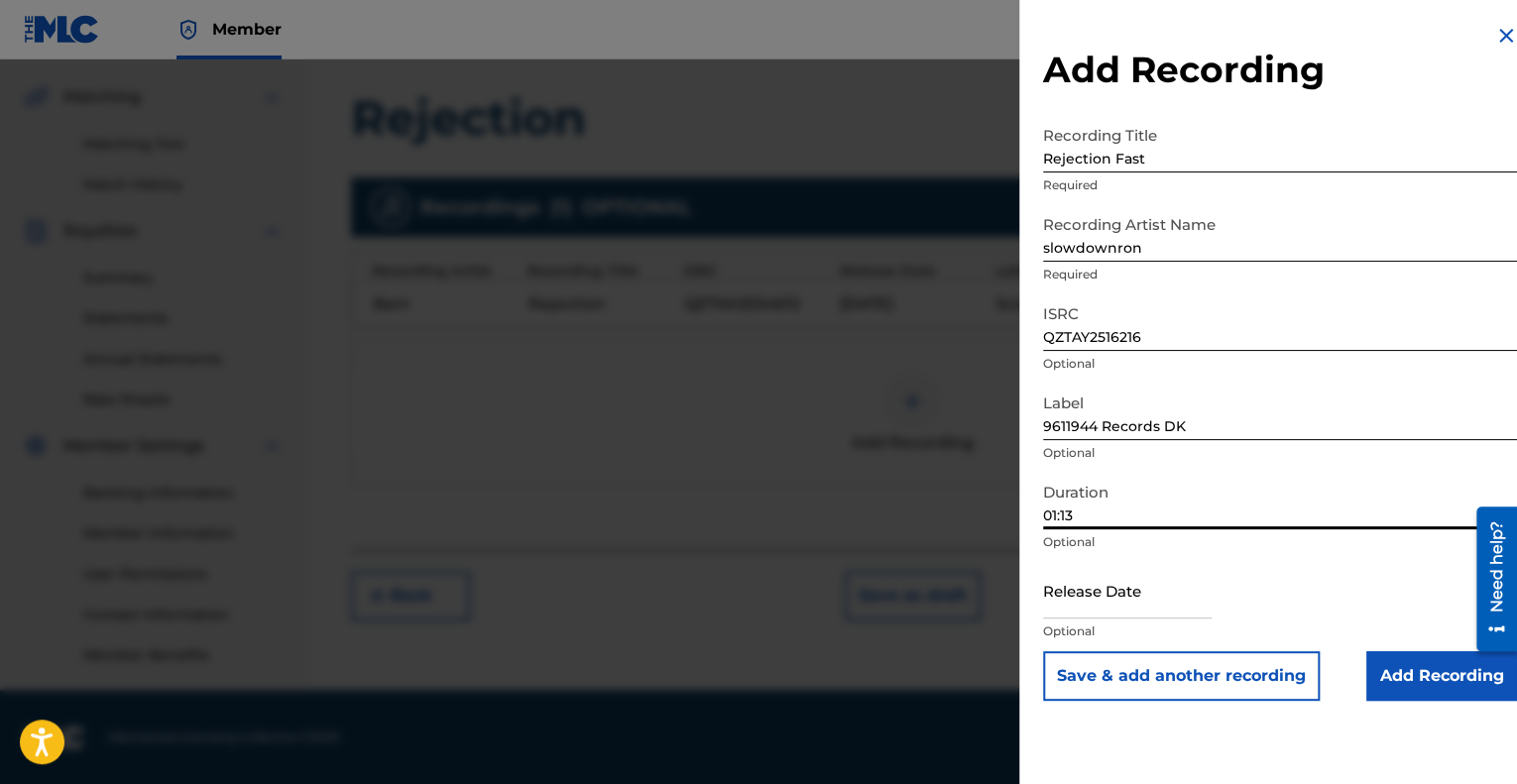 type on "01:13" 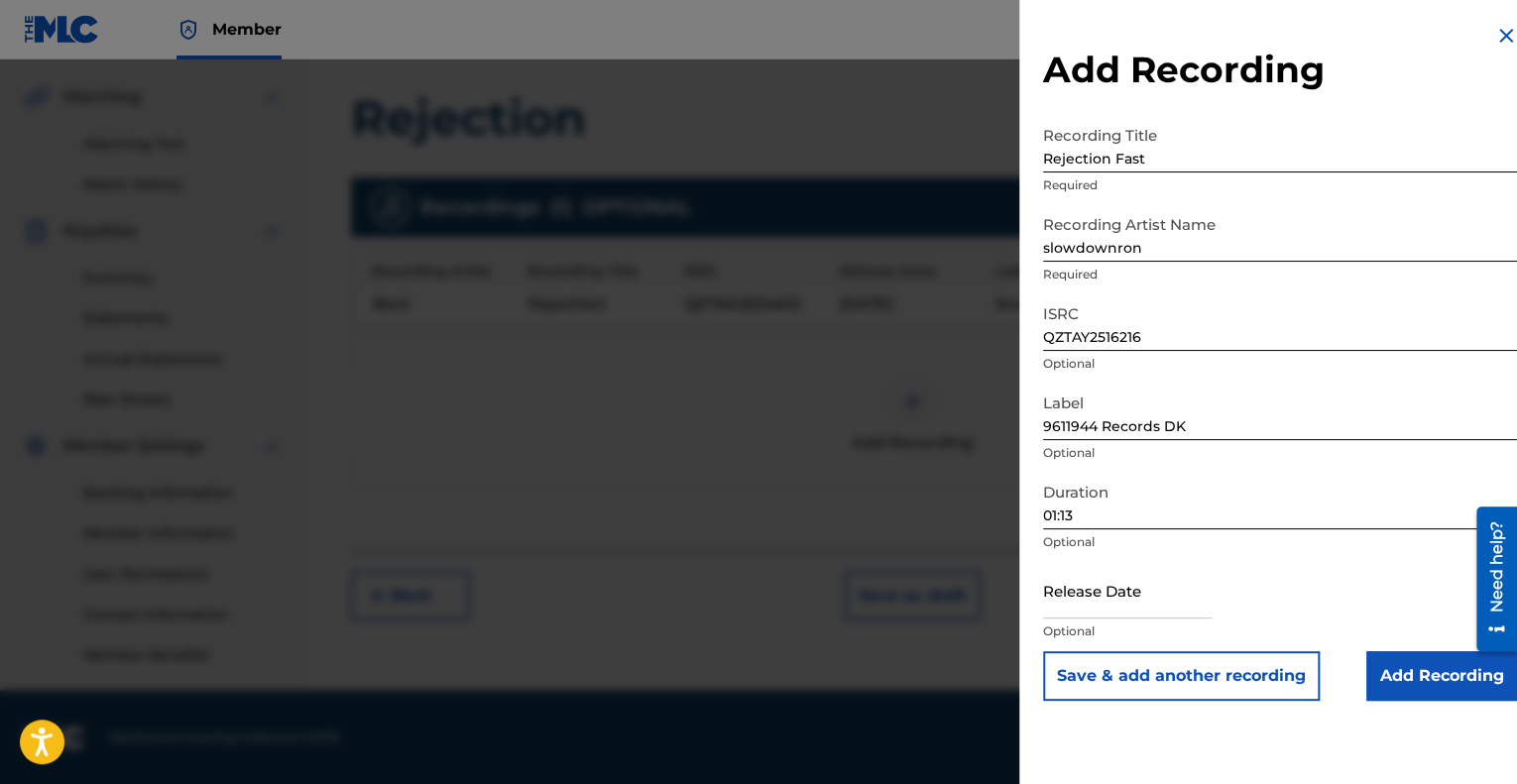 click at bounding box center [1127, 590] 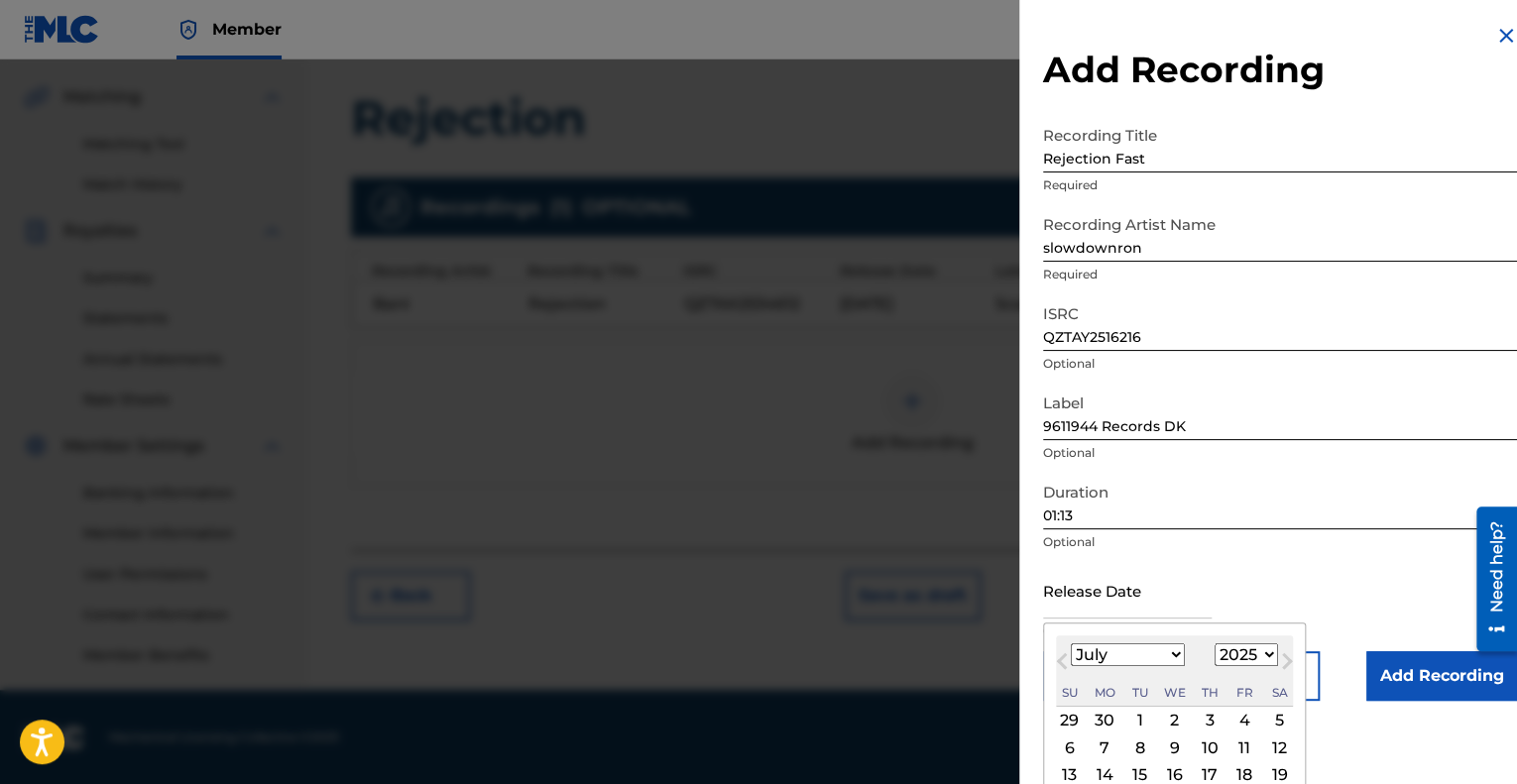click on "Previous Month" at bounding box center (1064, 664) 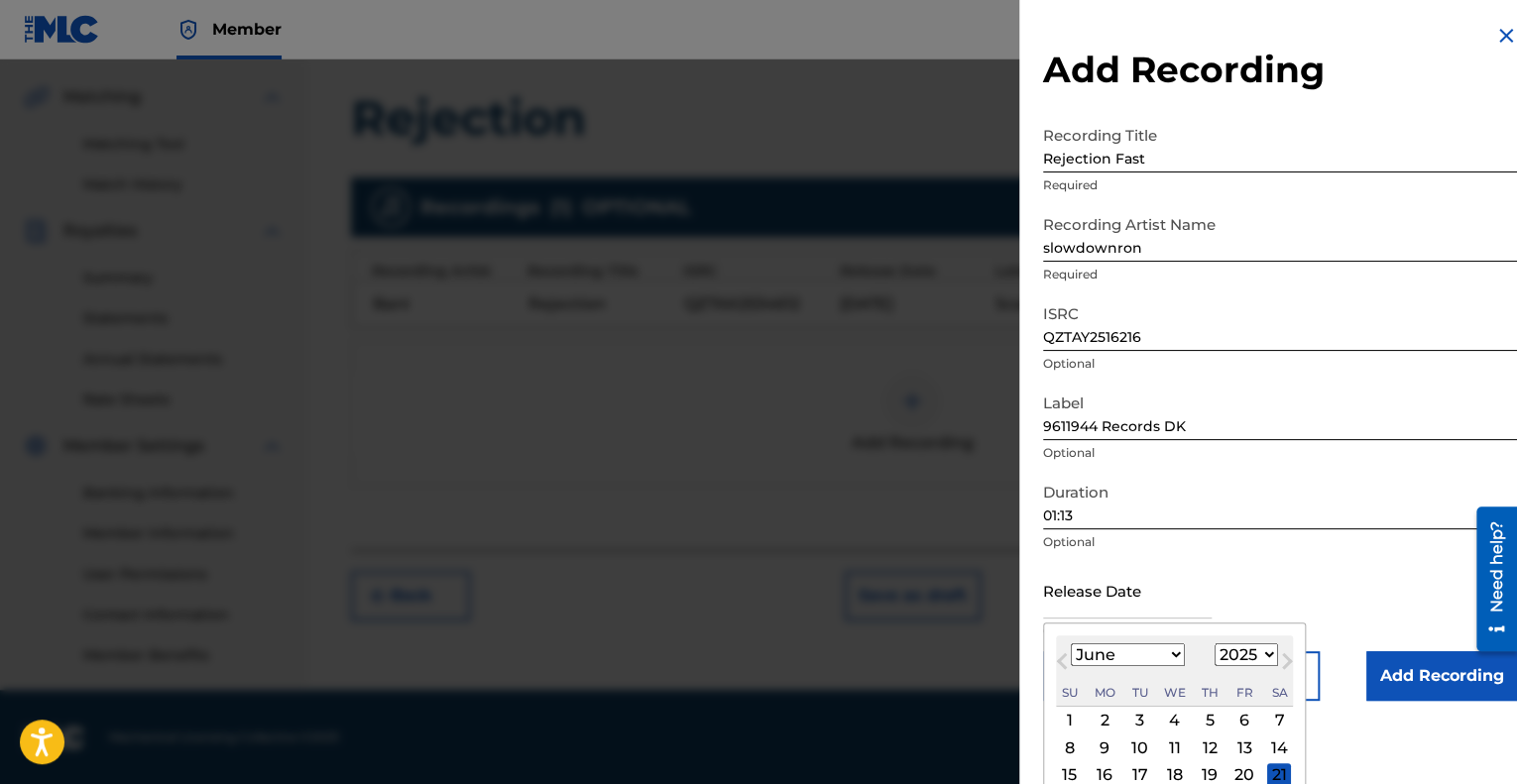 click on "4" at bounding box center (1175, 721) 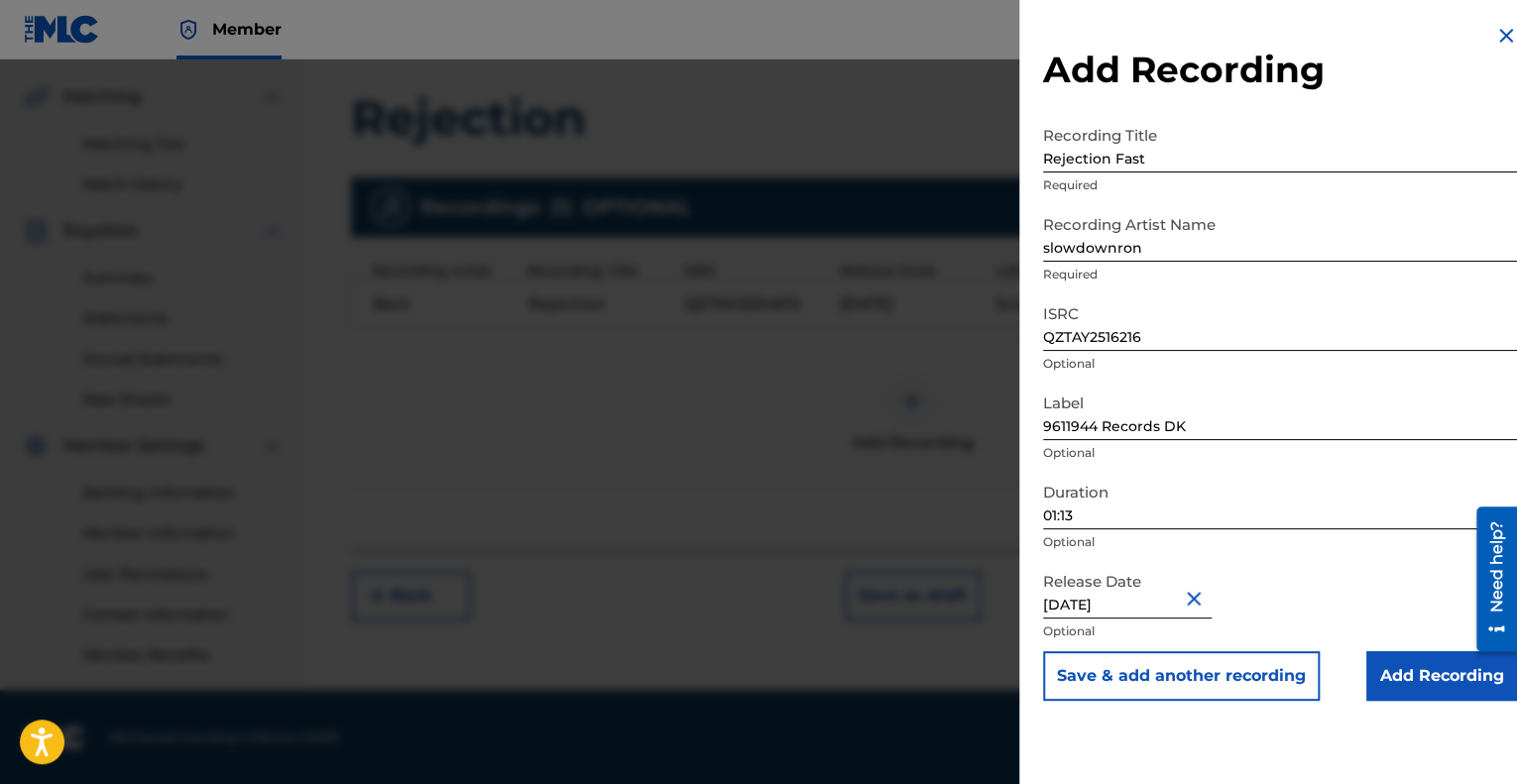 click on "slowdownron" at bounding box center (1280, 233) 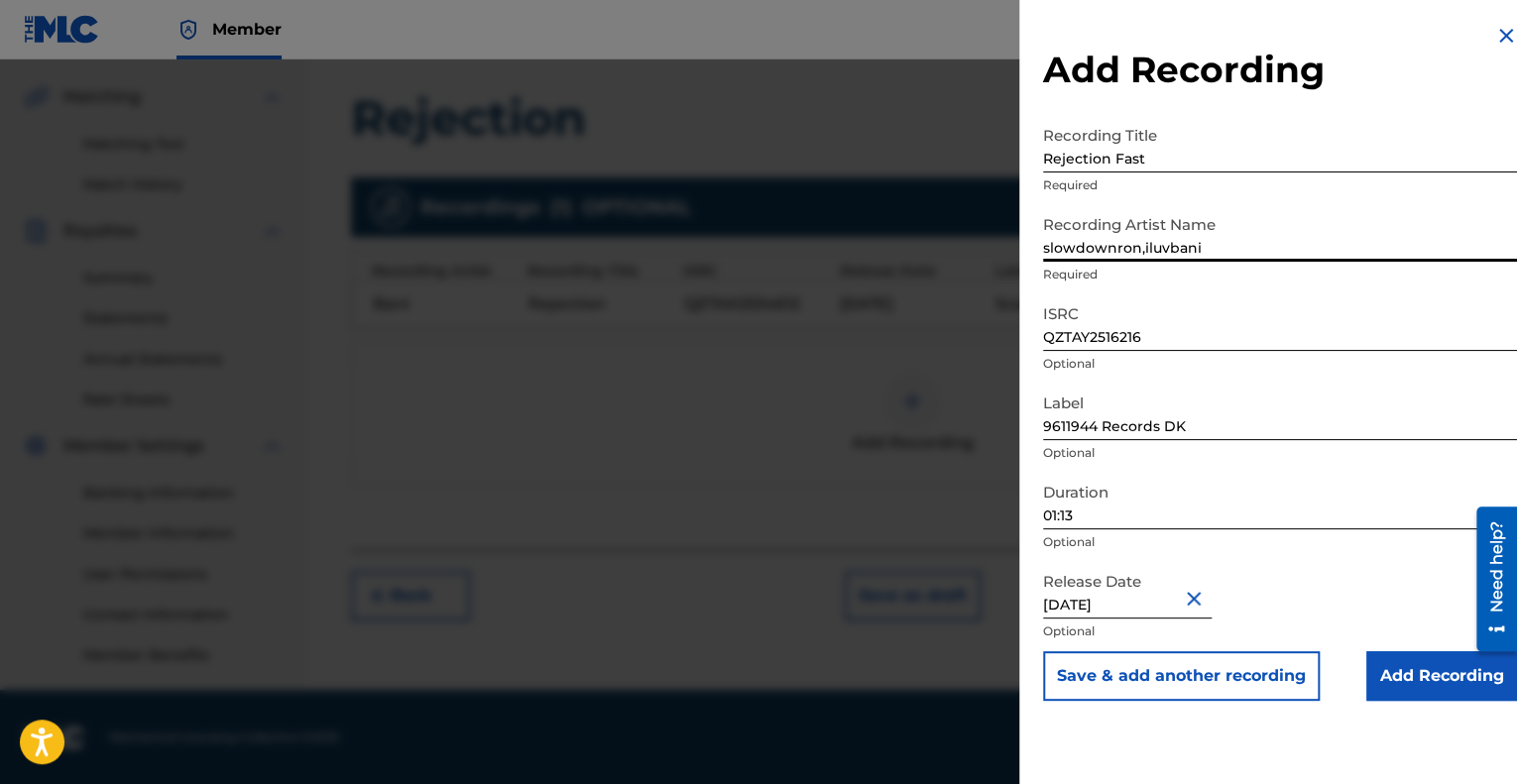 click on "slowdownron,iluvbani" at bounding box center [1280, 233] 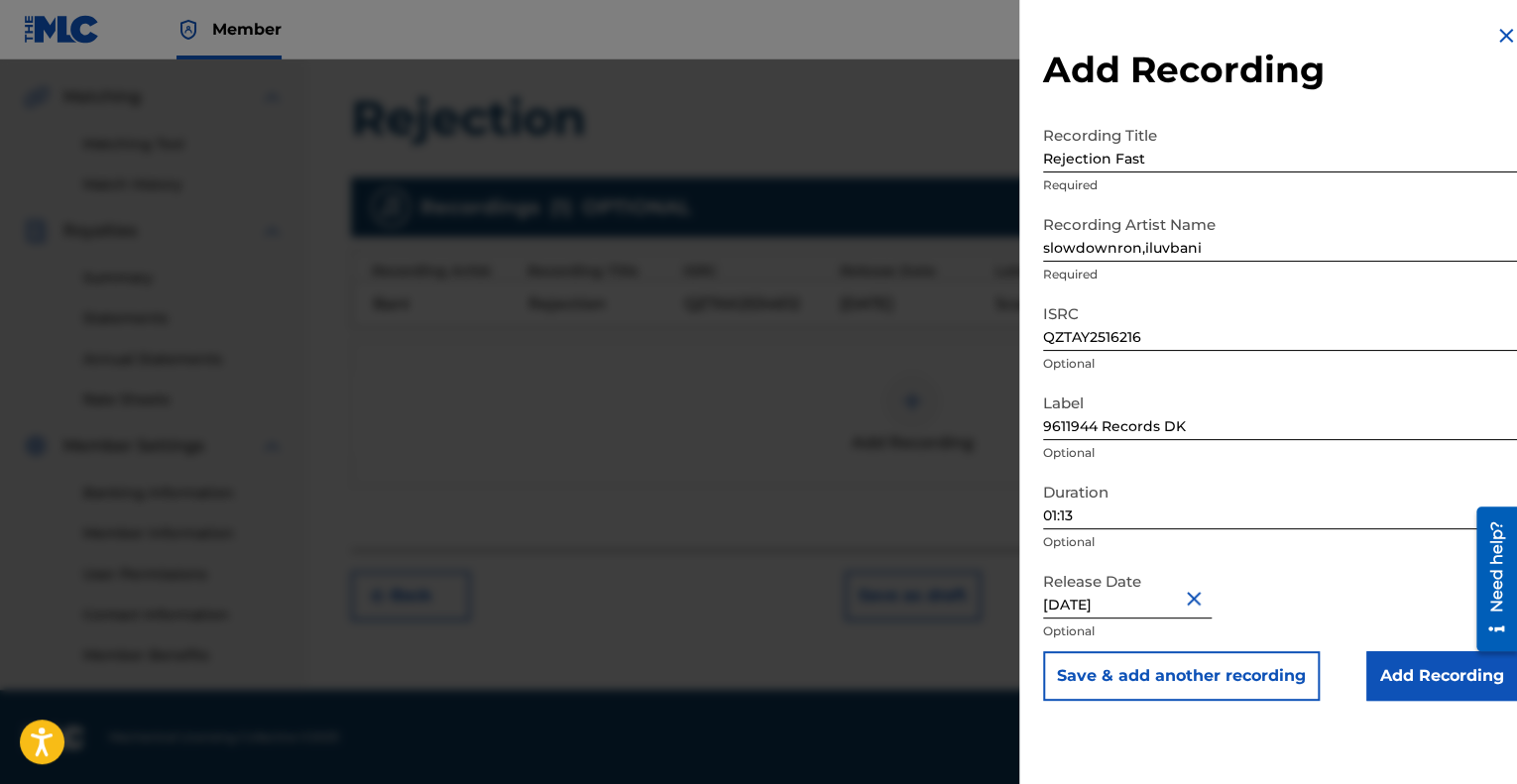 click on "Add Recording" at bounding box center (1442, 676) 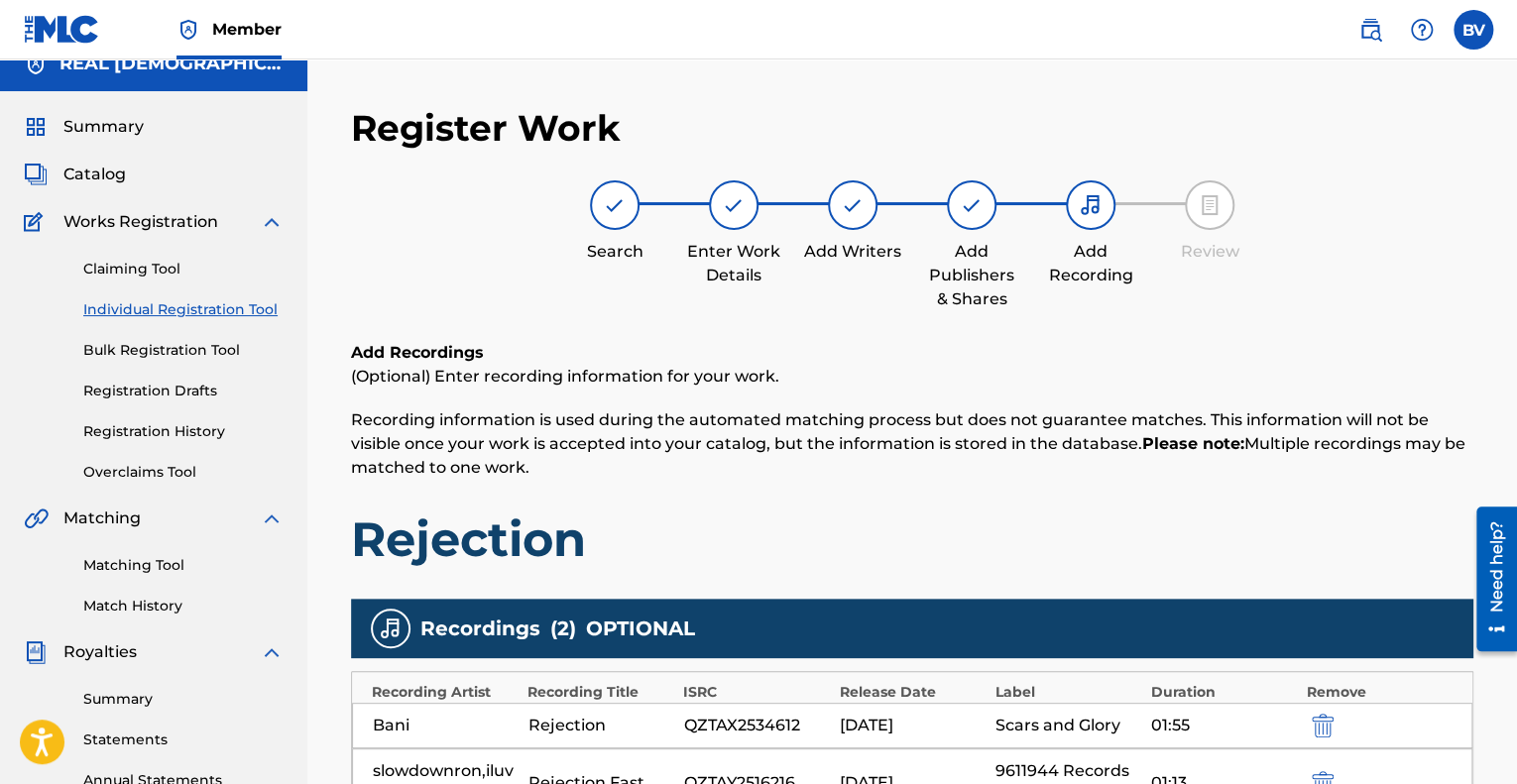 scroll, scrollTop: 0, scrollLeft: 0, axis: both 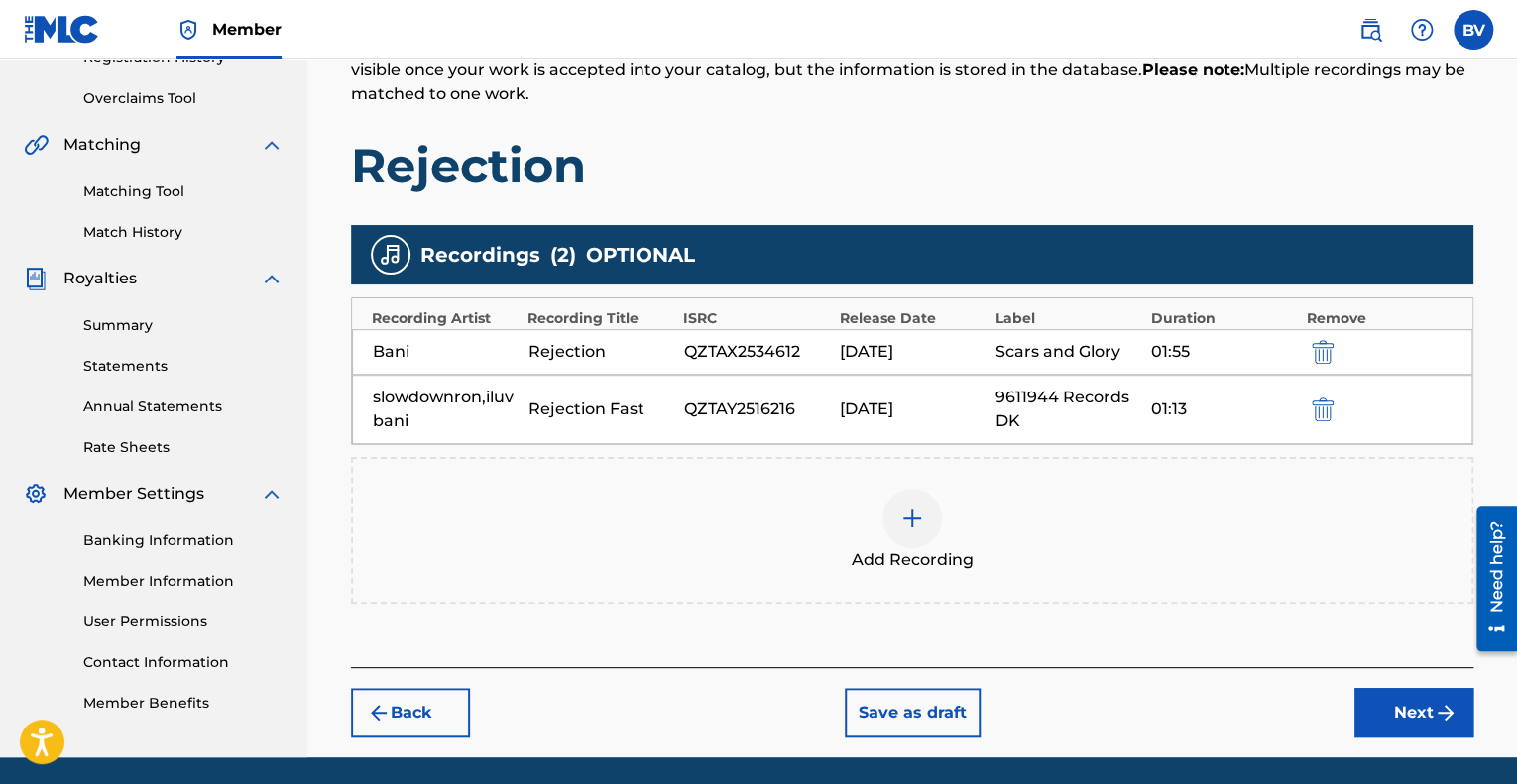 click on "Next" at bounding box center (1414, 713) 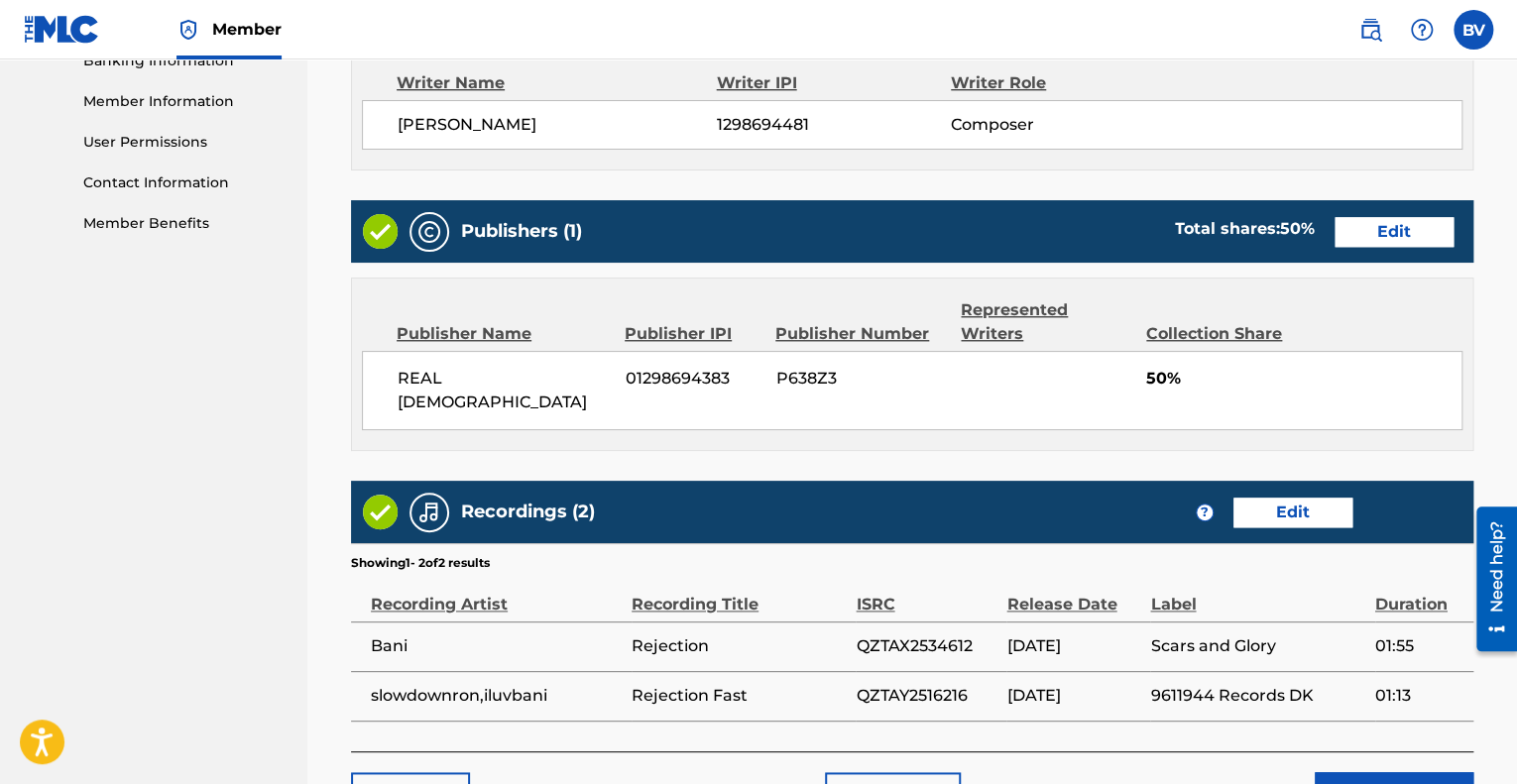 scroll, scrollTop: 1002, scrollLeft: 0, axis: vertical 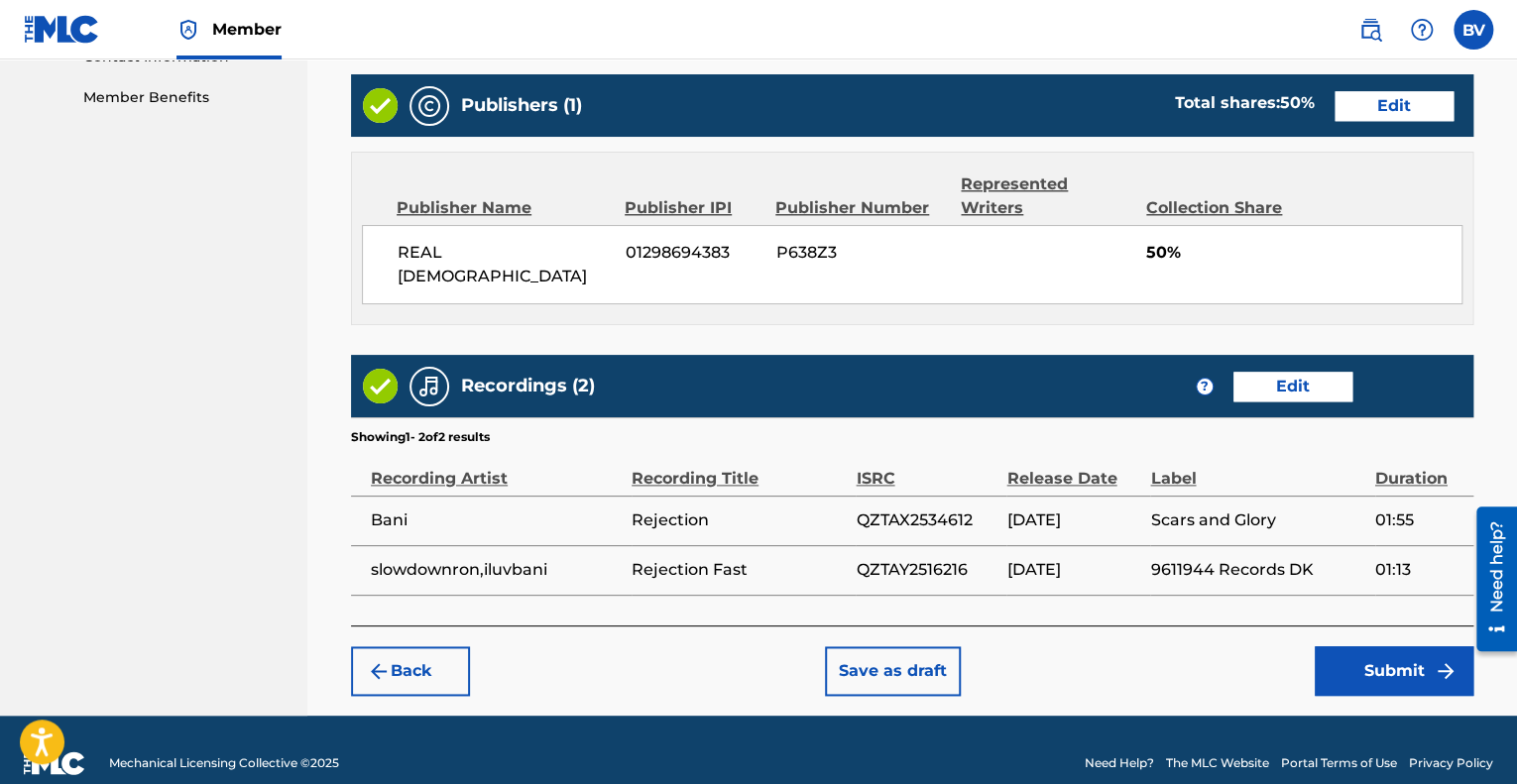 click on "Submit" at bounding box center (1394, 671) 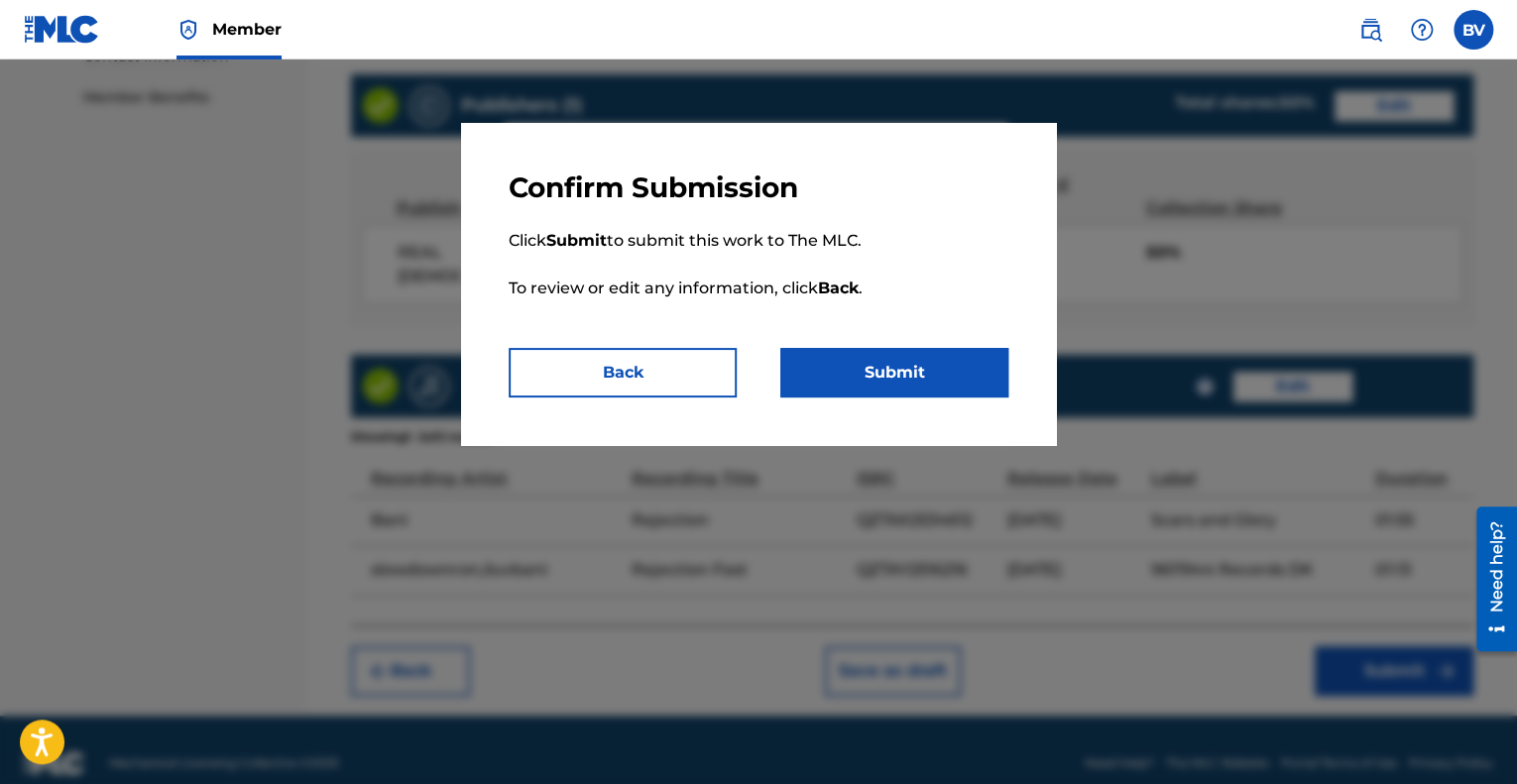 click on "Submit" at bounding box center (894, 373) 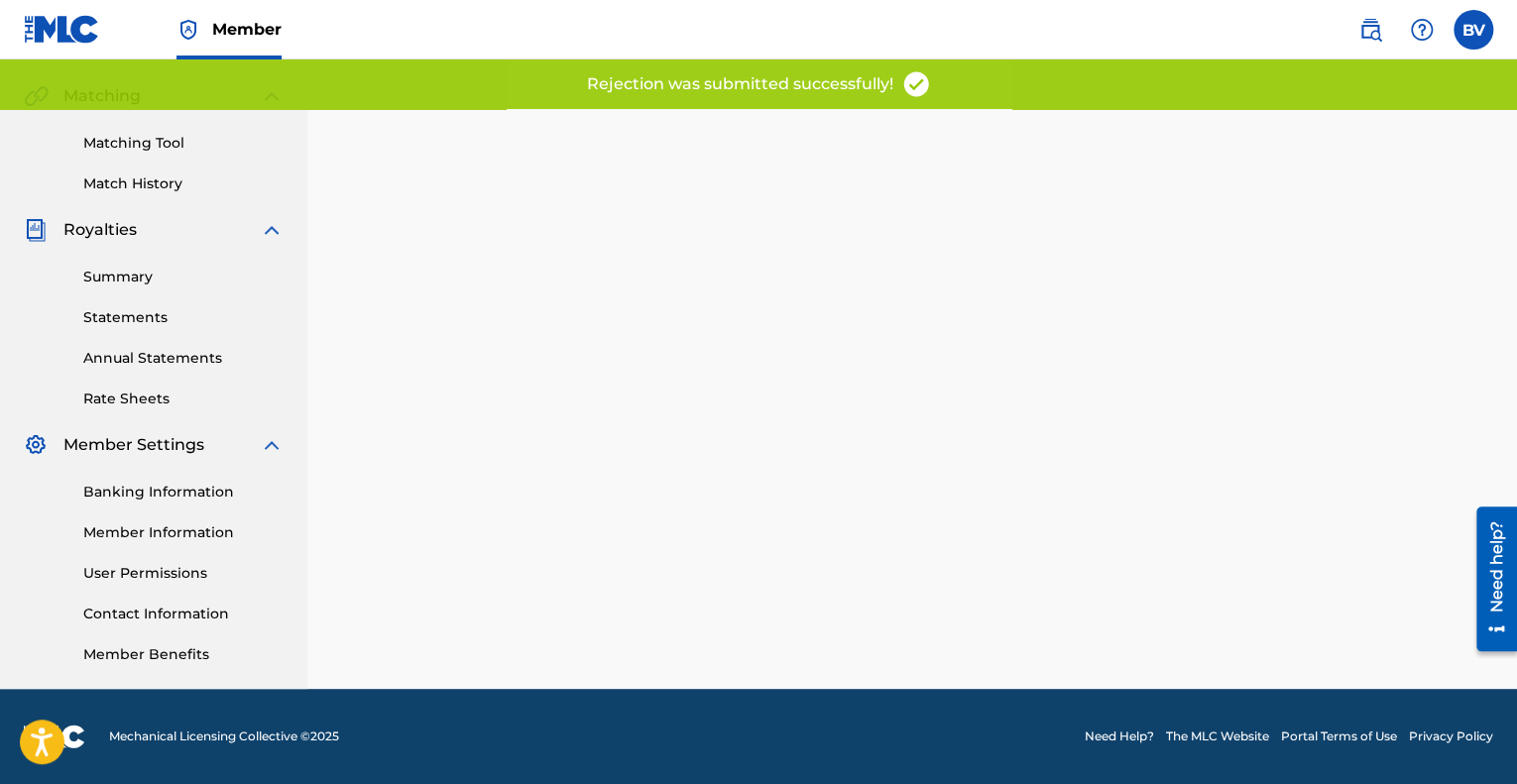 scroll, scrollTop: 0, scrollLeft: 0, axis: both 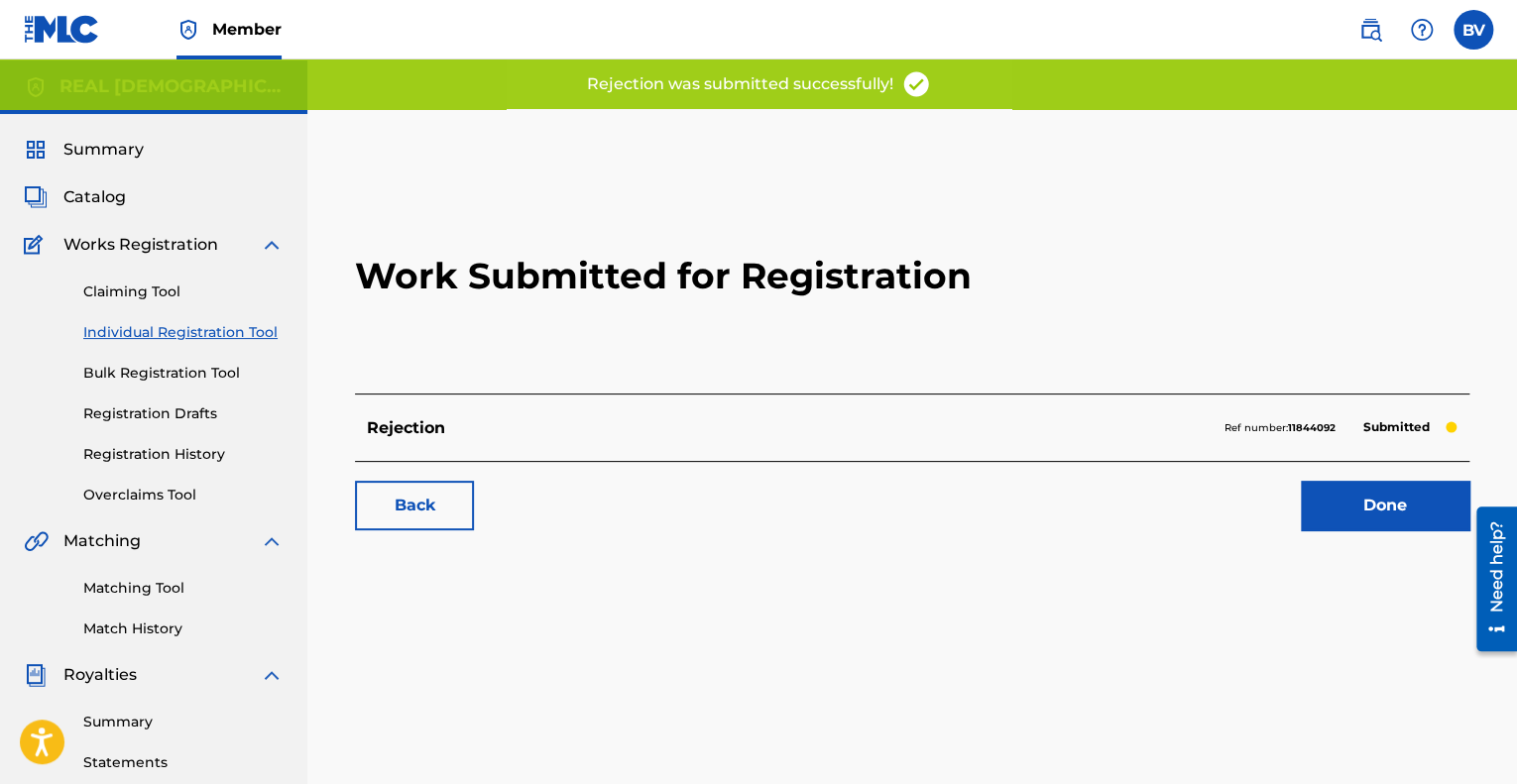 click on "Done" at bounding box center [1385, 505] 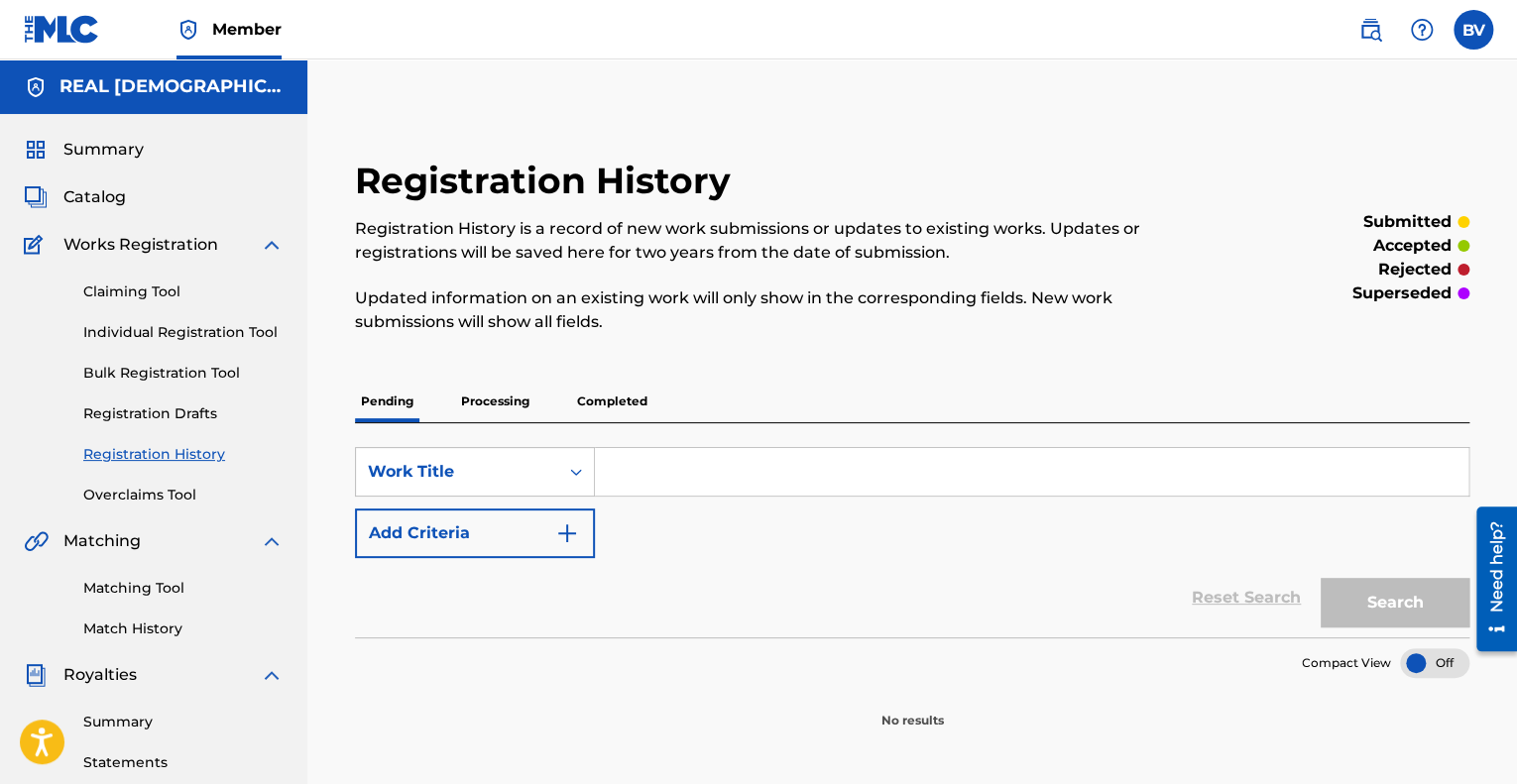 click on "Summary" at bounding box center [103, 150] 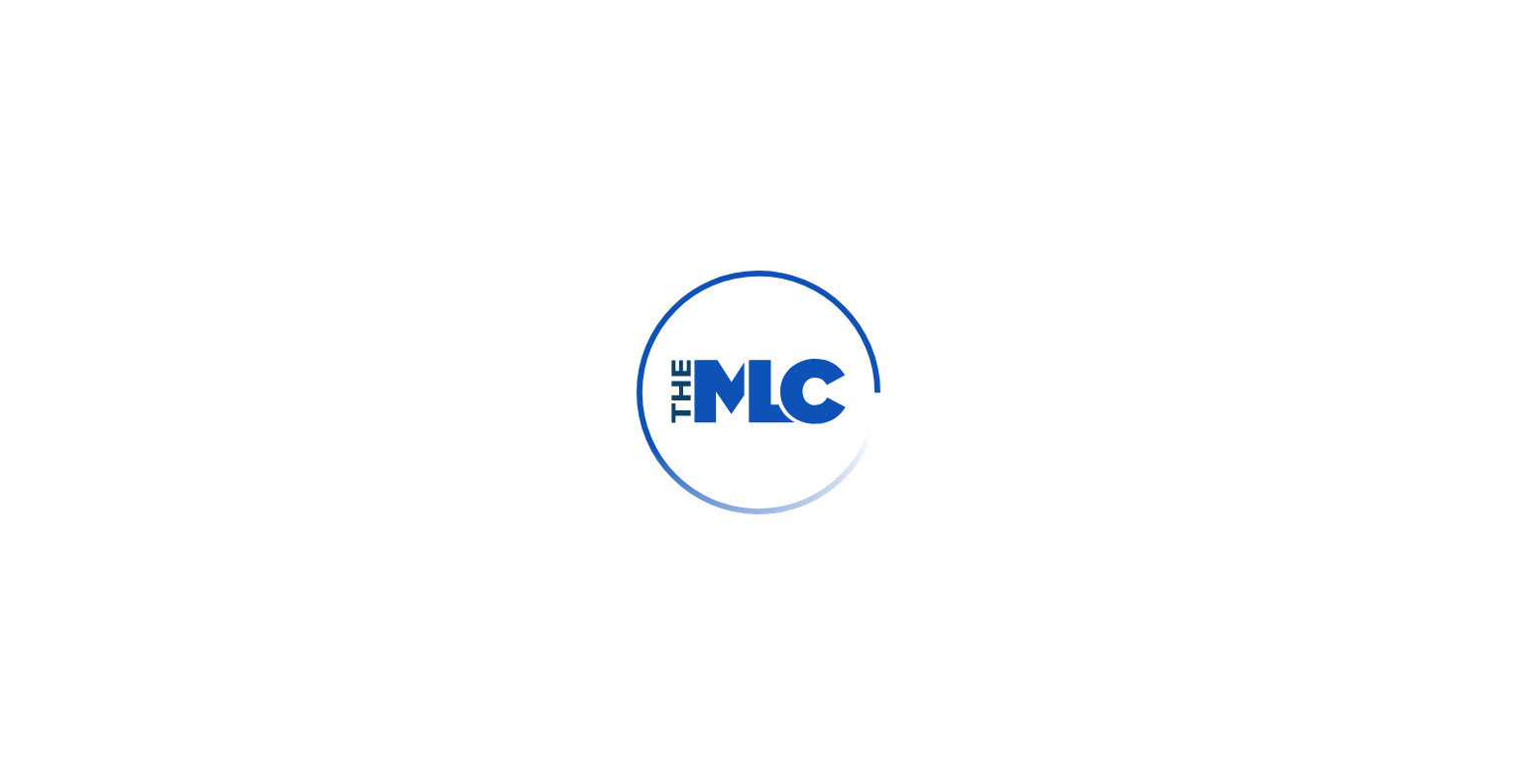 scroll, scrollTop: 0, scrollLeft: 0, axis: both 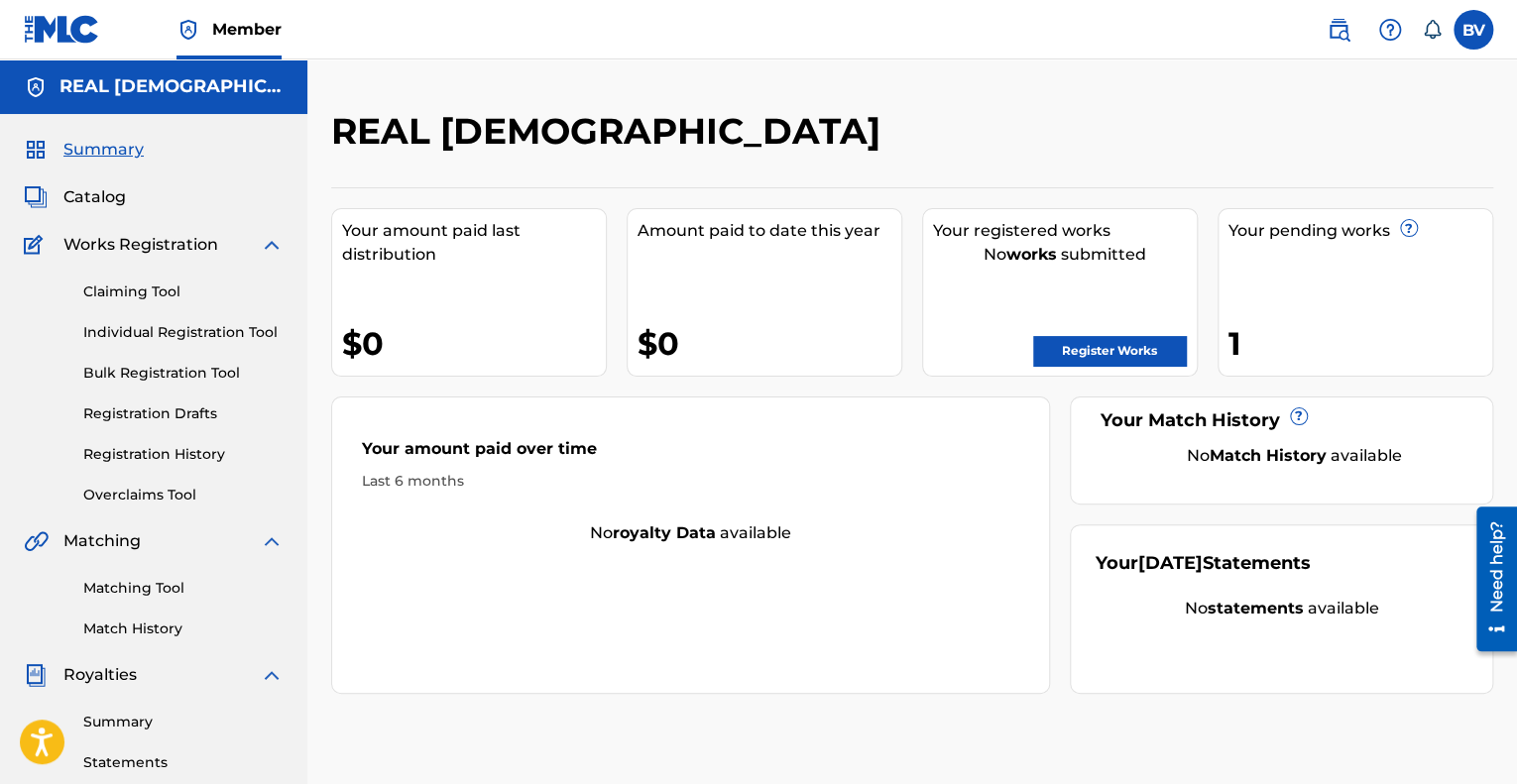 click on "Registration History" at bounding box center [183, 454] 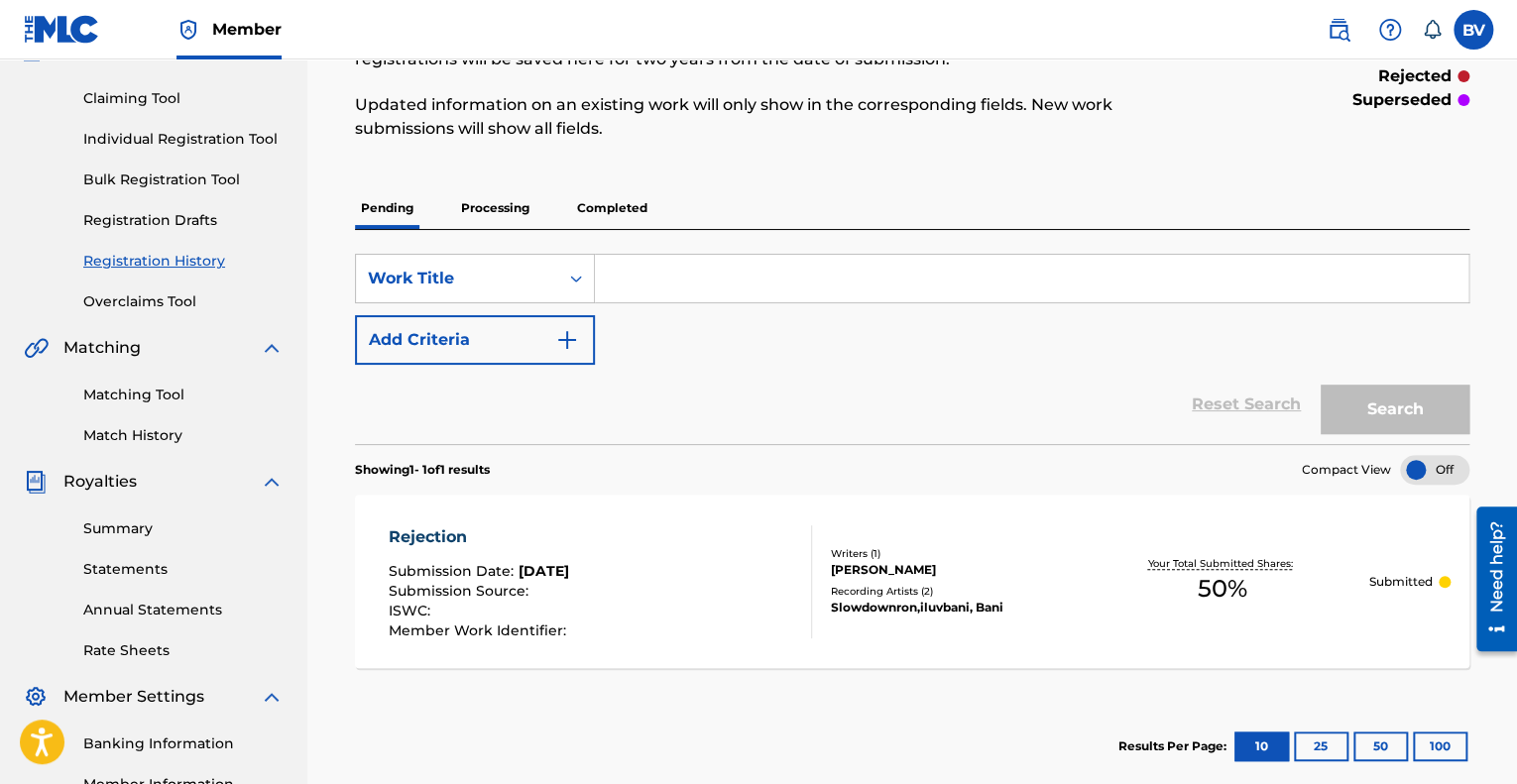 scroll, scrollTop: 198, scrollLeft: 0, axis: vertical 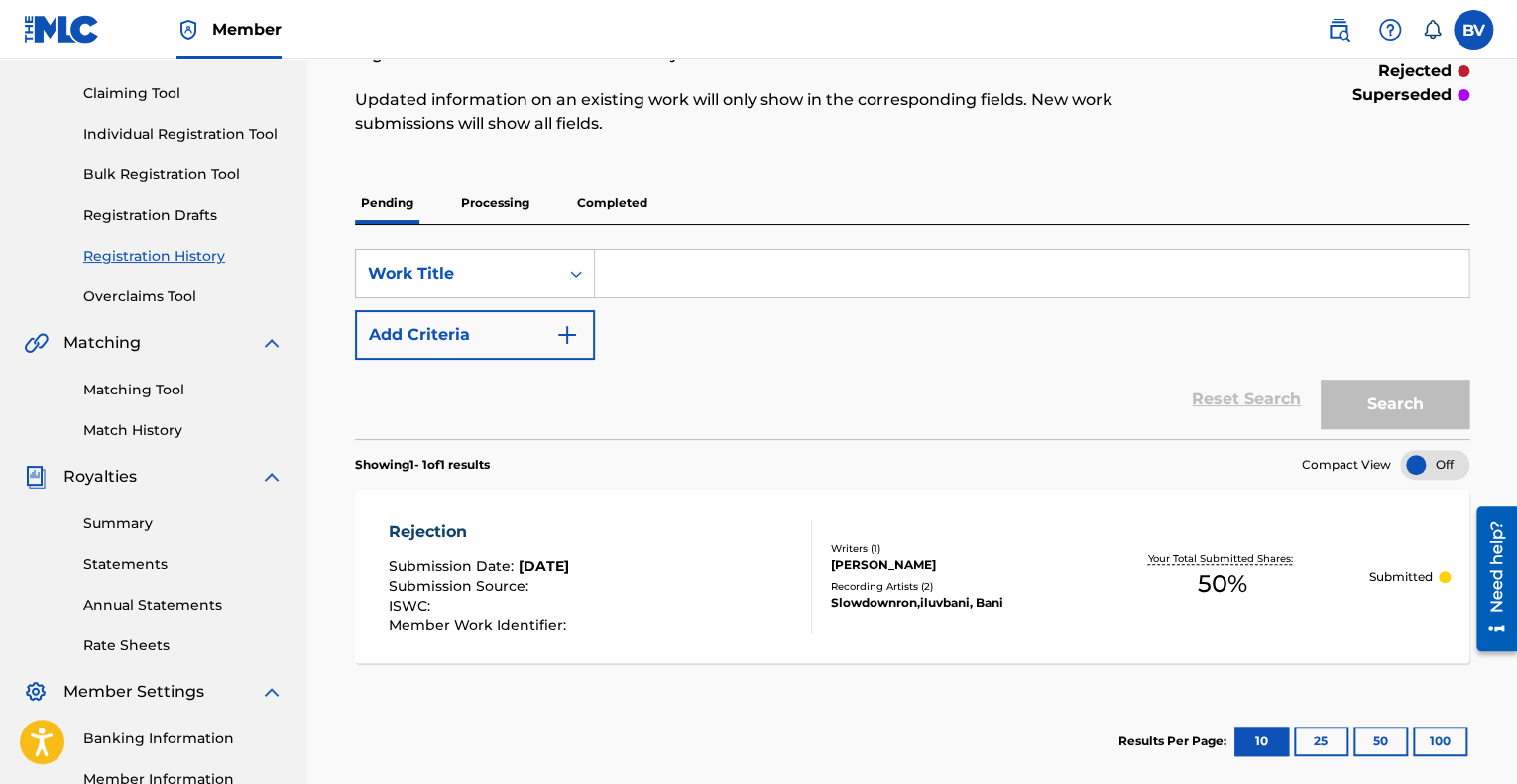 click on "Summary Statements Annual Statements Rate Sheets" at bounding box center (154, 572) 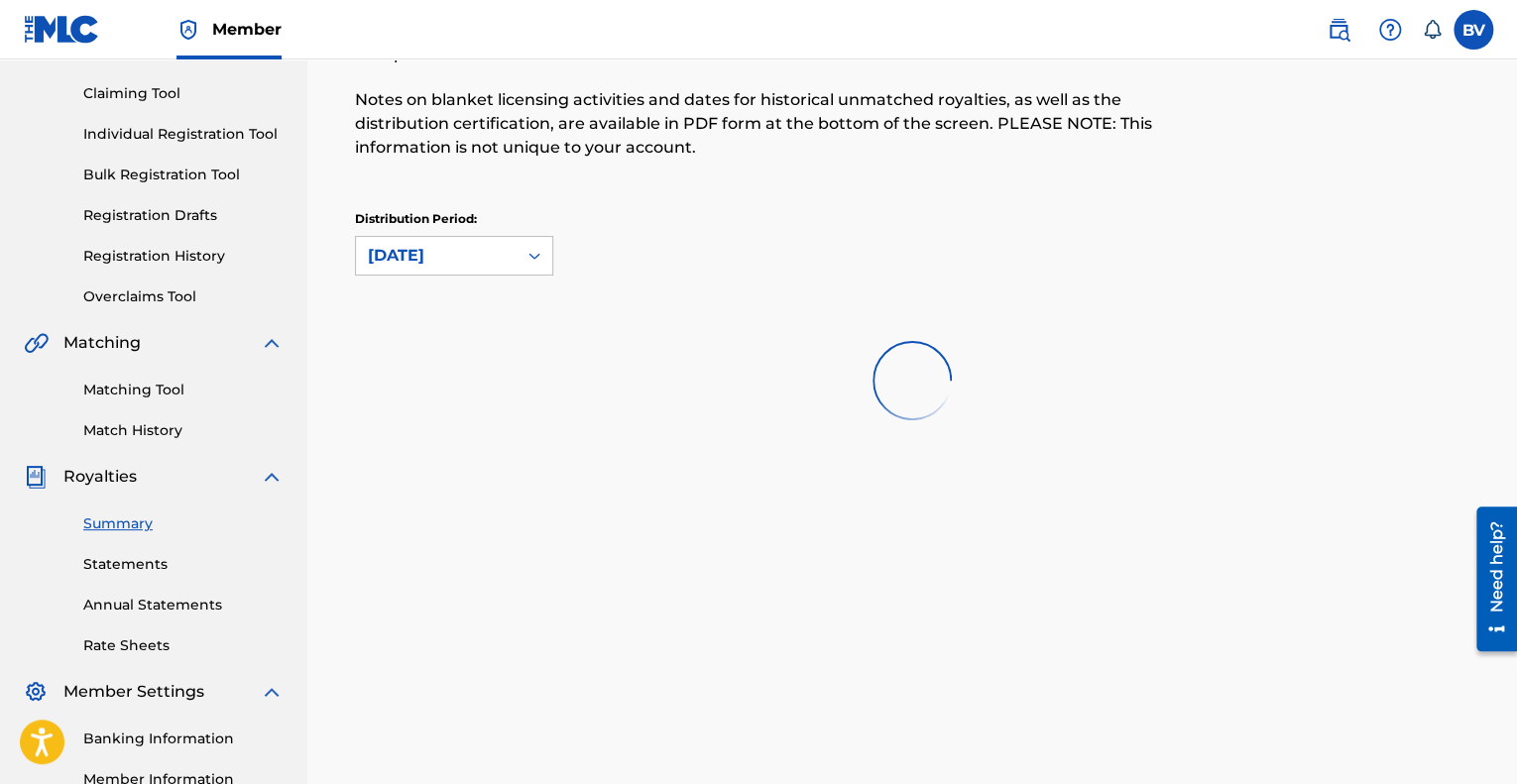scroll, scrollTop: 0, scrollLeft: 0, axis: both 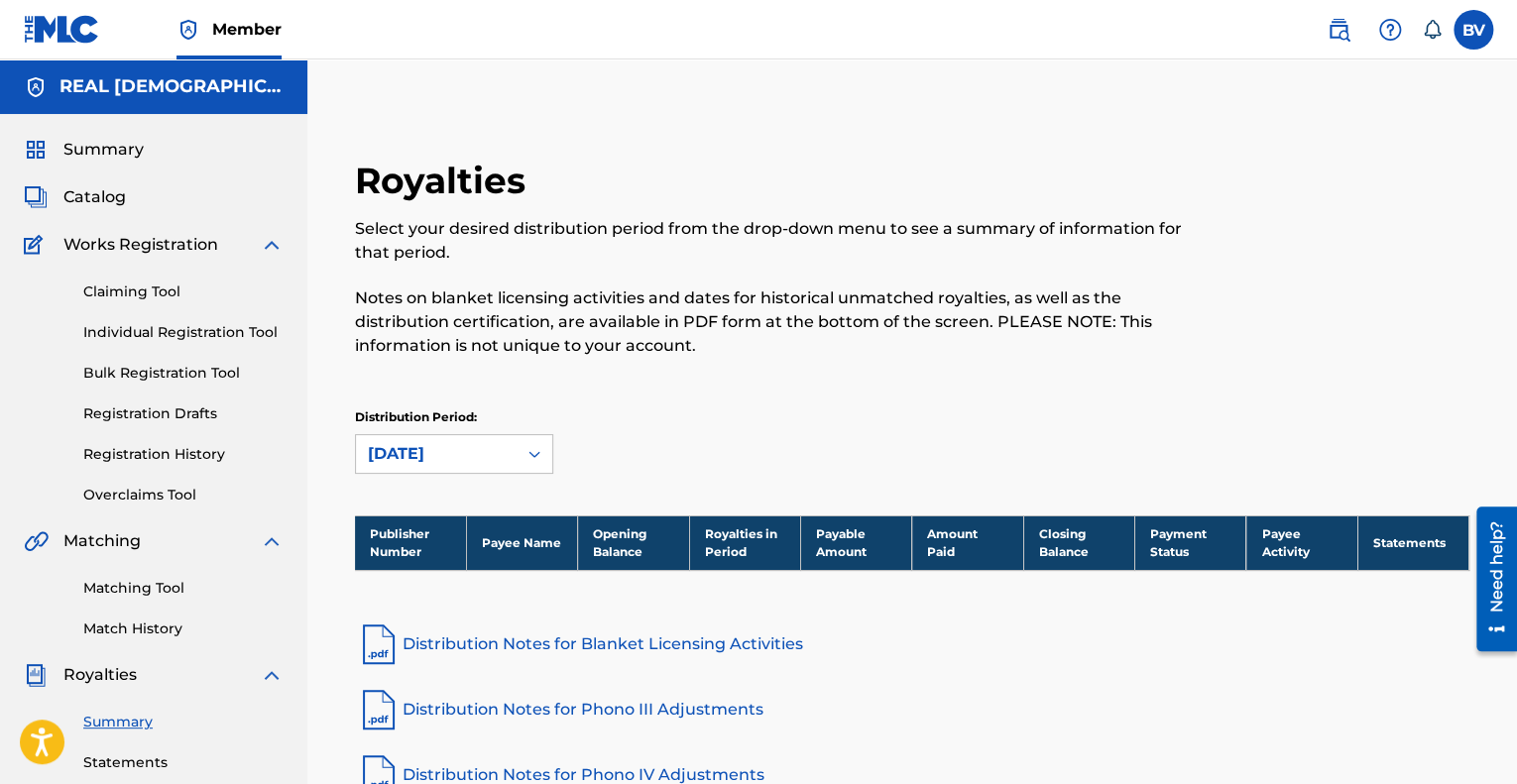 click on "Overclaims Tool" at bounding box center (183, 495) 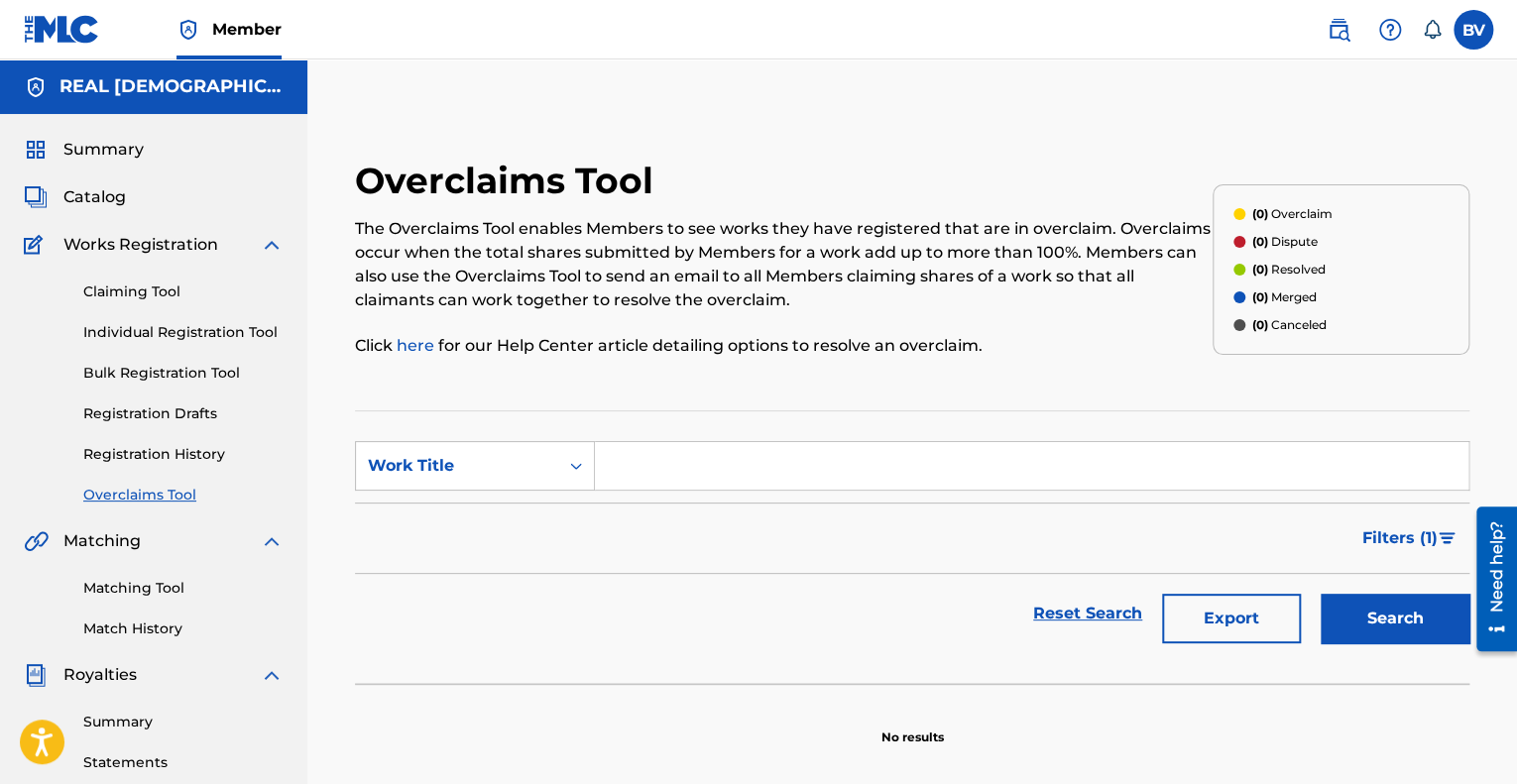 click on "Registration History" at bounding box center (183, 454) 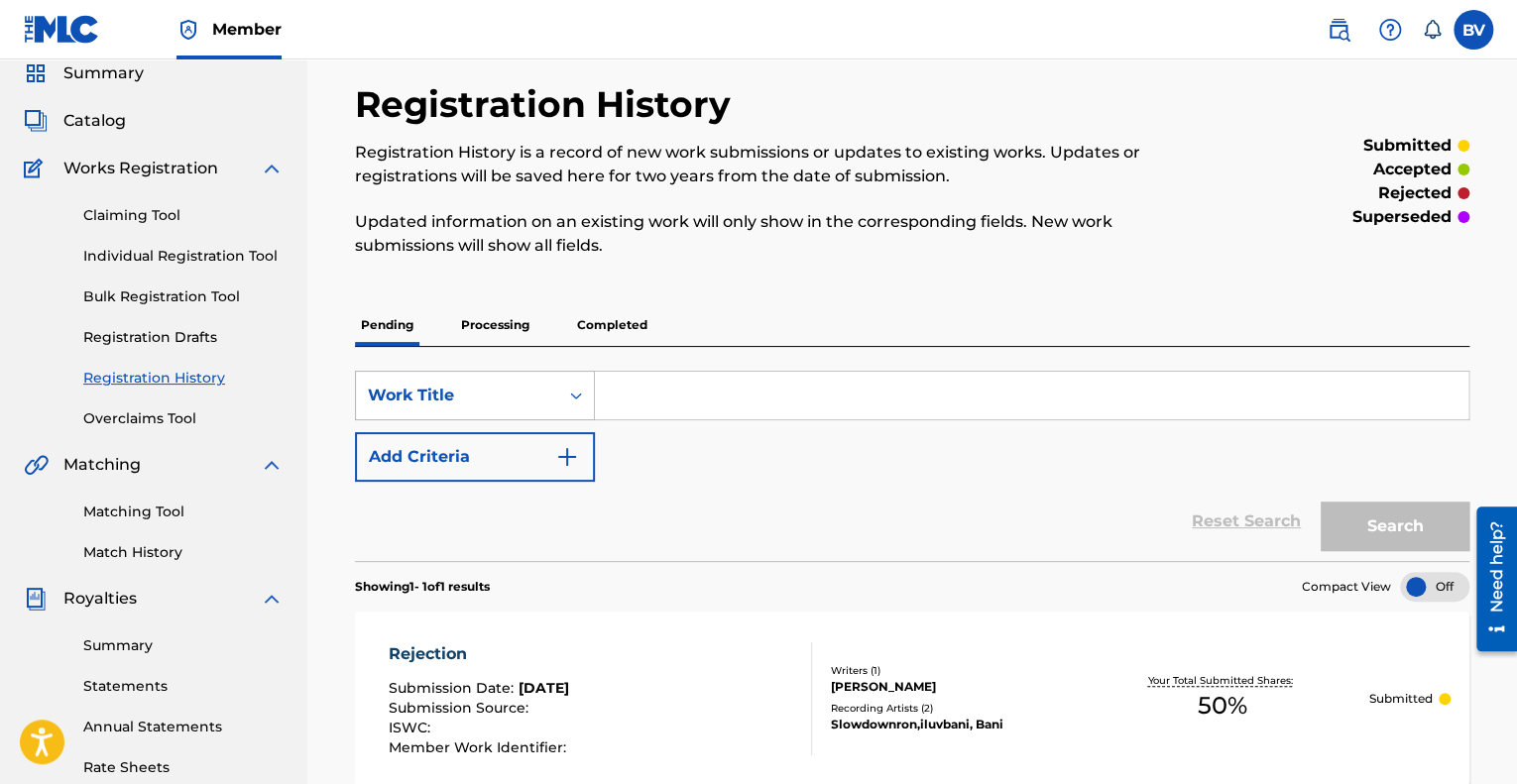 scroll, scrollTop: 198, scrollLeft: 0, axis: vertical 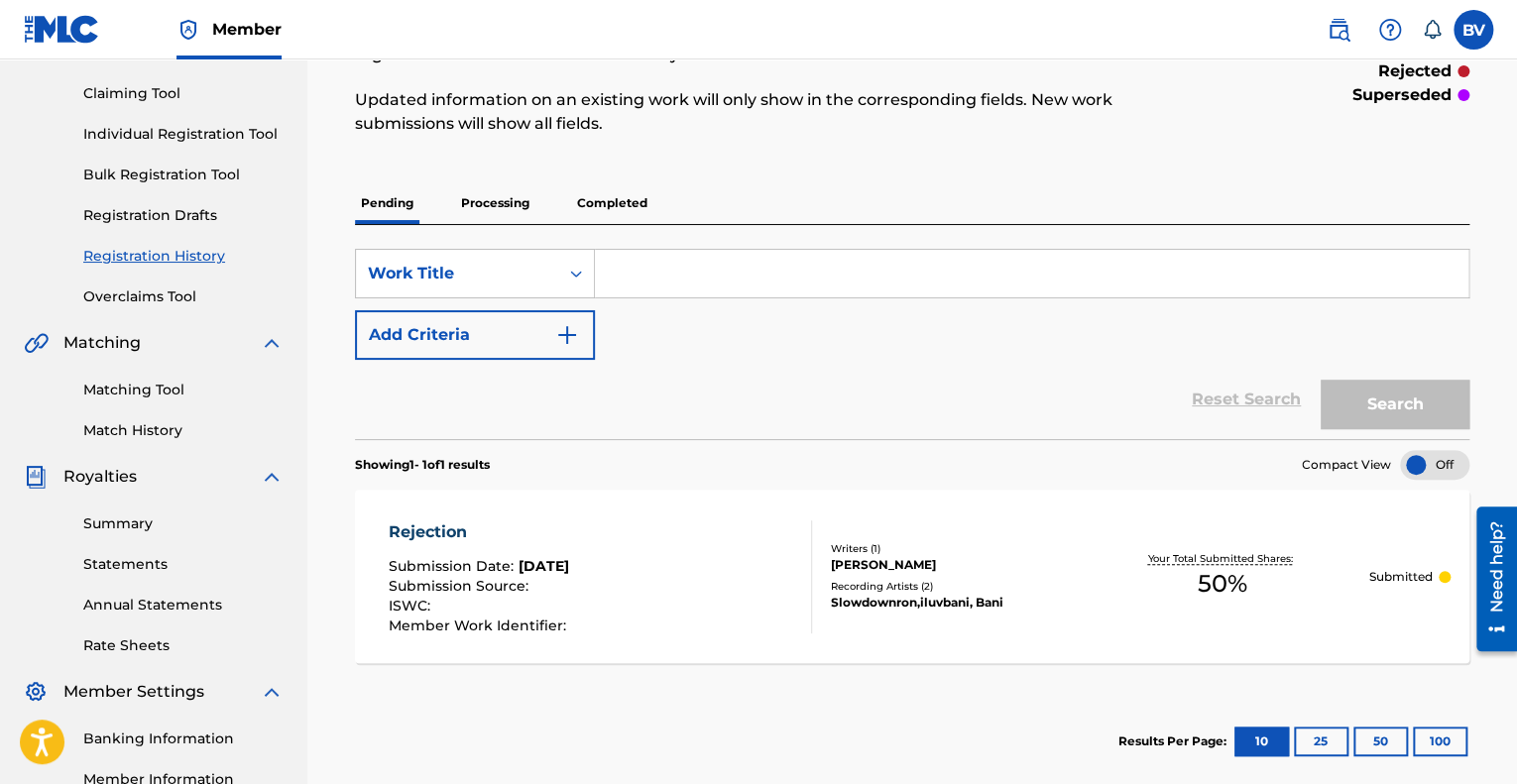 click on "Pending Processing Completed" at bounding box center [912, 203] 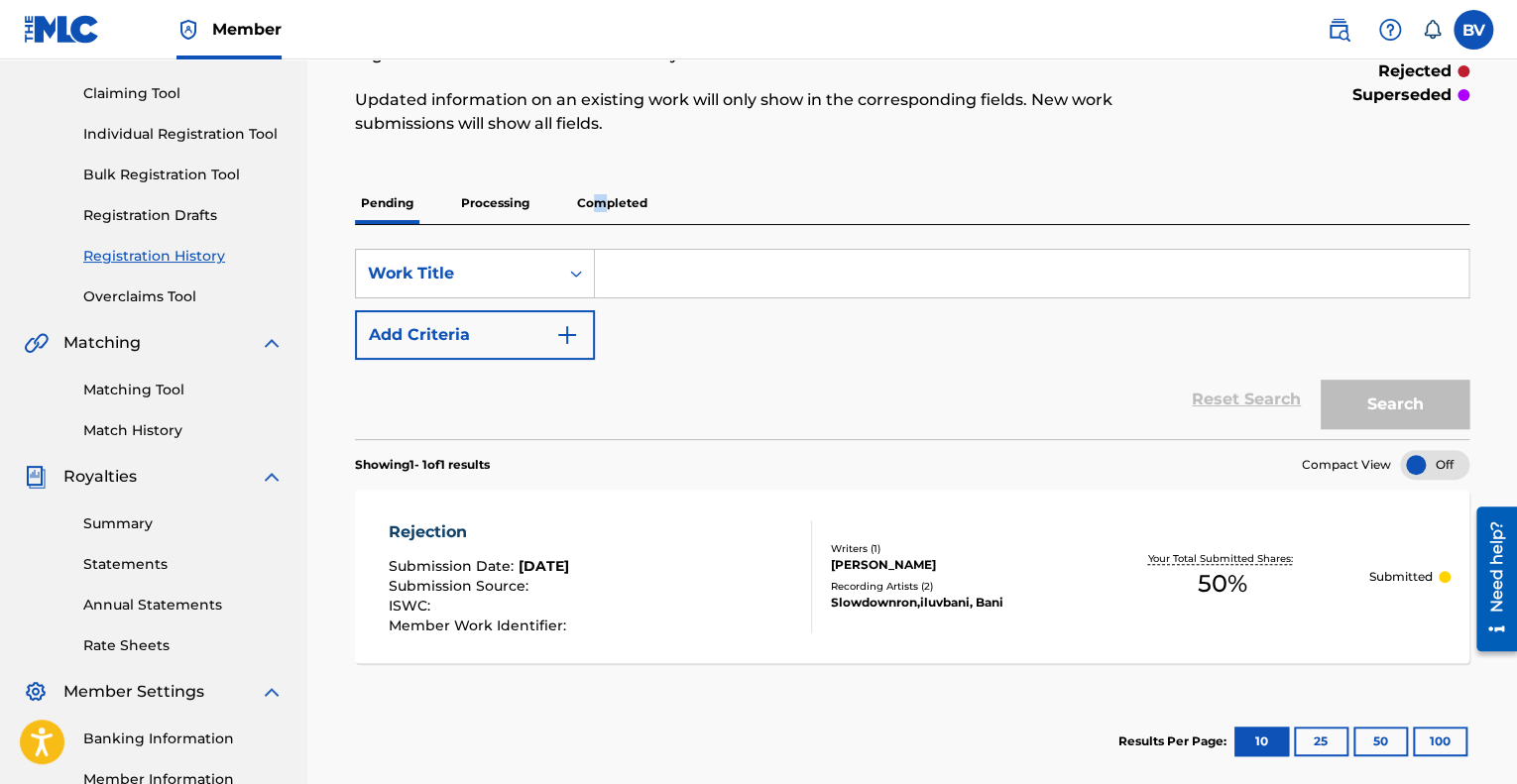 click on "Completed" at bounding box center (612, 203) 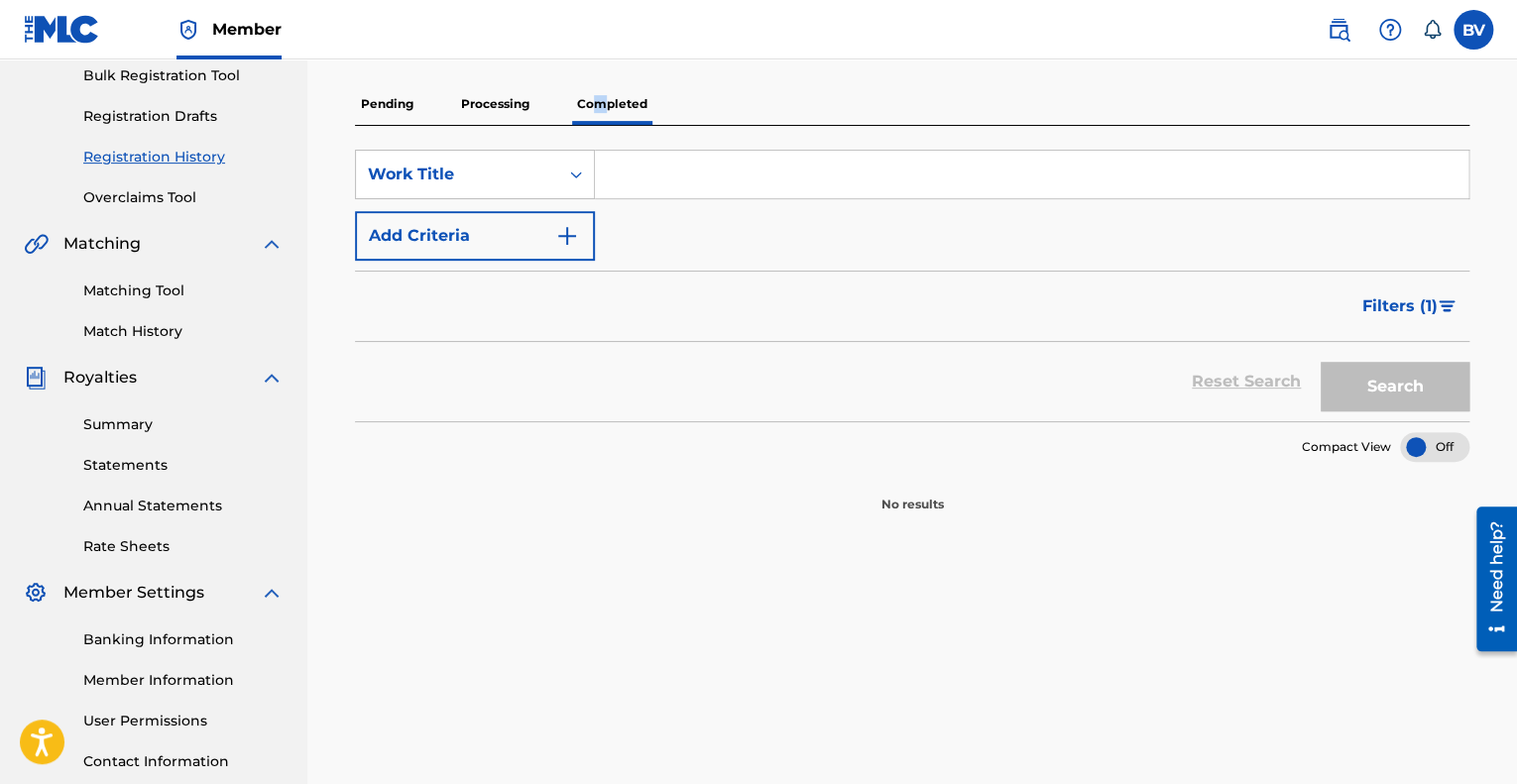 scroll, scrollTop: 198, scrollLeft: 0, axis: vertical 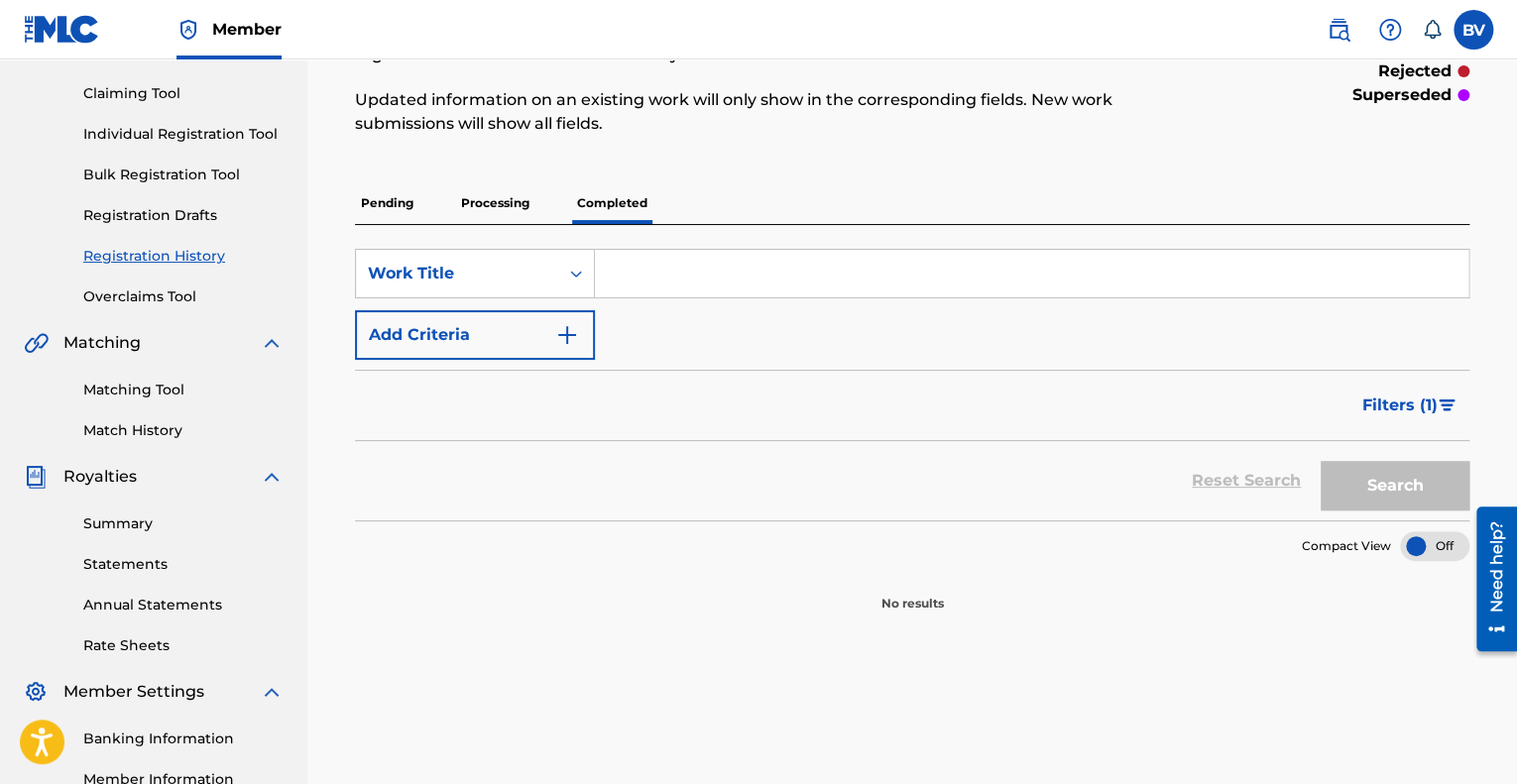 click on "Processing" at bounding box center (495, 203) 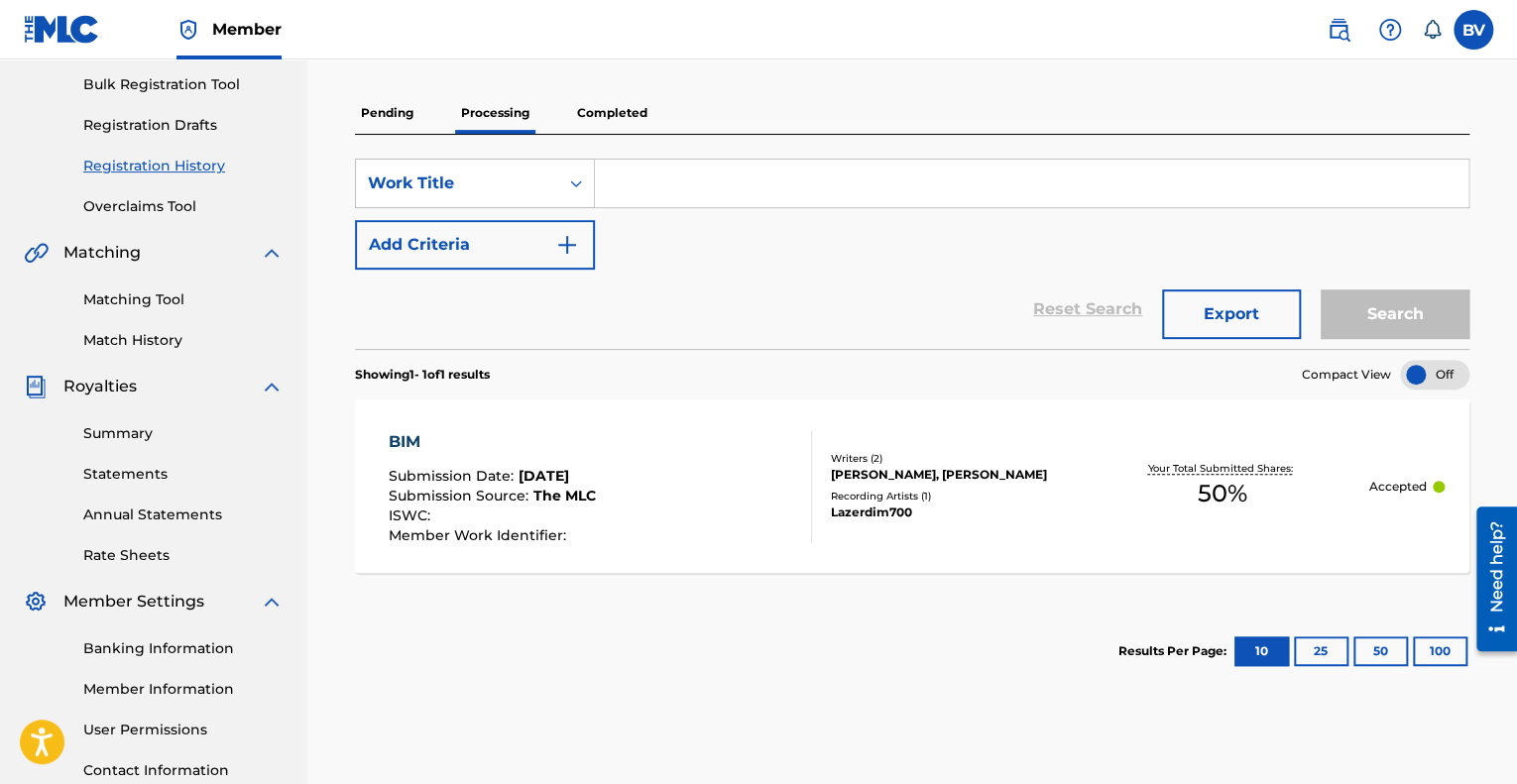scroll, scrollTop: 297, scrollLeft: 0, axis: vertical 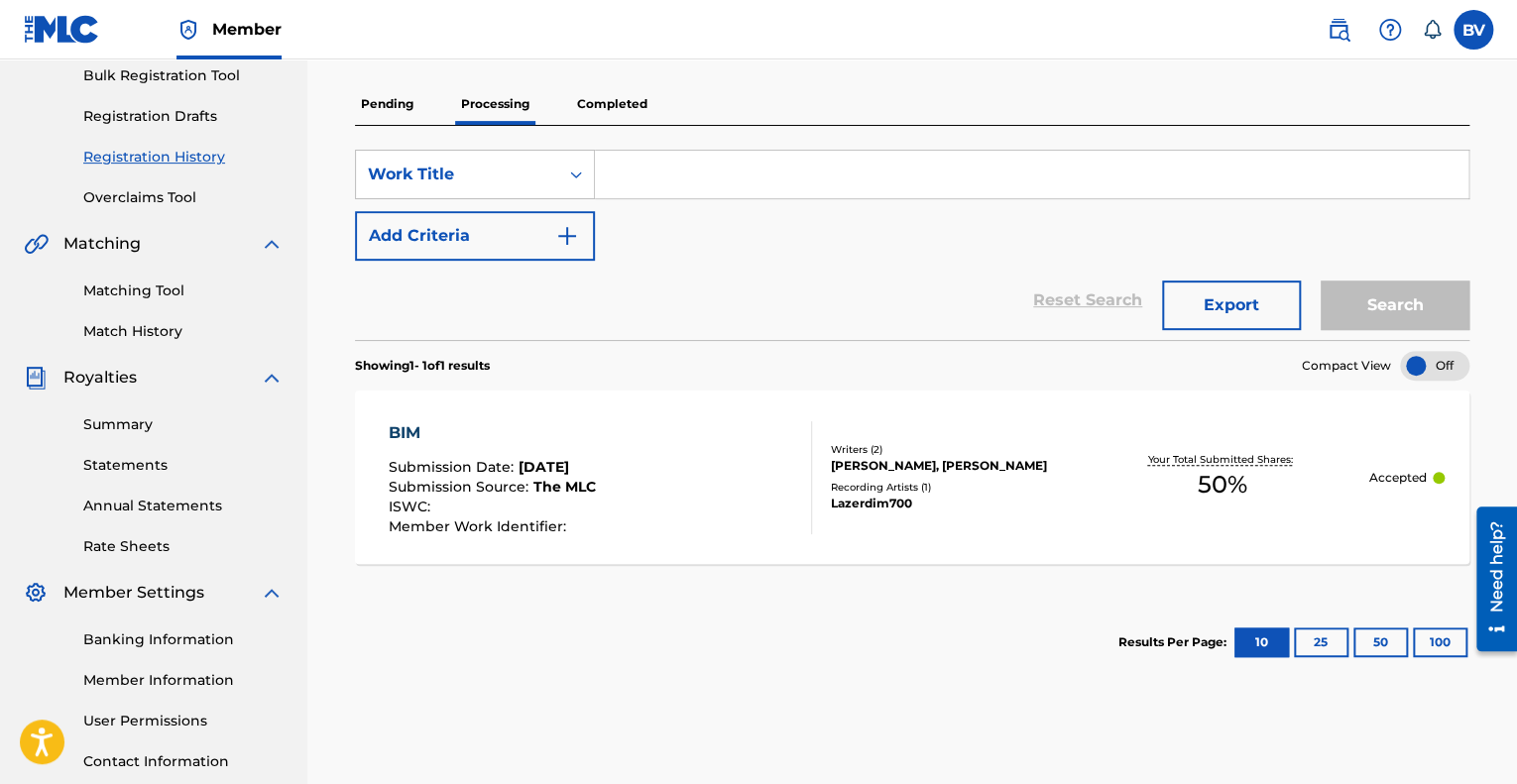 click on "Registration History Registration History is a record of new work submissions or updates to existing works. Updates or registrations will be saved here for two years from the date of submission. Updated information on an existing work will only show in the corresponding fields. New work submissions will show all fields.   submitted   accepted   rejected   superseded Pending Processing Completed SearchWithCriteriabaf4453d-1273-4bc7-8709-e8f88a3933c6 Work Title Add Criteria Reset Search Export Search Showing  1  -   1  of  1   results   Compact View BIM Submission Date : Jul 18, 2025 Submission Source : The MLC ISWC : Member Work Identifier : Writers ( 2 ) Benjamin Voltaire, Devokeyous Hamilton Recording Artists ( 1 ) Lazerdim700 Your Total Submitted Shares: 50 %   Accepted Results Per Page: 10 25 50 100" at bounding box center [912, 324] 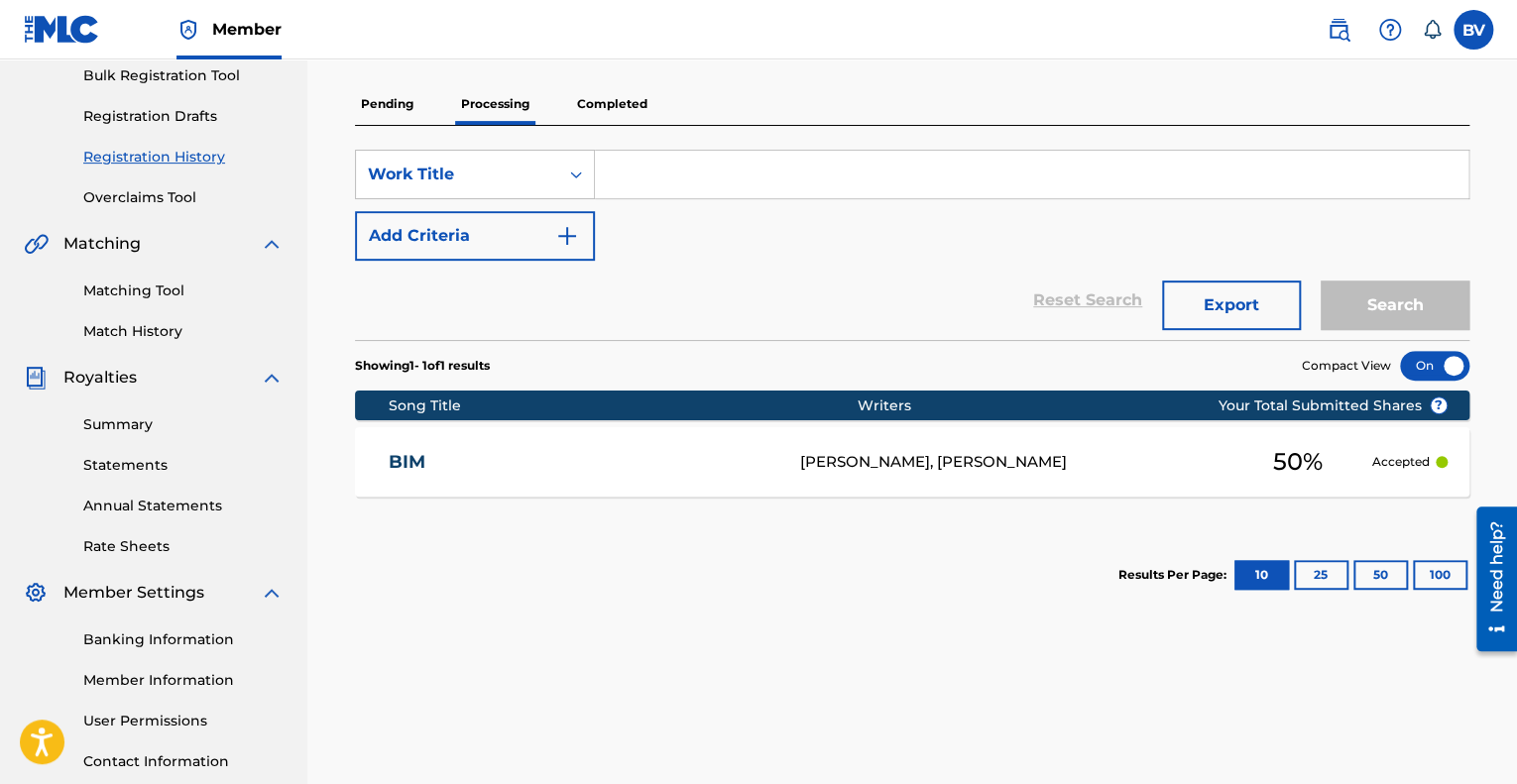 click at bounding box center (1435, 366) 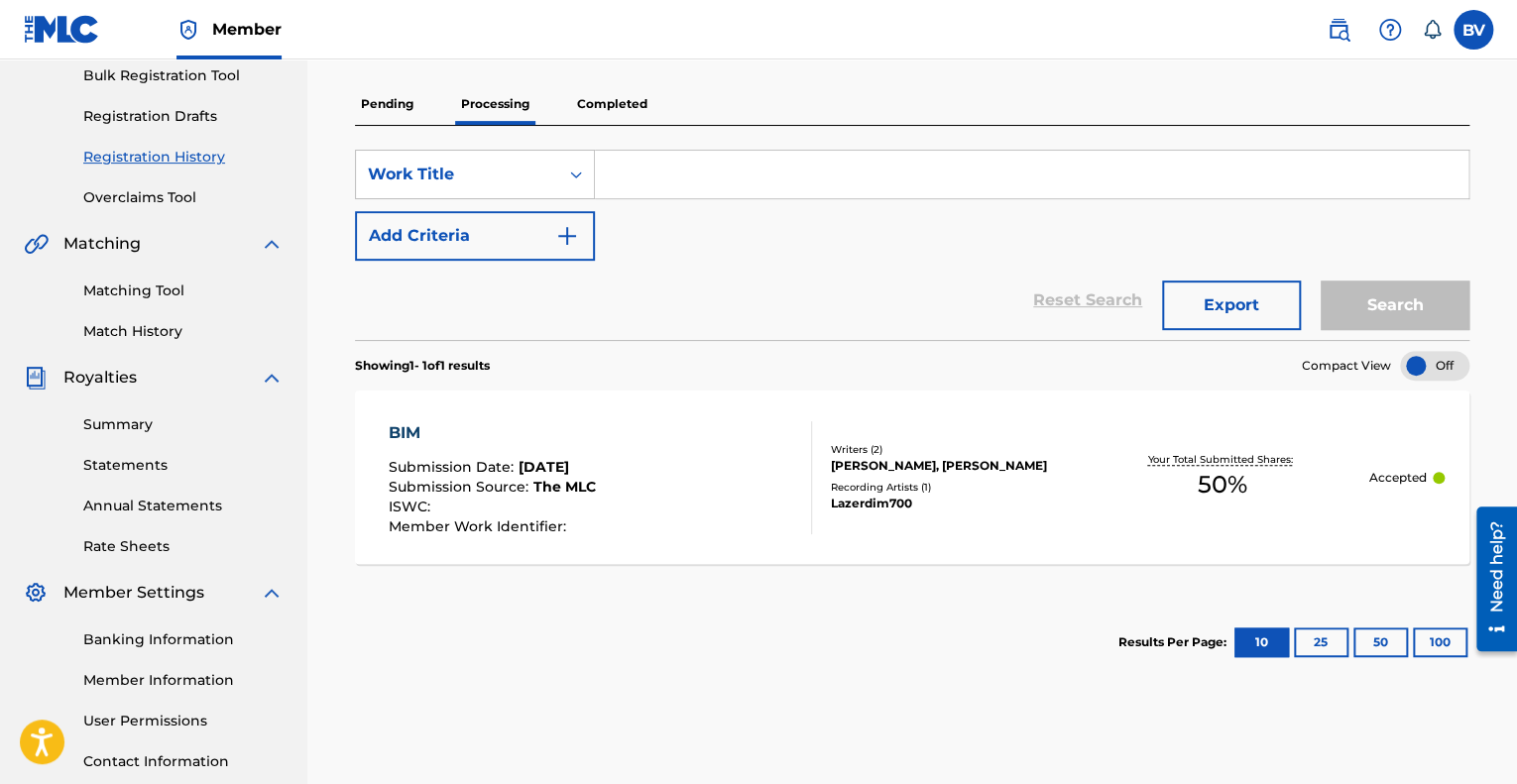 click on "Pending" at bounding box center [387, 104] 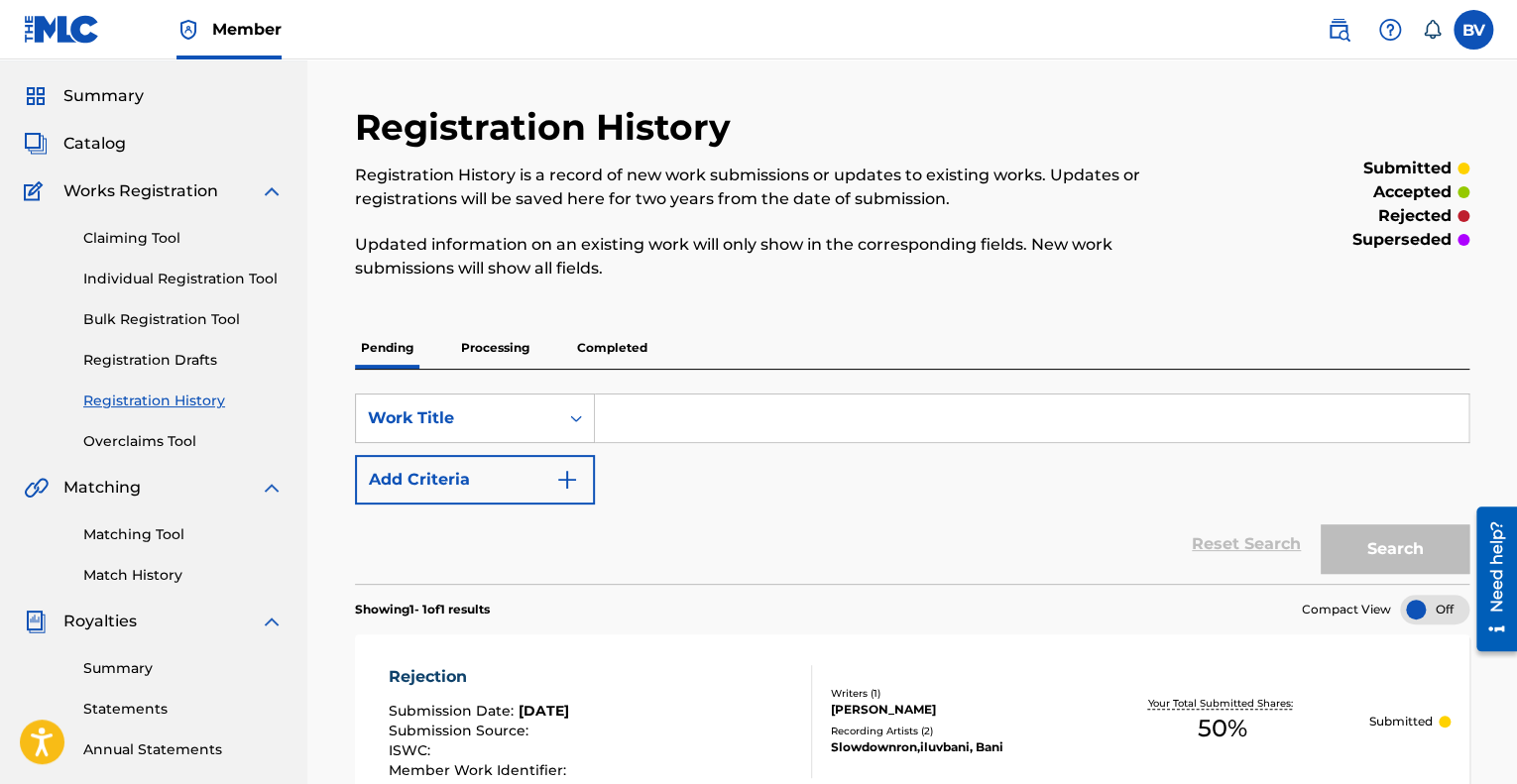 scroll, scrollTop: 99, scrollLeft: 0, axis: vertical 